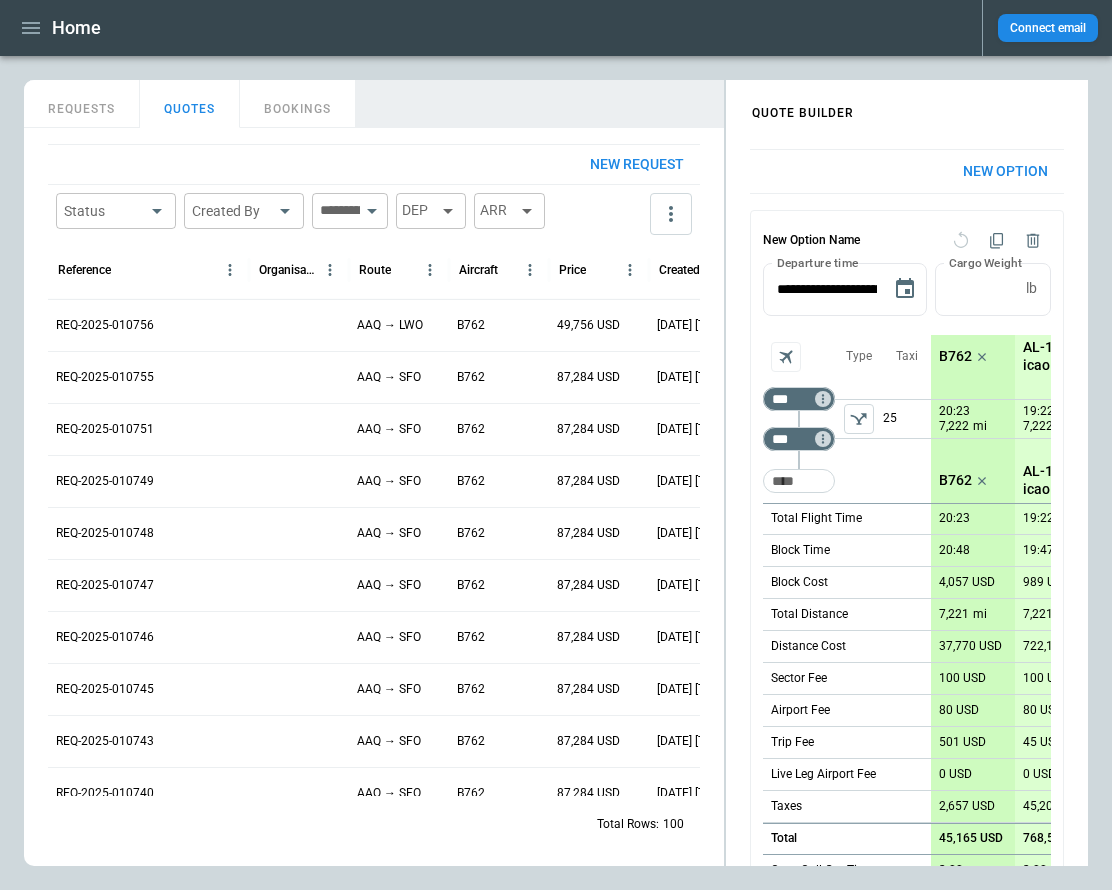 scroll, scrollTop: 0, scrollLeft: 0, axis: both 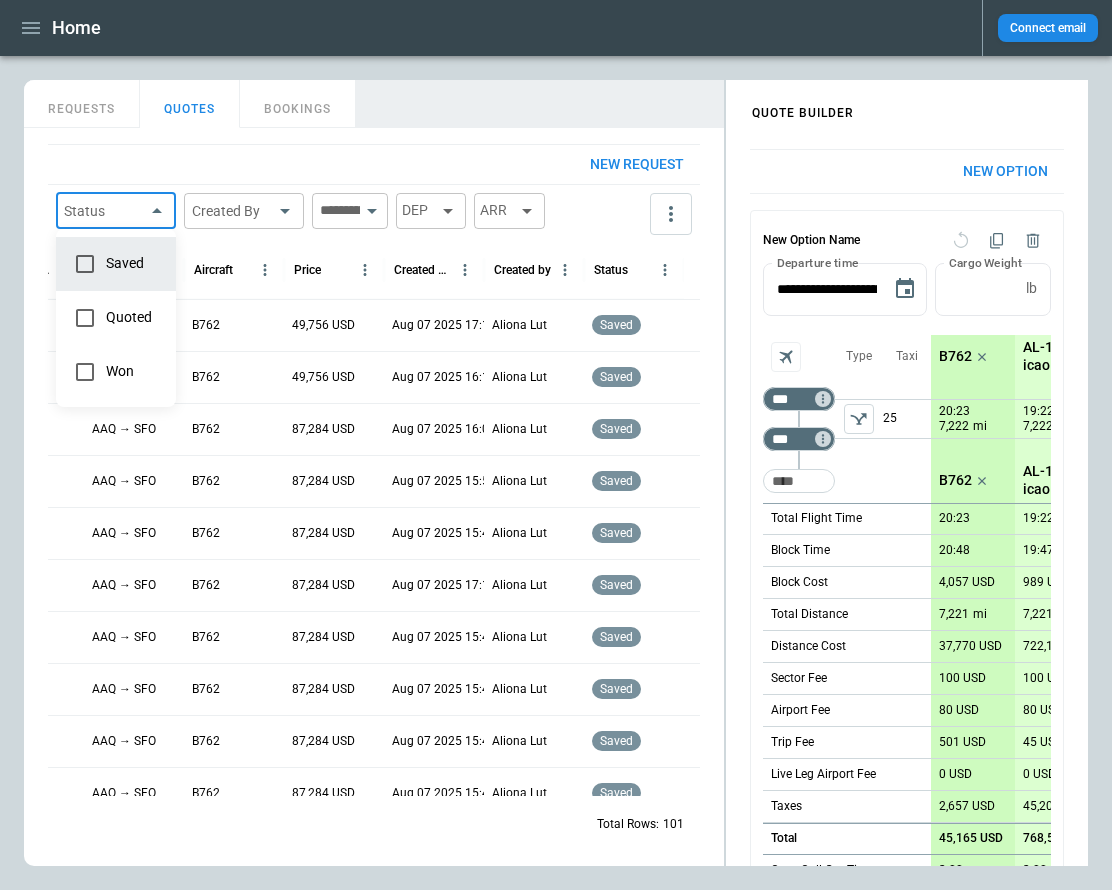 click on "Home Connect email FindBorderBarSize QUOTE BUILDER REQUESTS QUOTES BOOKINGS New request Status ​ Created By ​ ​ DEP ARR Reference Organisations Route Aircraft Price Created At (UTC+03:00) Created by Status REQ-2025-010757 AAQ → LWO B762 49,756 USD Aug 07 2025 17:15 [FIRST] [LAST] saved REQ-2025-010756 AAQ → LWO B762 49,756 USD Aug 07 2025 16:12 [FIRST] [LAST] saved REQ-2025-010755 AAQ → SFO B762 87,284 USD Aug 07 2025 16:00 [FIRST] [LAST] saved REQ-2025-010751 AAQ → SFO B762 87,284 USD Aug 07 2025 15:57 [FIRST] [LAST] saved REQ-2025-010749 AAQ → SFO B762 87,284 USD Aug 07 2025 15:44 [FIRST] [LAST] saved REQ-2025-010748 AAQ → SFO B762 87,284 USD Aug 07 2025 15:43 [FIRST] [LAST] saved REQ-2025-010747 AAQ → SFO B762 87,284 USD Aug 07 2025 15:42 [FIRST] [LAST] saved REQ-2025-010746 AAQ → SFO B762 87,284 USD Aug 07 2025 15:42 [FIRST] [LAST] saved REQ-2025-010745 AAQ → SFO B762 87,284 USD Aug 07 2025 15:41 [FIRST] [LAST] saved REQ-2025-010743 AAQ → SFO B762 87,284 USD Aug 07 2025 15:40 [FIRST] [LAST] saved REQ-2025-010740 B762 *" at bounding box center [556, 445] 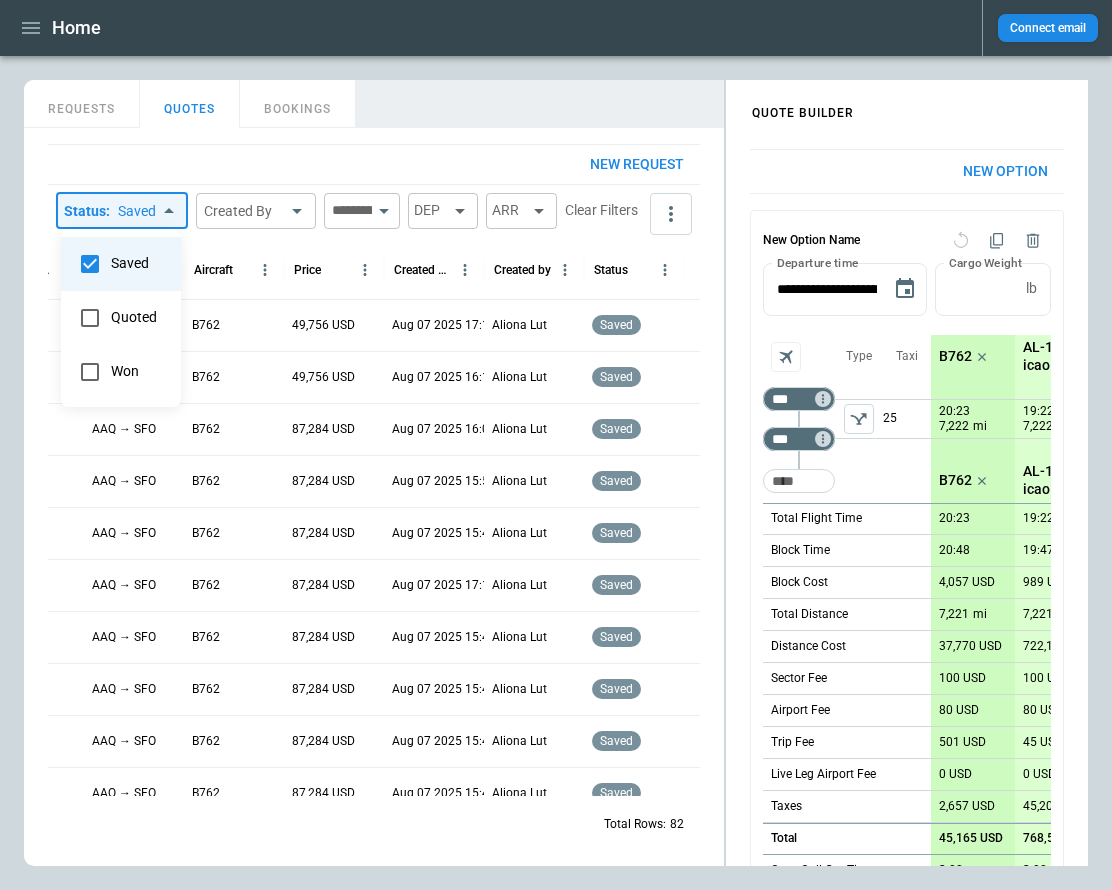 click at bounding box center (556, 445) 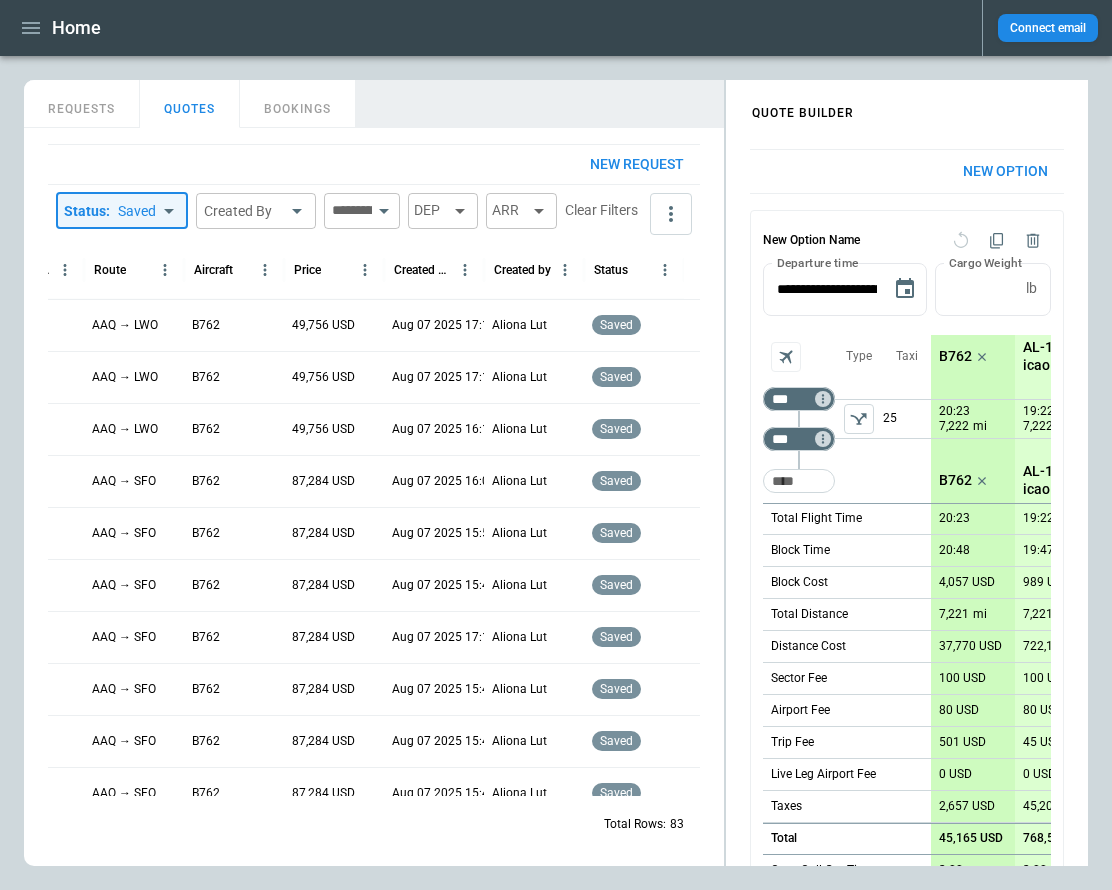 scroll, scrollTop: 0, scrollLeft: 0, axis: both 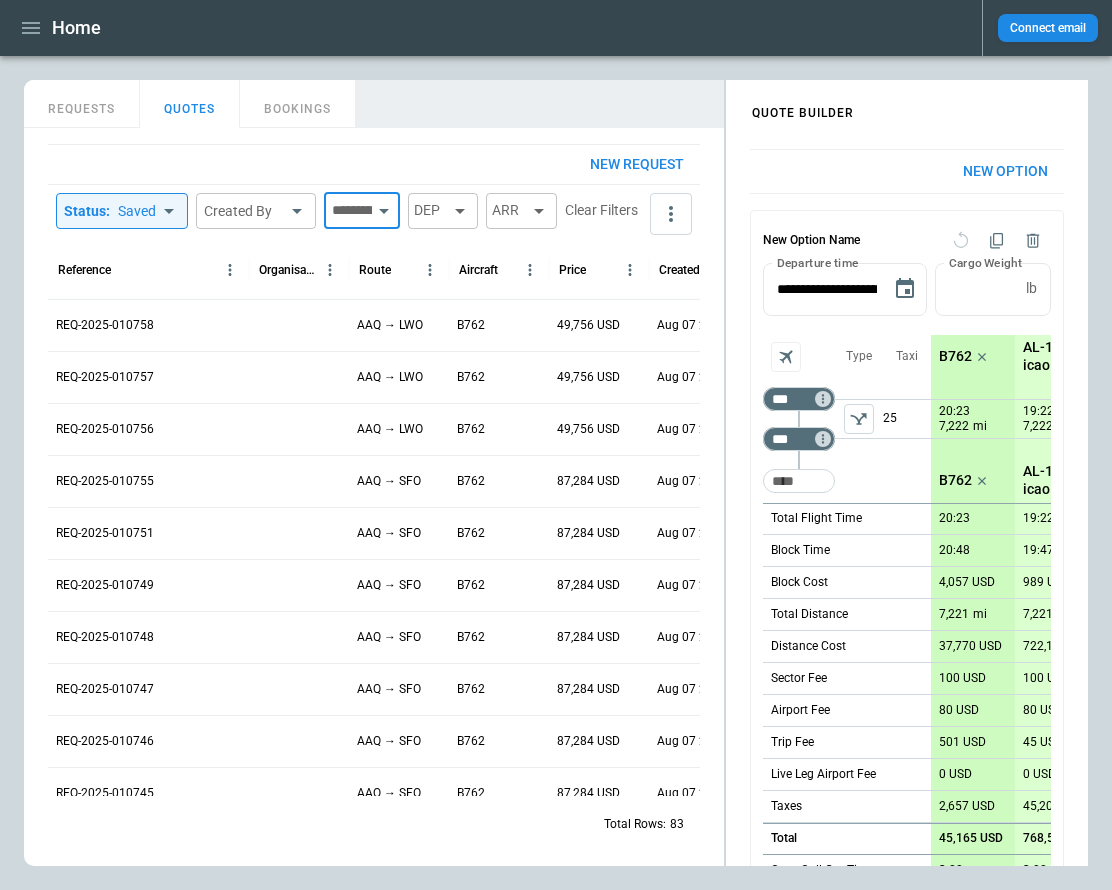click at bounding box center [348, 211] 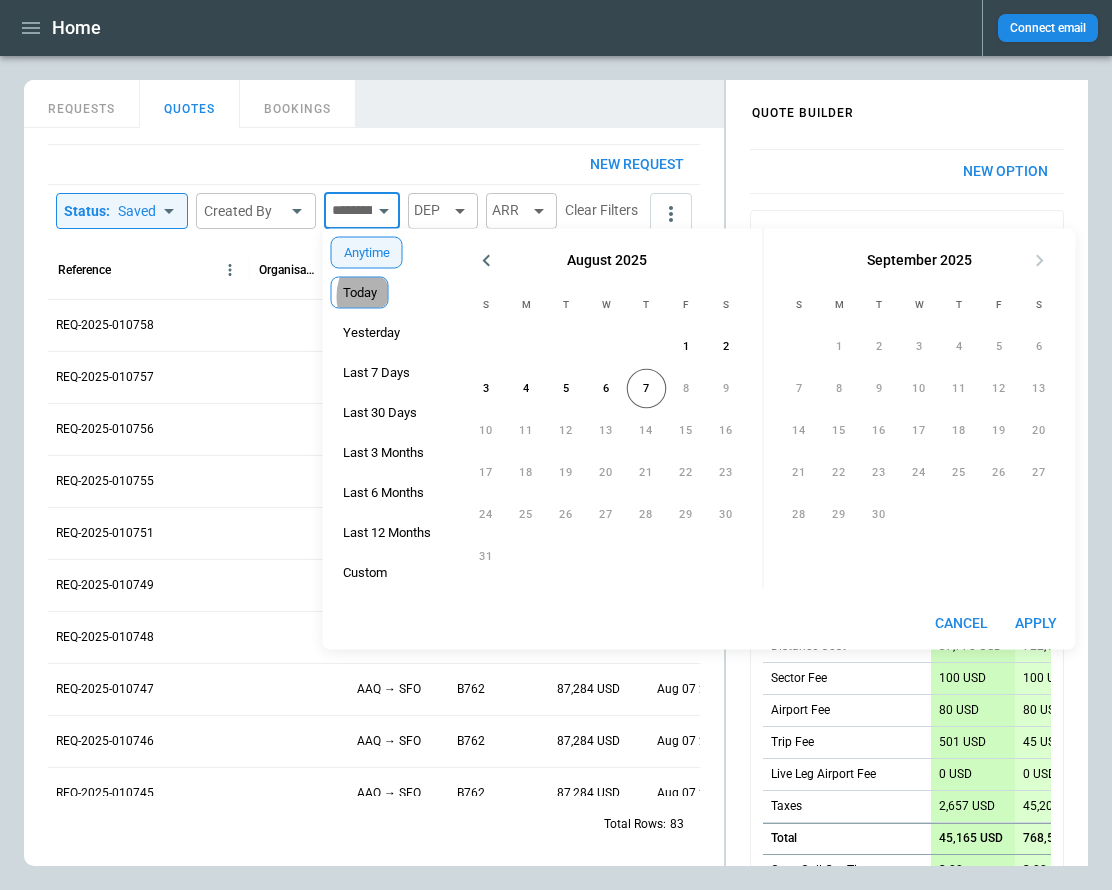 click on "Today" at bounding box center [360, 293] 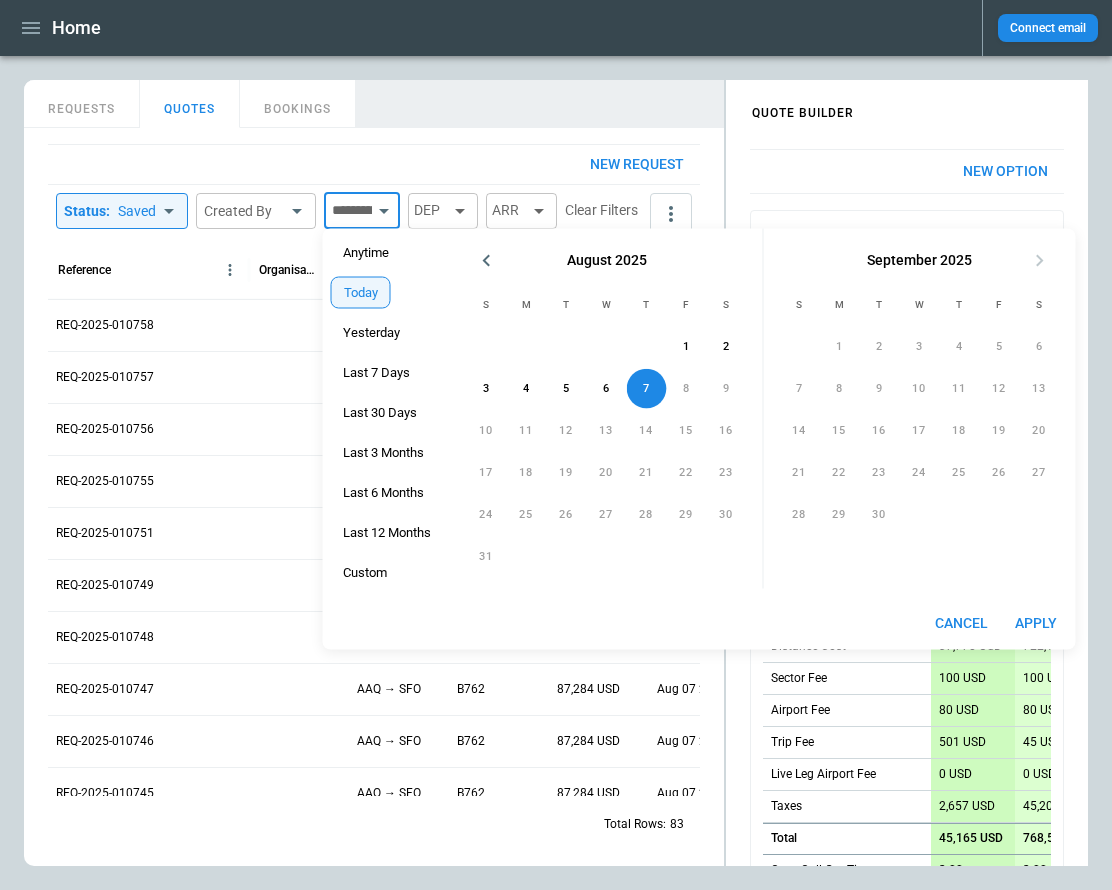 click on "Apply" at bounding box center [1036, 623] 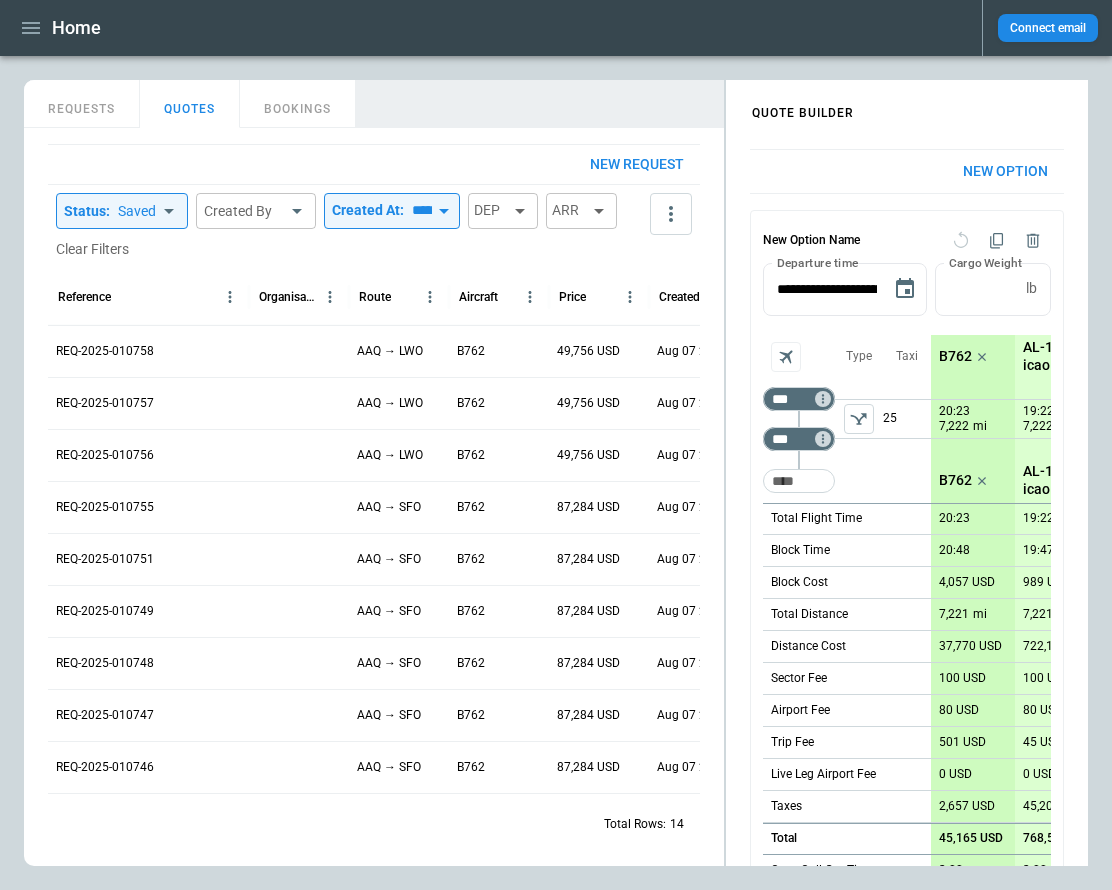 click on "New request Status : Saved ***** ​ Created By ​ ​ Created At: ***** ​ DEP ARR Clear Filters Reference Organisations Route Aircraft Price Created At (UTC+03:00) Created by Status REQ-2025-010758 AAQ → LWO B762 49,756 USD Aug 07 2025 17:15 Aliona Lut saved REQ-2025-010757 AAQ → LWO B762 49,756 USD Aug 07 2025 17:15 Aliona Lut saved REQ-2025-010756 AAQ → LWO B762 49,756 USD Aug 07 2025 16:12 Aliona Lut saved REQ-2025-010755 AAQ → SFO B762 87,284 USD Aug 07 2025 16:00 Aliona Lut saved REQ-2025-010751 AAQ → SFO B762 87,284 USD Aug 07 2025 15:57 Aliona Lut saved REQ-2025-010749 AAQ → SFO B762 87,284 USD Aug 07 2025 15:44 Aliona Lut saved REQ-2025-010748 AAQ → SFO B762 87,284 USD Aug 07 2025 15:43 Aliona Lut saved REQ-2025-010747 AAQ → SFO B762 87,284 USD Aug 07 2025 15:42 Aliona Lut saved REQ-2025-010746 AAQ → SFO B762 87,284 USD Aug 07 2025 15:42 Aliona Lut saved REQ-2025-010745 AAQ → SFO B762 87,284 USD Aug 07 2025 15:41 Aliona Lut saved REQ-2025-010743 AAQ → SFO B762 87,284 USD B762" at bounding box center (374, 497) 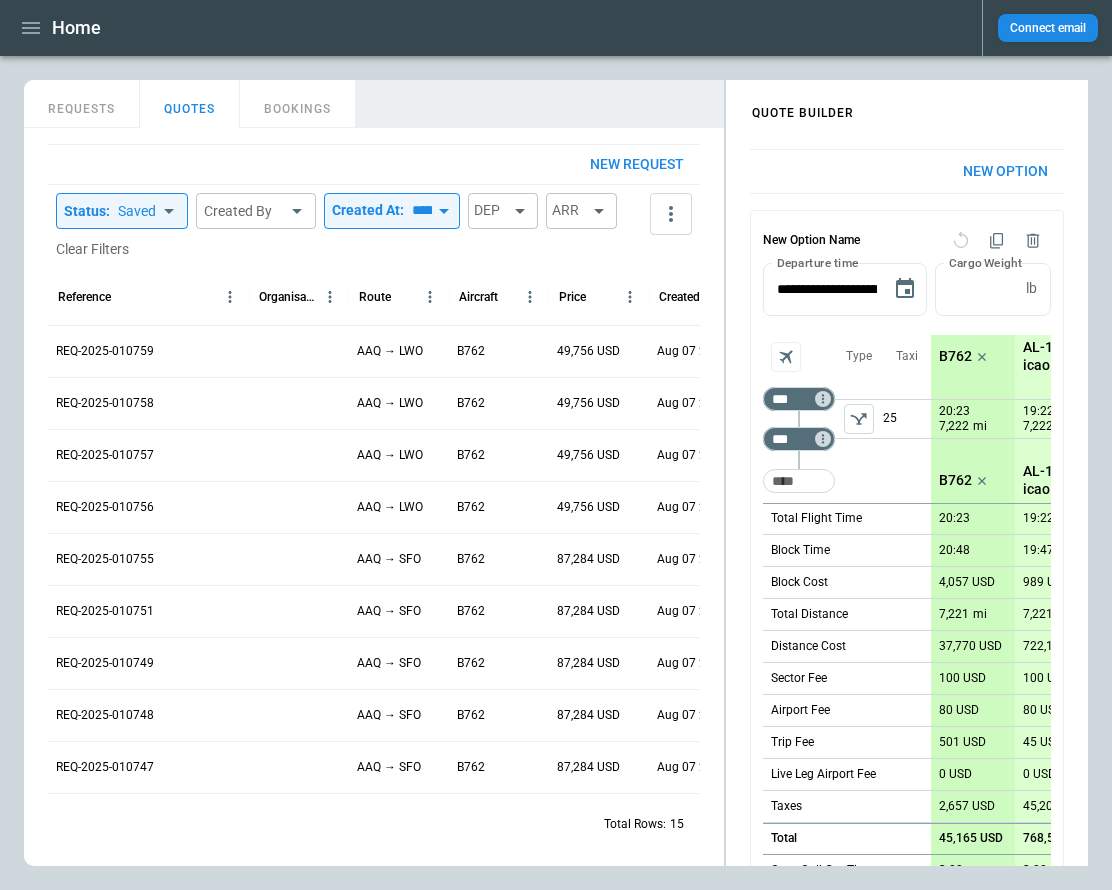 click on "Created At:" at bounding box center (368, 210) 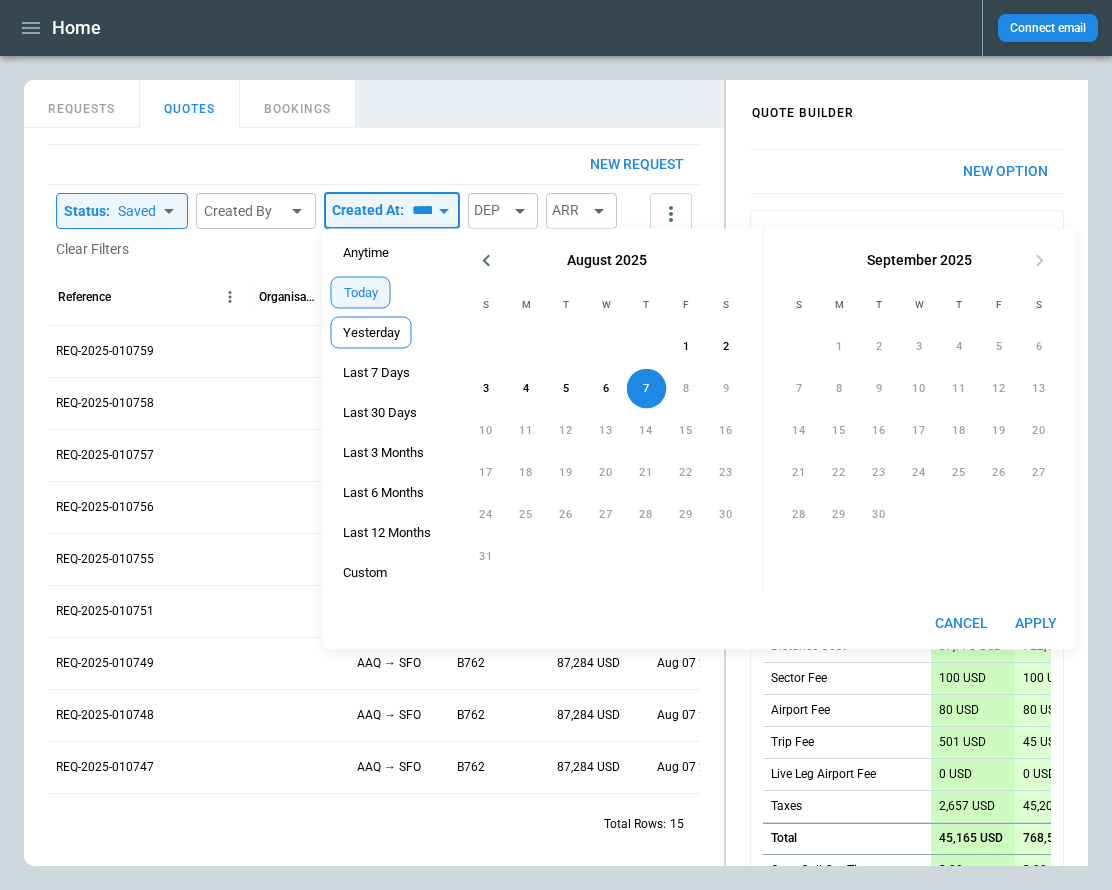 click on "Yesterday" at bounding box center [371, 333] 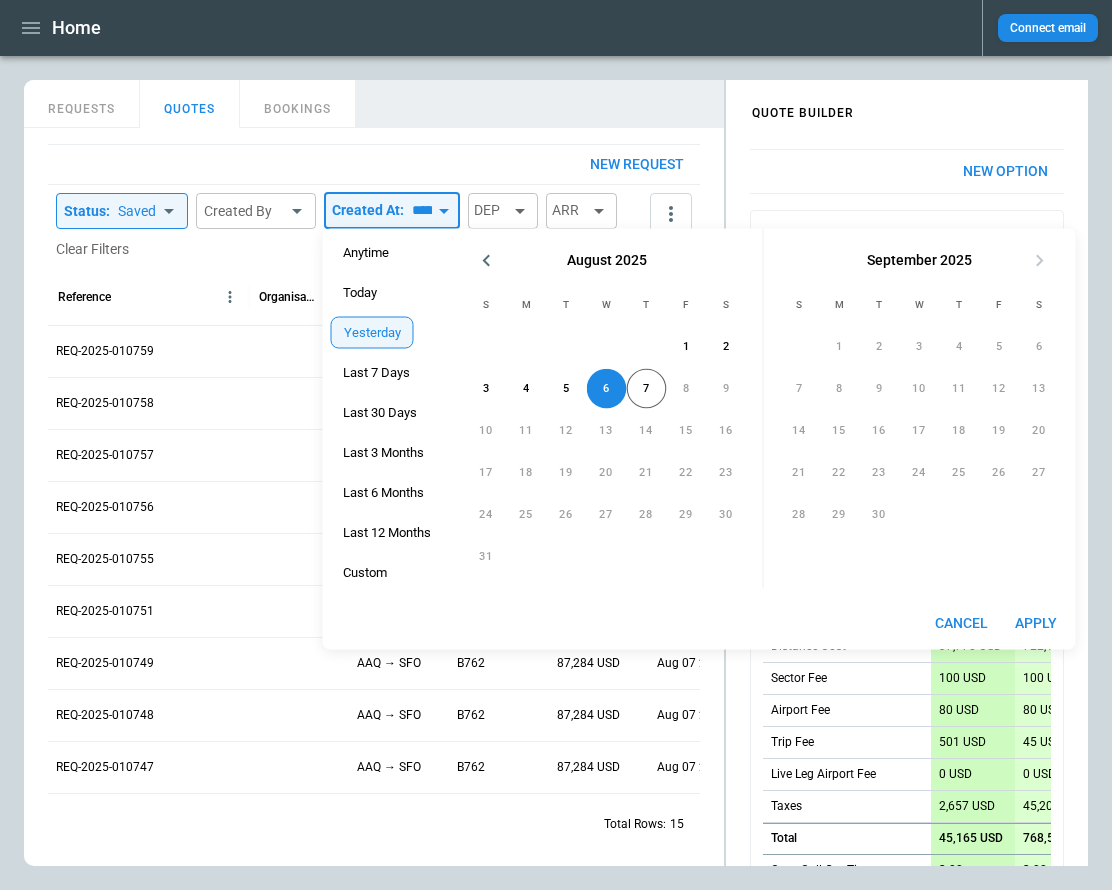 click on "Apply" at bounding box center [1036, 623] 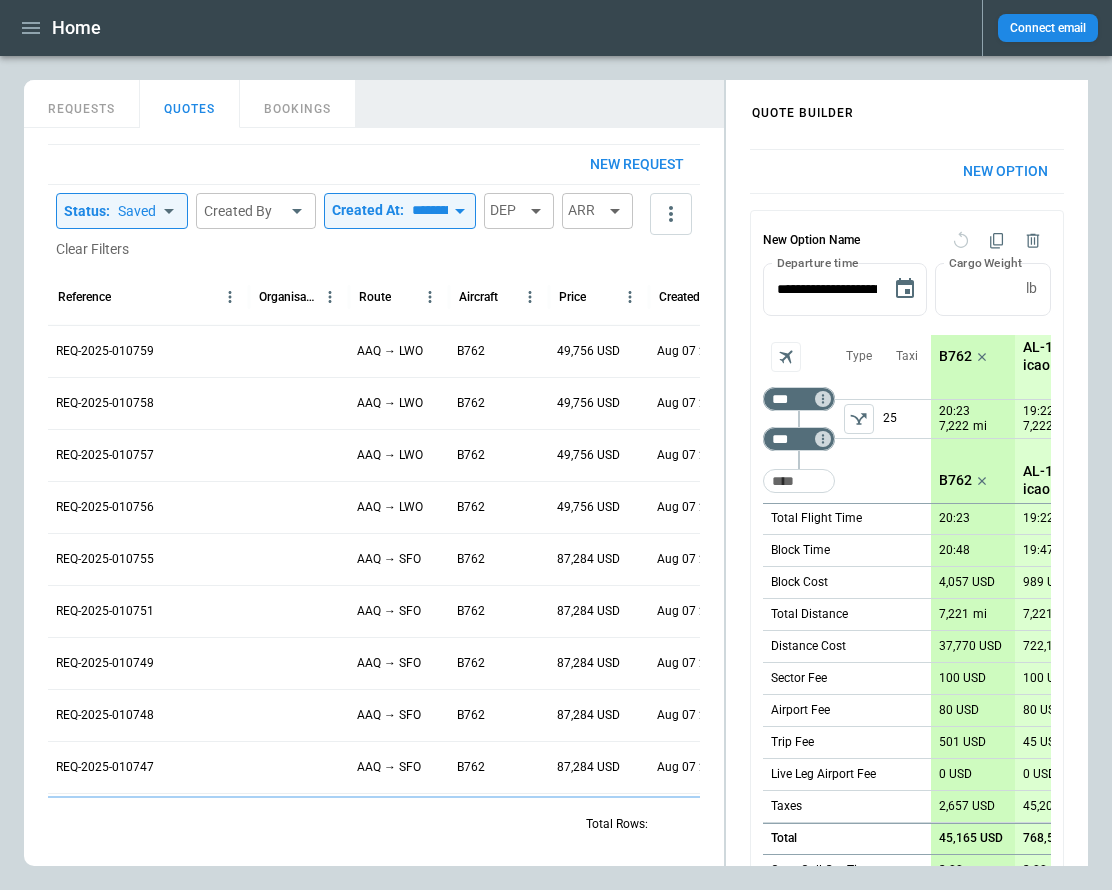 click on "New request Status : Saved ***** ​ Created By ​ ​ Created At: ********* ​ DEP ARR Clear Filters Reference Organisations Route Aircraft Price Created At (UTC+03:00) Created by Status REQ-2025-010759 AAQ → LWO B762 49,756 USD Aug 07 2025 17:16 Aliona Lut saved REQ-2025-010758 AAQ → LWO B762 49,756 USD Aug 07 2025 17:15 Aliona Lut saved REQ-2025-010757 AAQ → LWO B762 49,756 USD Aug 07 2025 17:15 Aliona Lut saved REQ-2025-010756 AAQ → LWO B762 49,756 USD Aug 07 2025 16:12 Aliona Lut saved REQ-2025-010755 AAQ → SFO B762 87,284 USD Aug 07 2025 16:00 Aliona Lut saved REQ-2025-010751 AAQ → SFO B762 87,284 USD Aug 07 2025 15:57 Aliona Lut saved REQ-2025-010749 AAQ → SFO B762 87,284 USD Aug 07 2025 15:44 Aliona Lut saved REQ-2025-010748 AAQ → SFO B762 87,284 USD Aug 07 2025 15:43 Aliona Lut saved REQ-2025-010747 AAQ → SFO B762 87,284 USD Aug 07 2025 15:42 Aliona Lut saved REQ-2025-010746 AAQ → SFO B762 87,284 USD Aug 07 2025 15:42 Aliona Lut saved REQ-2025-010745 AAQ → SFO B762 87,284 USD" at bounding box center [374, 497] 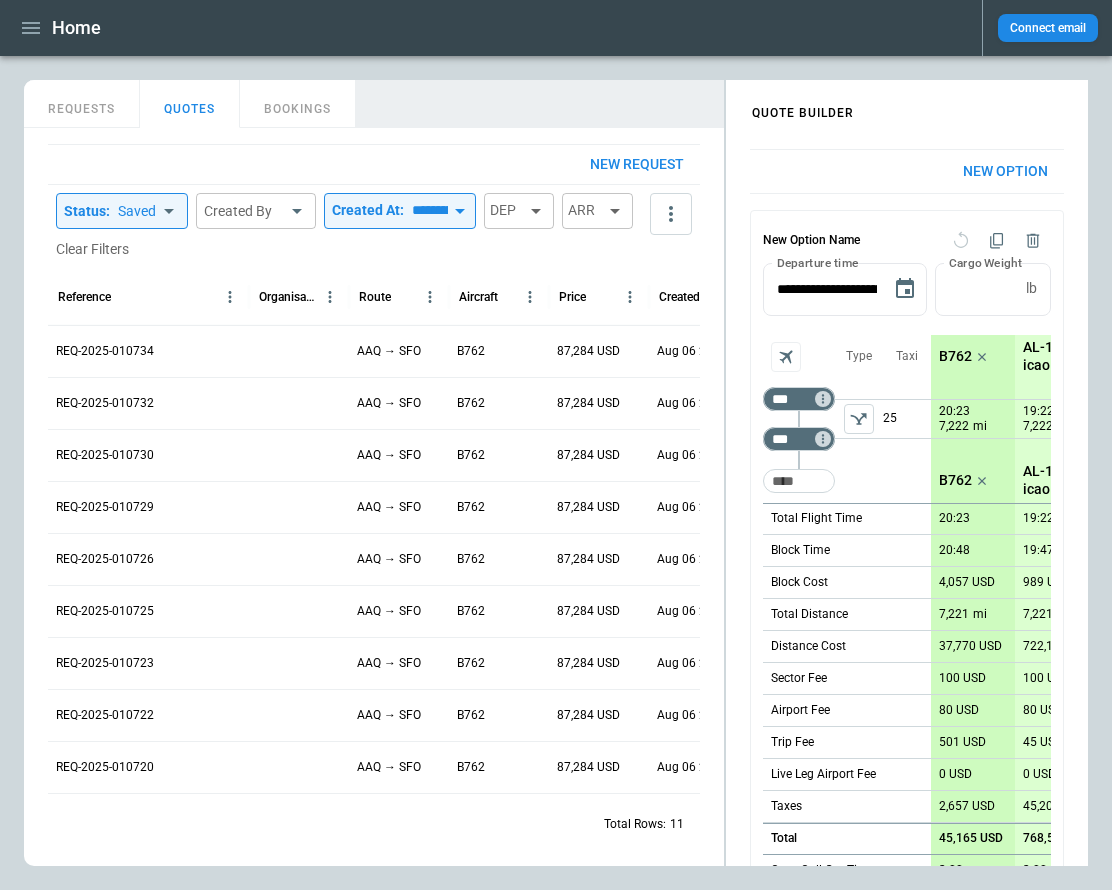 scroll, scrollTop: 0, scrollLeft: 265, axis: horizontal 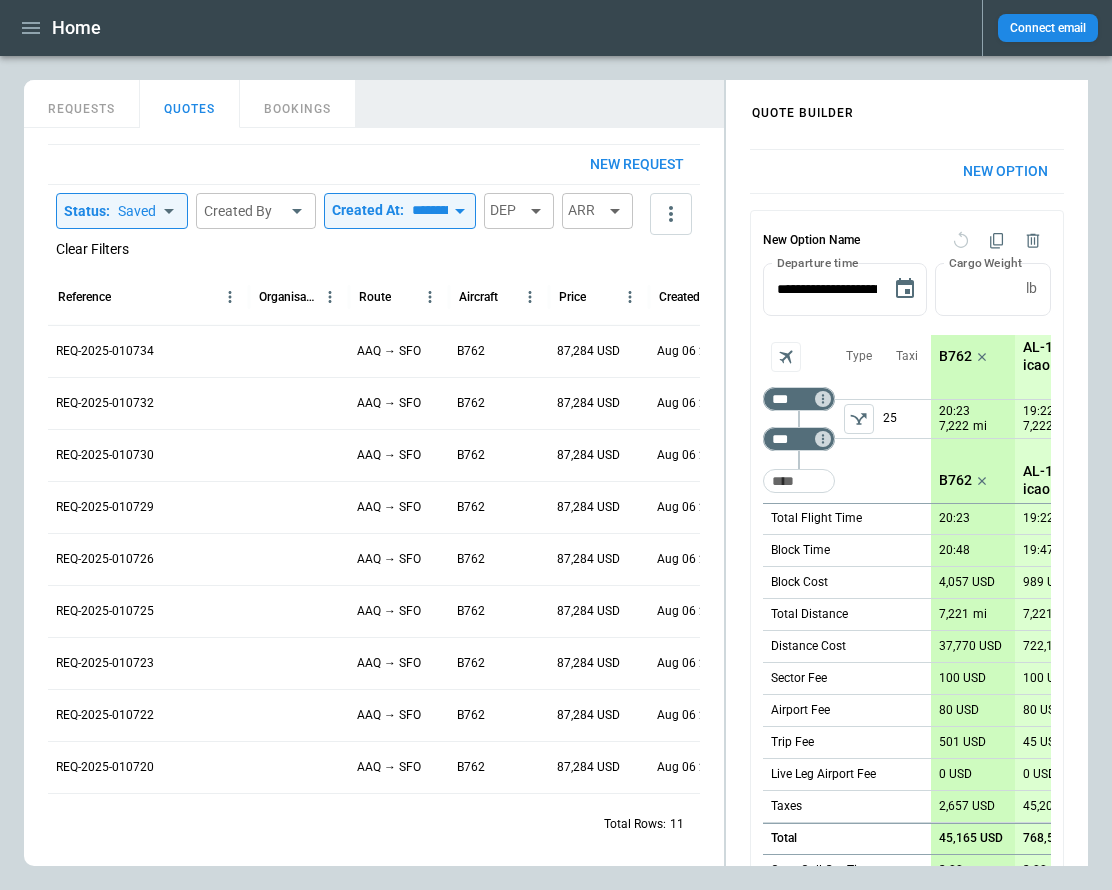 click on "Clear Filters" at bounding box center [92, 249] 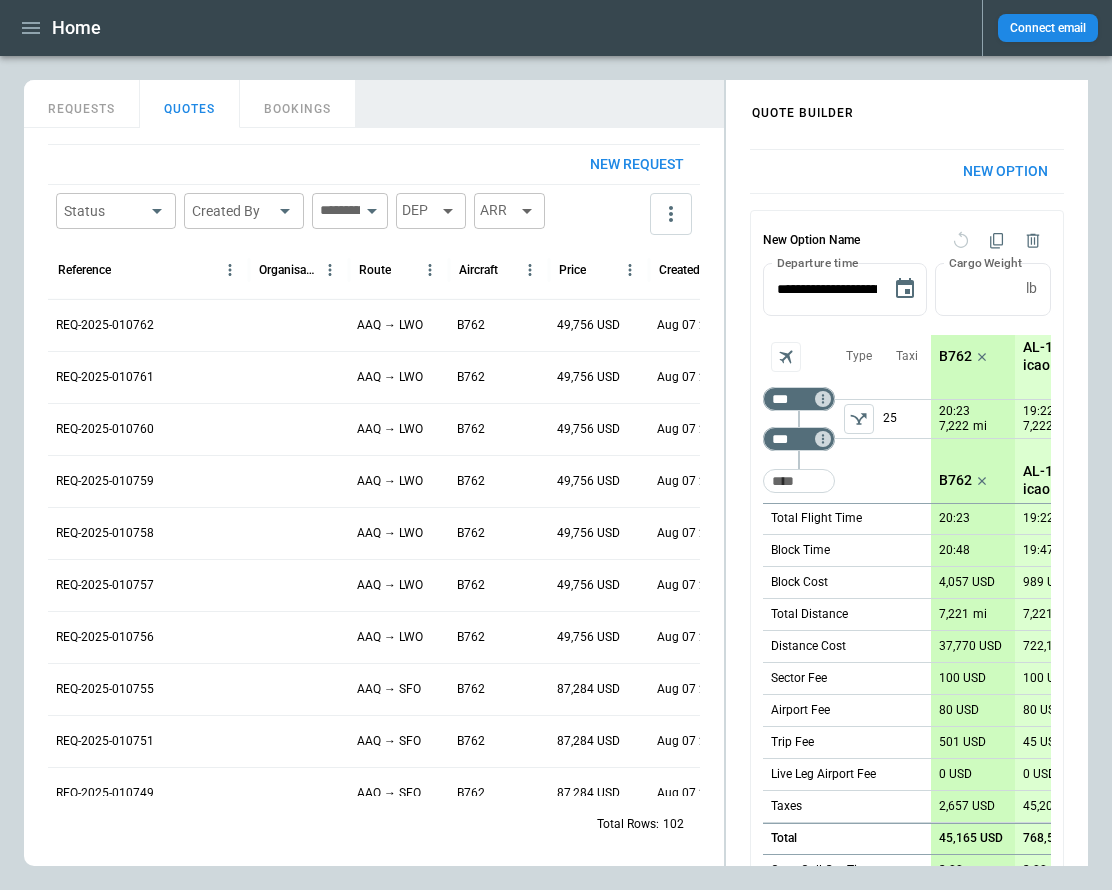 scroll, scrollTop: 76, scrollLeft: 0, axis: vertical 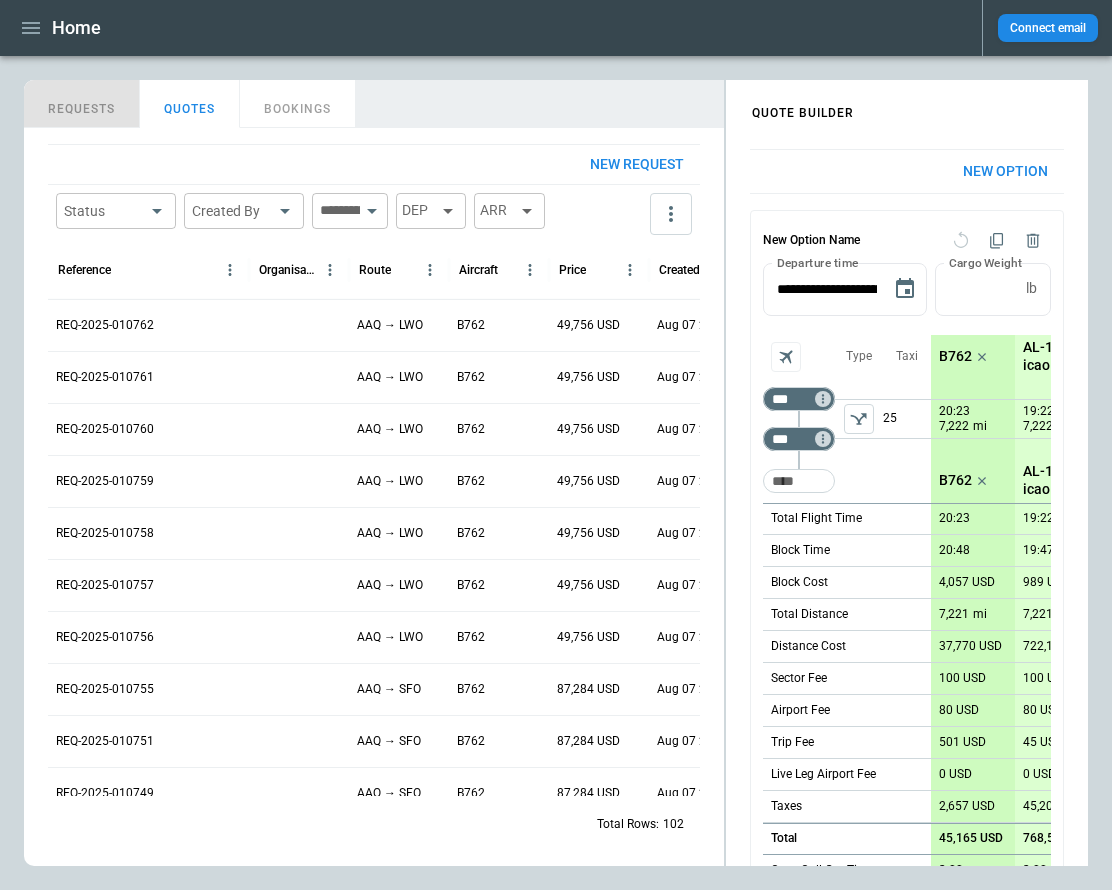 click on "REQUESTS" at bounding box center (82, 104) 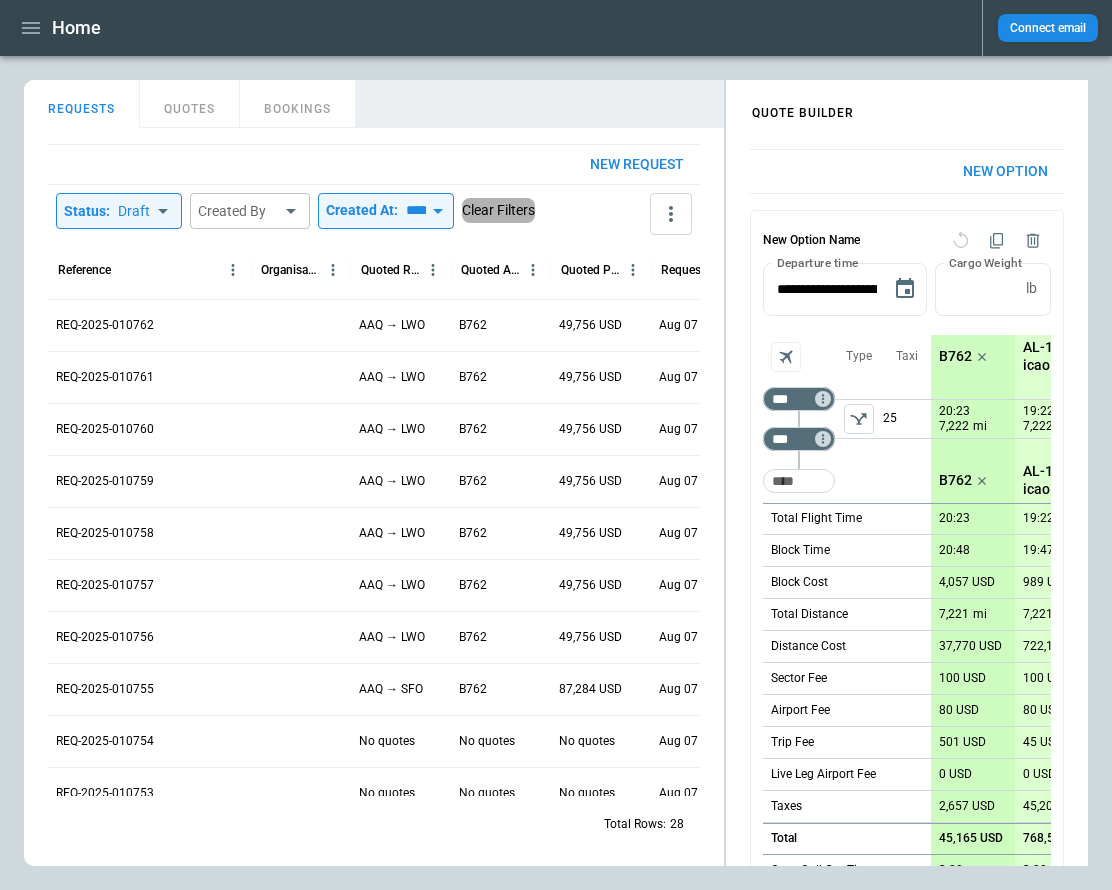 click on "Clear Filters" at bounding box center (498, 210) 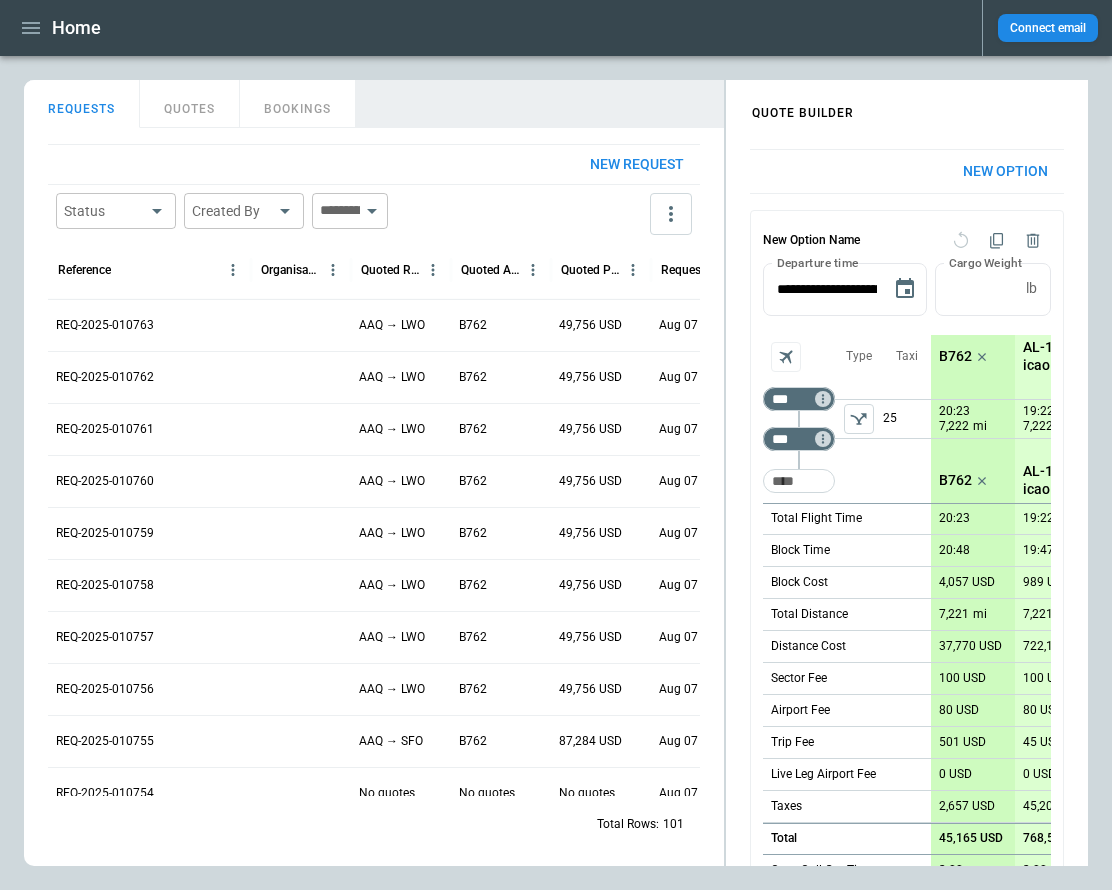 click on "Home Connect email FindBorderBarSize QUOTE BUILDER REQUESTS QUOTES BOOKINGS New request Status ​ Created By ​ ​ Reference Organisation Quoted Route Quoted Aircraft Quoted Price Request Created At (UTC+03:00) Status Created by REQ-2025-010763 AAQ → LWO B762 49,756 USD Aug 07 2025 17:18 draft Aliona Lut REQ-2025-010762 AAQ → LWO B762 49,756 USD Aug 07 2025 17:17 draft Aliona Lut REQ-2025-010761 AAQ → LWO B762 49,756 USD Aug 07 2025 17:17 draft Aliona Lut REQ-2025-010760 AAQ → LWO B762 49,756 USD Aug 07 2025 17:16 draft Aliona Lut REQ-2025-010759 AAQ → LWO B762 49,756 USD Aug 07 2025 17:16 draft Aliona Lut REQ-2025-010758 AAQ → LWO B762 49,756 USD Aug 07 2025 17:15 draft Aliona Lut REQ-2025-010757 AAQ → LWO B762 49,756 USD Aug 07 2025 17:15 draft Aliona Lut REQ-2025-010756 AAQ → LWO B762 49,756 USD Aug 07 2025 16:12 draft Aliona Lut REQ-2025-010755 AAQ → SFO B762 87,284 USD Aug 07 2025 16:00 draft Aliona Lut REQ-2025-010754 No quotes No quotes No quotes Aug 07 2025 16:00 draft Aliona Lut" at bounding box center [556, 445] 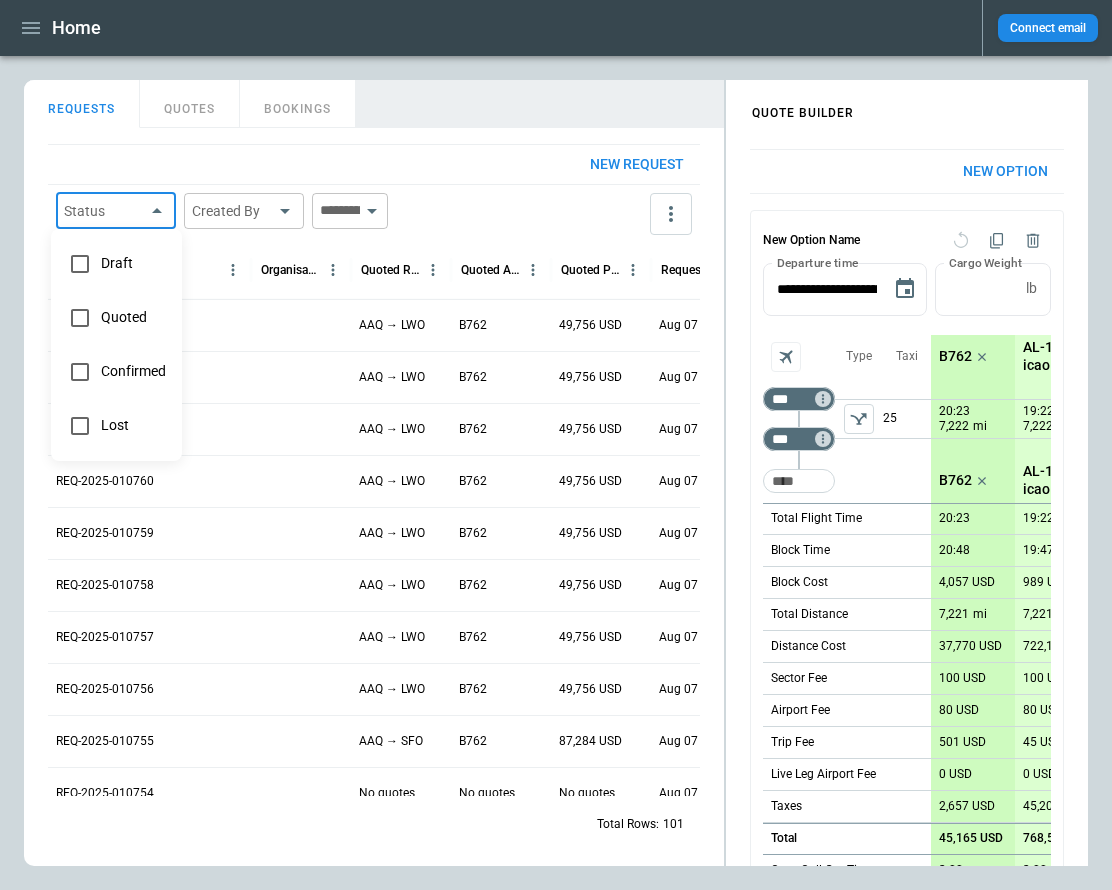 click on "Draft" at bounding box center [133, 263] 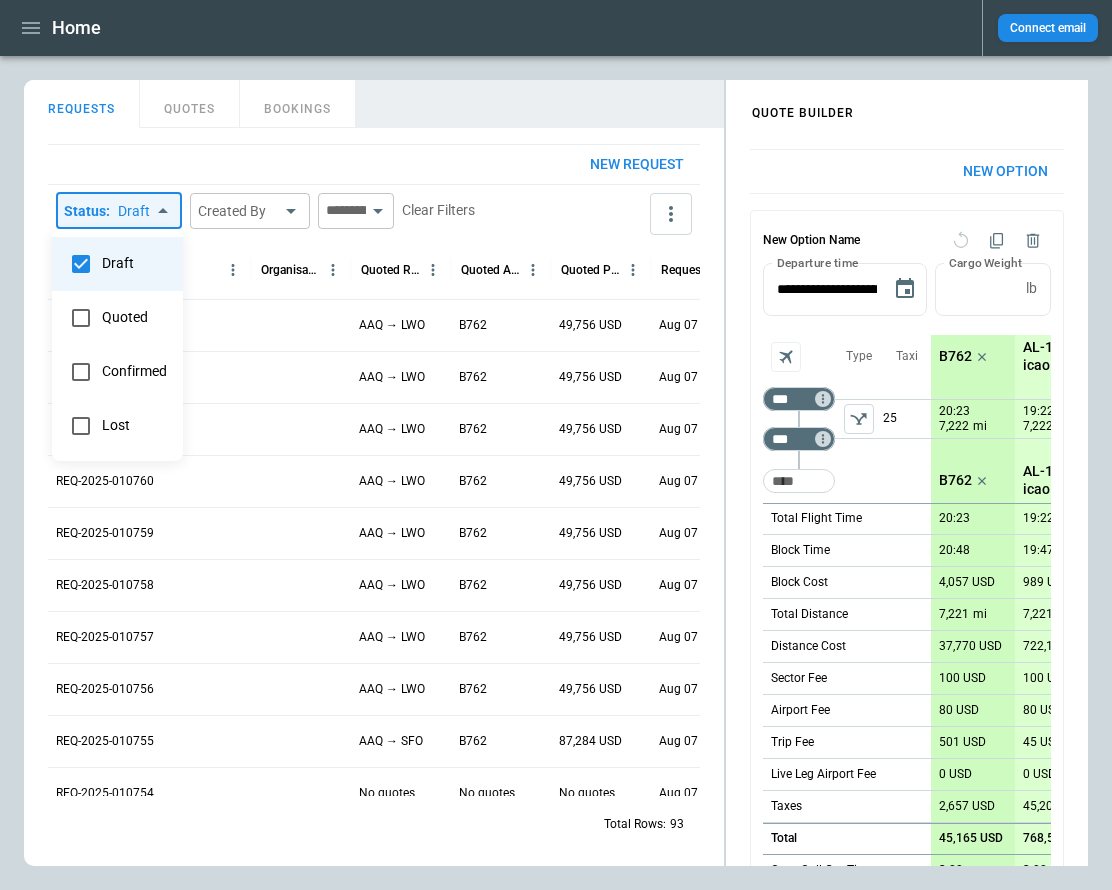 click at bounding box center (556, 445) 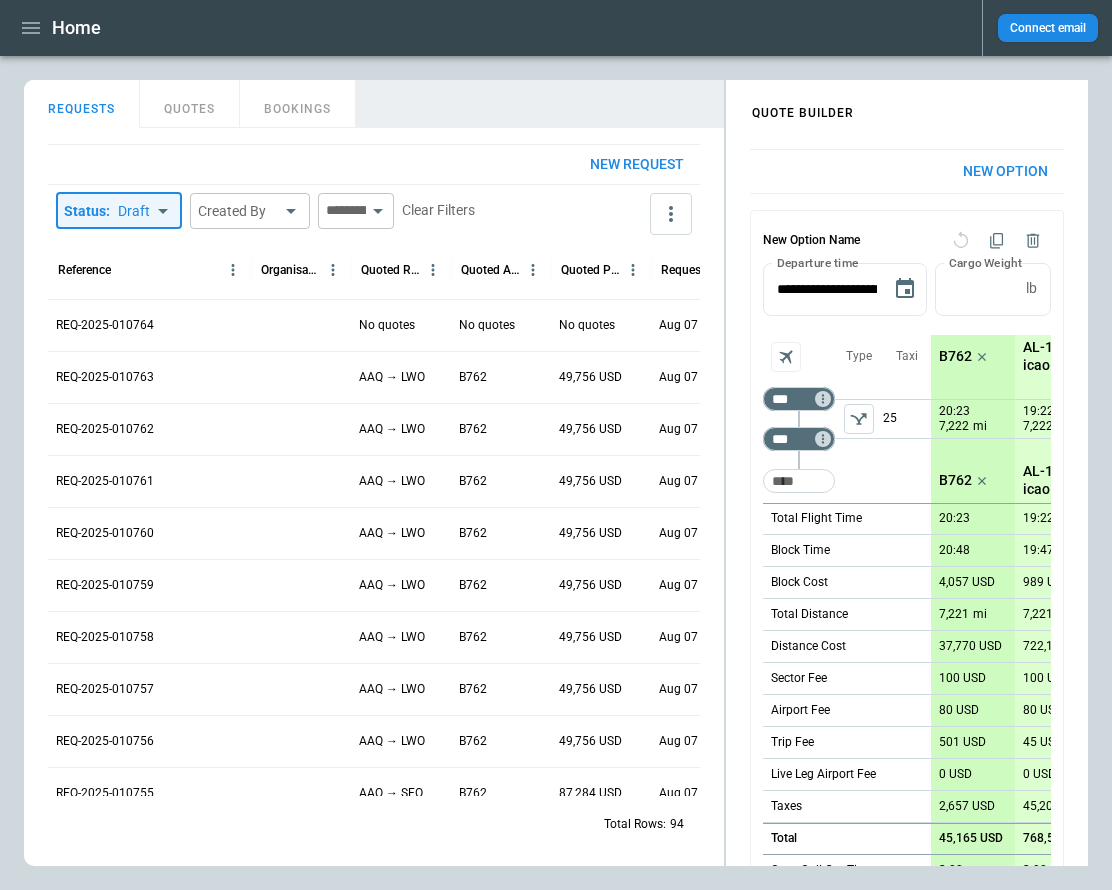 click on "Home Connect email FindBorderBarSize QUOTE BUILDER REQUESTS QUOTES BOOKINGS New request Status : Draft *** ​ Created By ​ ​ Clear Filters Reference Organisation Quoted Route Quoted Aircraft Quoted Price Request Created At (UTC+03:00) Status Created by REQ-2025-010764 No quotes No quotes No quotes Aug 07 2025 17:18 draft Aliona Lut REQ-2025-010763 AAQ → LWO B762 49,756 USD Aug 07 2025 17:18 draft Aliona Lut REQ-2025-010762 AAQ → LWO B762 49,756 USD Aug 07 2025 17:17 draft Aliona Lut REQ-2025-010761 AAQ → LWO B762 49,756 USD Aug 07 2025 17:17 draft Aliona Lut REQ-2025-010760 AAQ → LWO B762 49,756 USD Aug 07 2025 17:16 draft Aliona Lut REQ-2025-010759 AAQ → LWO B762 49,756 USD Aug 07 2025 17:16 draft Aliona Lut REQ-2025-010758 AAQ → LWO B762 49,756 USD Aug 07 2025 17:15 draft Aliona Lut REQ-2025-010757 AAQ → LWO B762 49,756 USD Aug 07 2025 17:15 draft Aliona Lut REQ-2025-010756 AAQ → LWO B762 49,756 USD Aug 07 2025 16:12 draft Aliona Lut REQ-2025-010755 AAQ → SFO B762 87,284 USD draft 94" at bounding box center [556, 445] 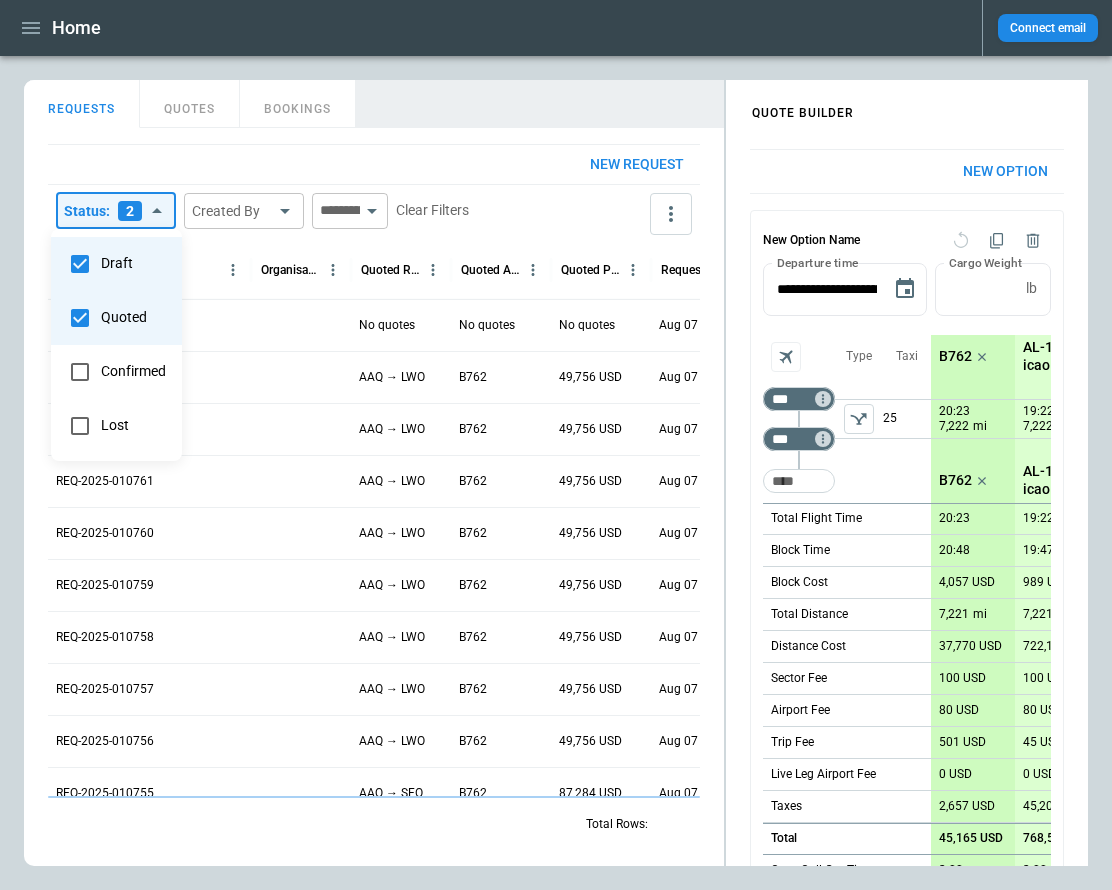 click at bounding box center (556, 445) 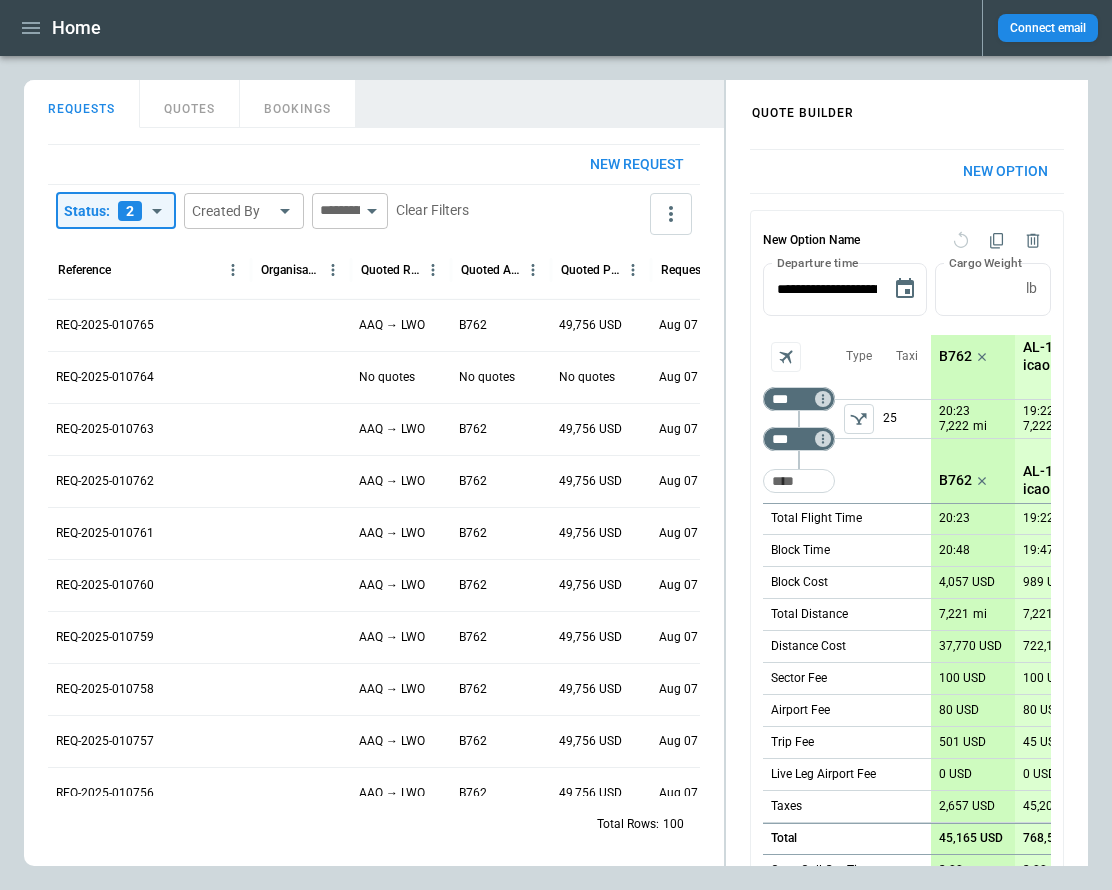click on "**********" at bounding box center [556, 445] 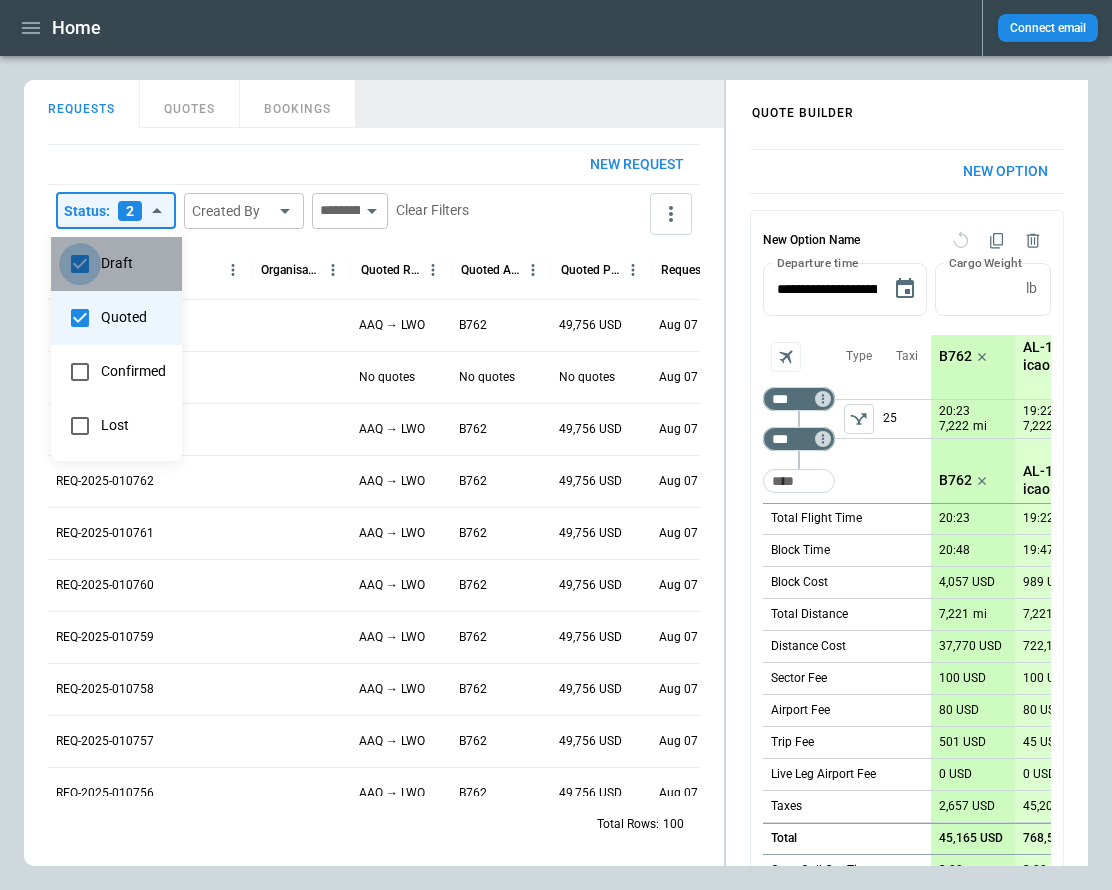 type on "******" 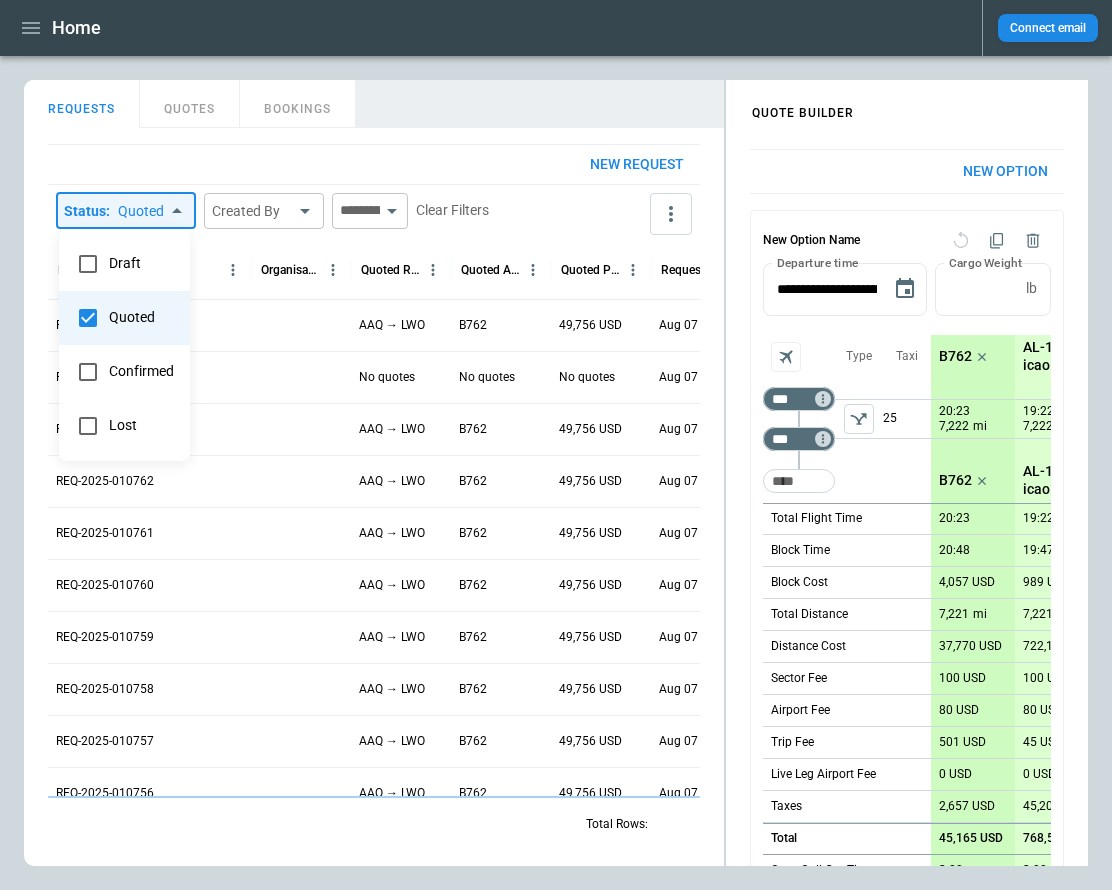 click at bounding box center [556, 445] 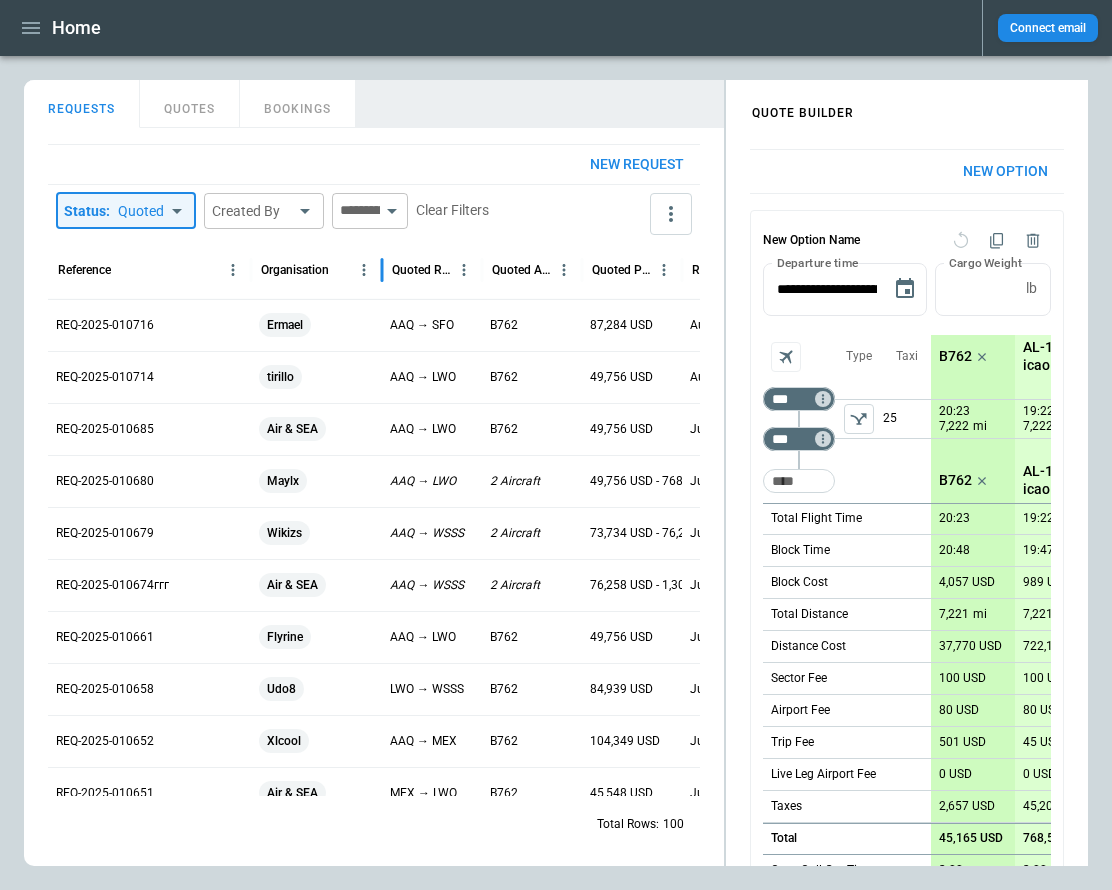 drag, startPoint x: 352, startPoint y: 281, endPoint x: 383, endPoint y: 280, distance: 31.016125 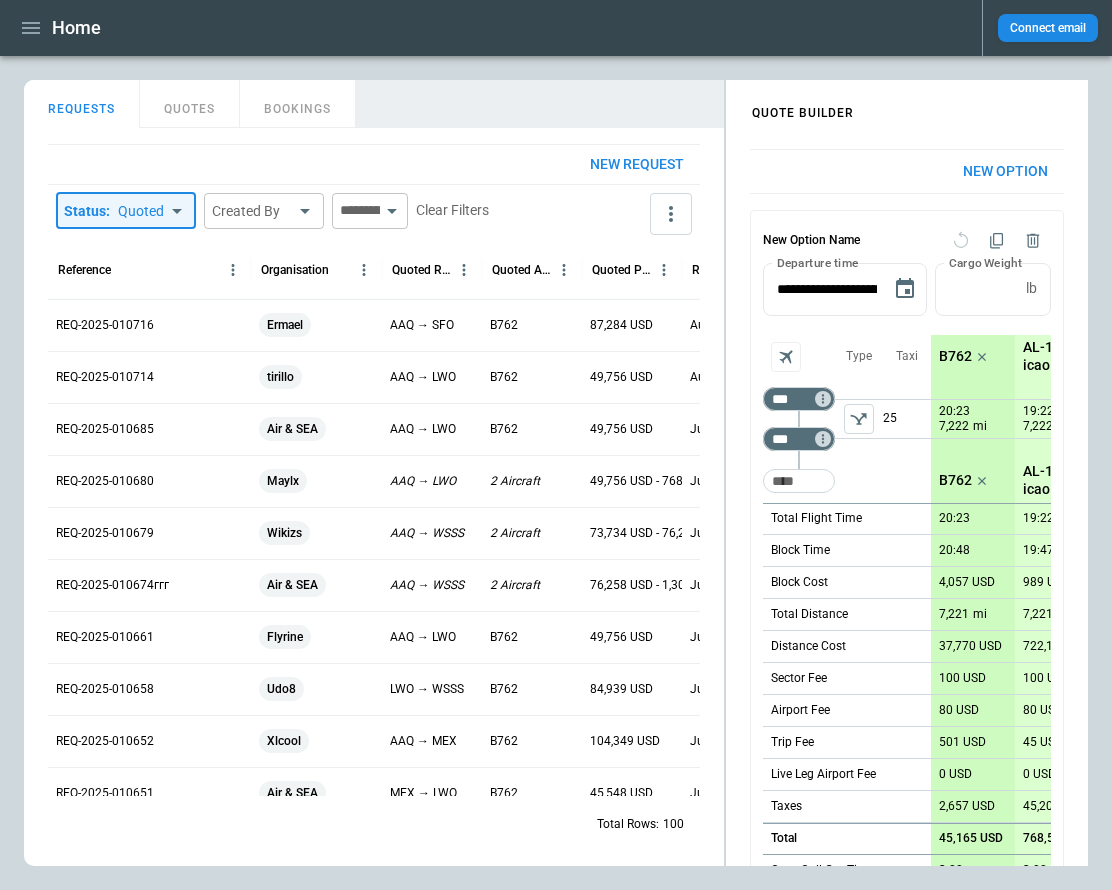 scroll, scrollTop: 0, scrollLeft: 140, axis: horizontal 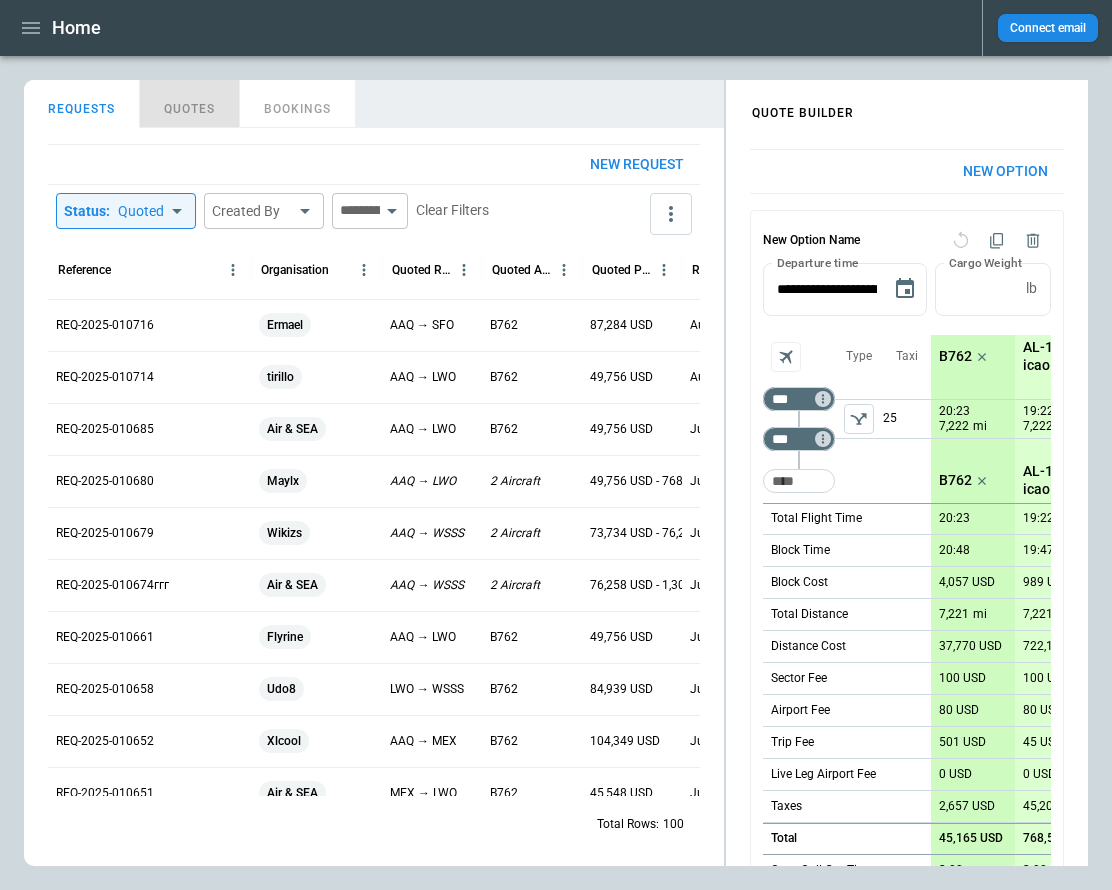 click on "QUOTES" at bounding box center [190, 104] 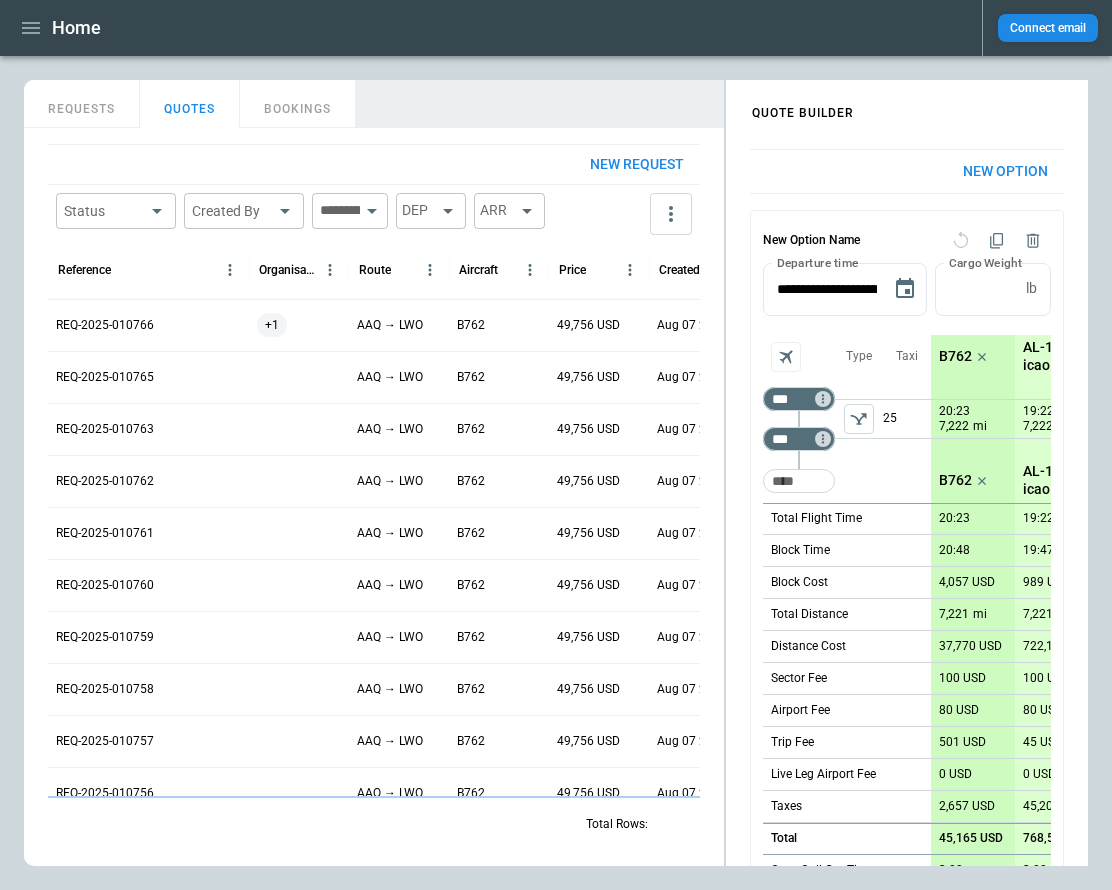 scroll, scrollTop: 0, scrollLeft: 87, axis: horizontal 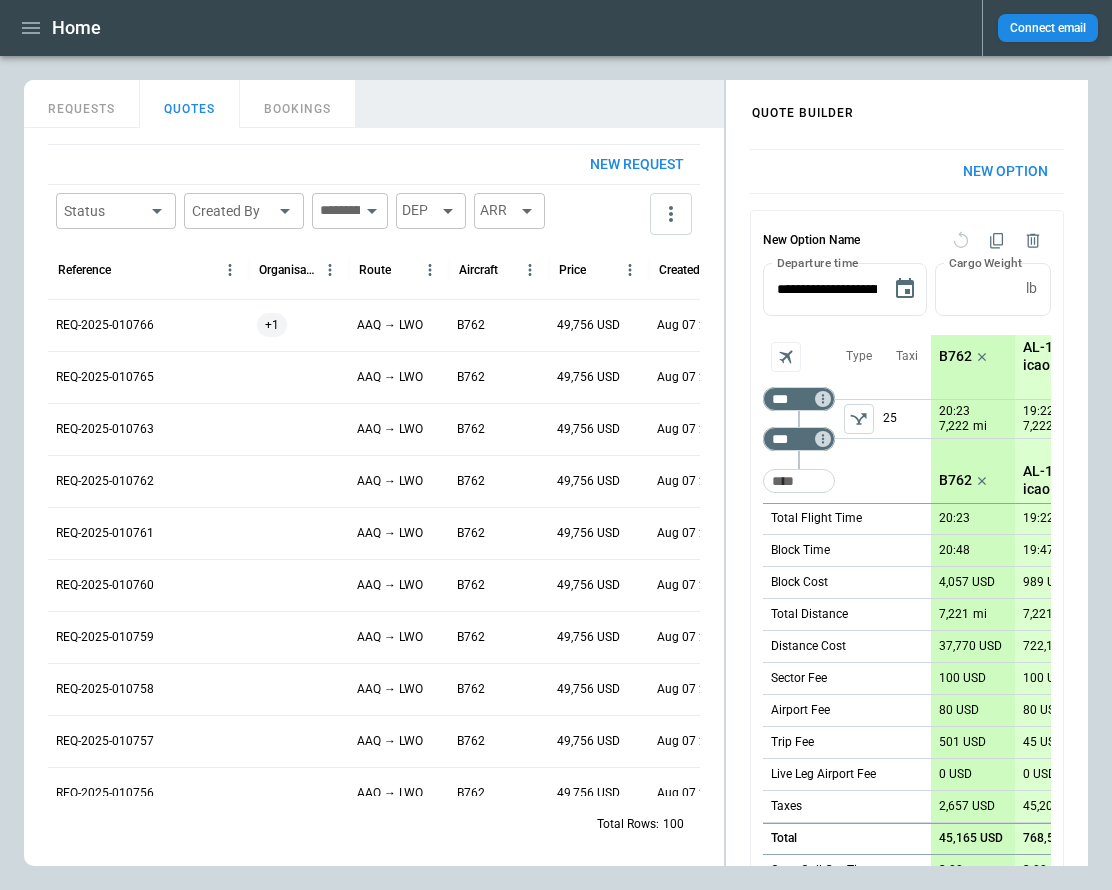 click on "REQUESTS" at bounding box center (82, 104) 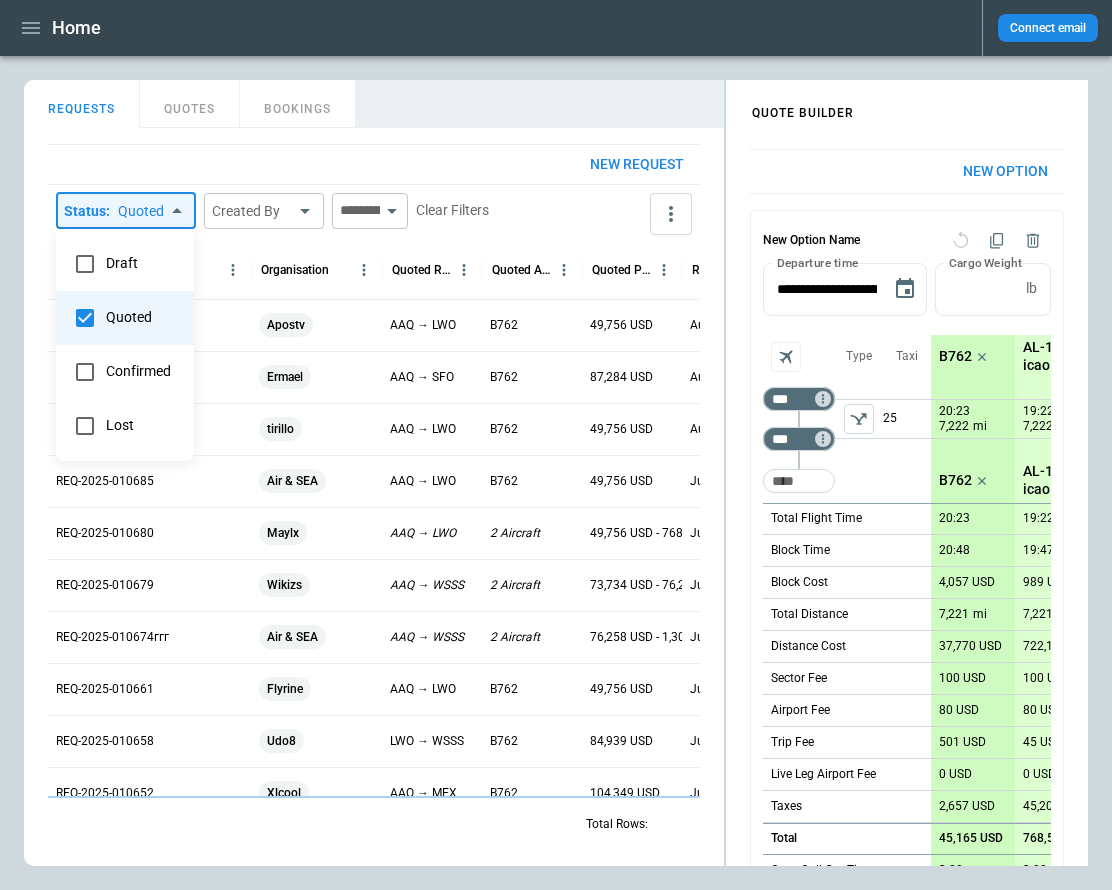 click on "Home Connect email FindBorderBarSize QUOTE BUILDER REQUESTS QUOTES BOOKINGS New request Status : Quoted ****** ​ Created By ​ ​ Clear Filters Reference Organisation Quoted Route Quoted Aircraft Quoted Price Request Created At (UTC+03:00) Status Created by REQ-2025-010766 Apostv AAQ → LWO B762 49,756 USD Aug 07 2025 17:19 quoted Aliona Lut REQ-2025-010716 Ermael AAQ → SFO B762 87,284 USD Aug 04 2025 19:20 quoted Aliona Lut REQ-2025-010714 tirillo AAQ → LWO B762 49,756 USD Aug 04 2025 18:52 quoted Aliona Lut REQ-2025-010685 Air & SEA AAQ → LWO B762 49,756 USD Jul 21 2025 15:58 quoted Aliona Lut REQ-2025-010680 Maylx AAQ → LWO 2 Aircraft 49,756 USD - 768,764 USD Jul 17 2025 14:01 quoted Aliona Lut REQ-2025-010679 Wikizs AAQ → WSSS 2 Aircraft 73,734 USD - 76,258 USD Jul 17 2025 14:00 quoted Aliona Lut REQ-2025-010674ггг Air & SEA AAQ → WSSS 2 Aircraft 76,258 USD - 1,303,269 USD Jul 16 2025 22:13 quoted Aliona Lut REQ-2025-010661 Flyrine AAQ → LWO B762 49,756 USD Jul 09 2025 09:46 quoted *" at bounding box center (556, 445) 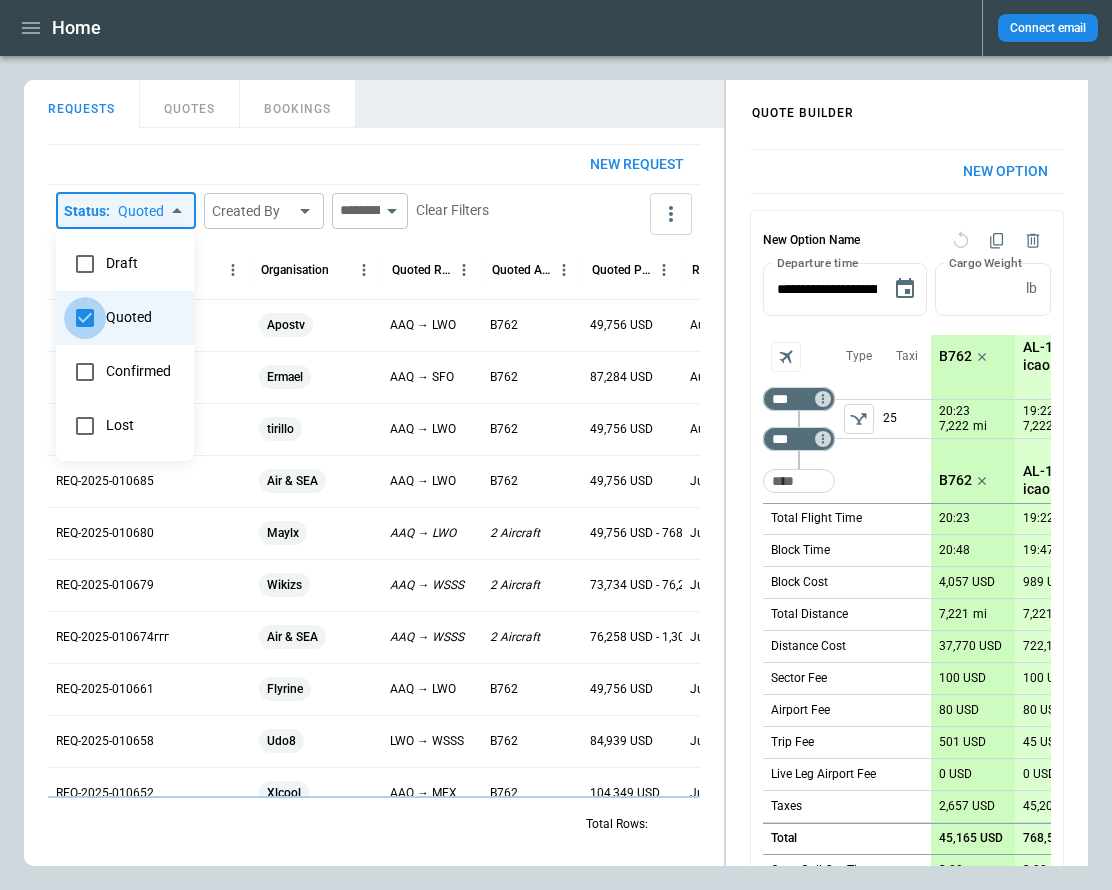 type 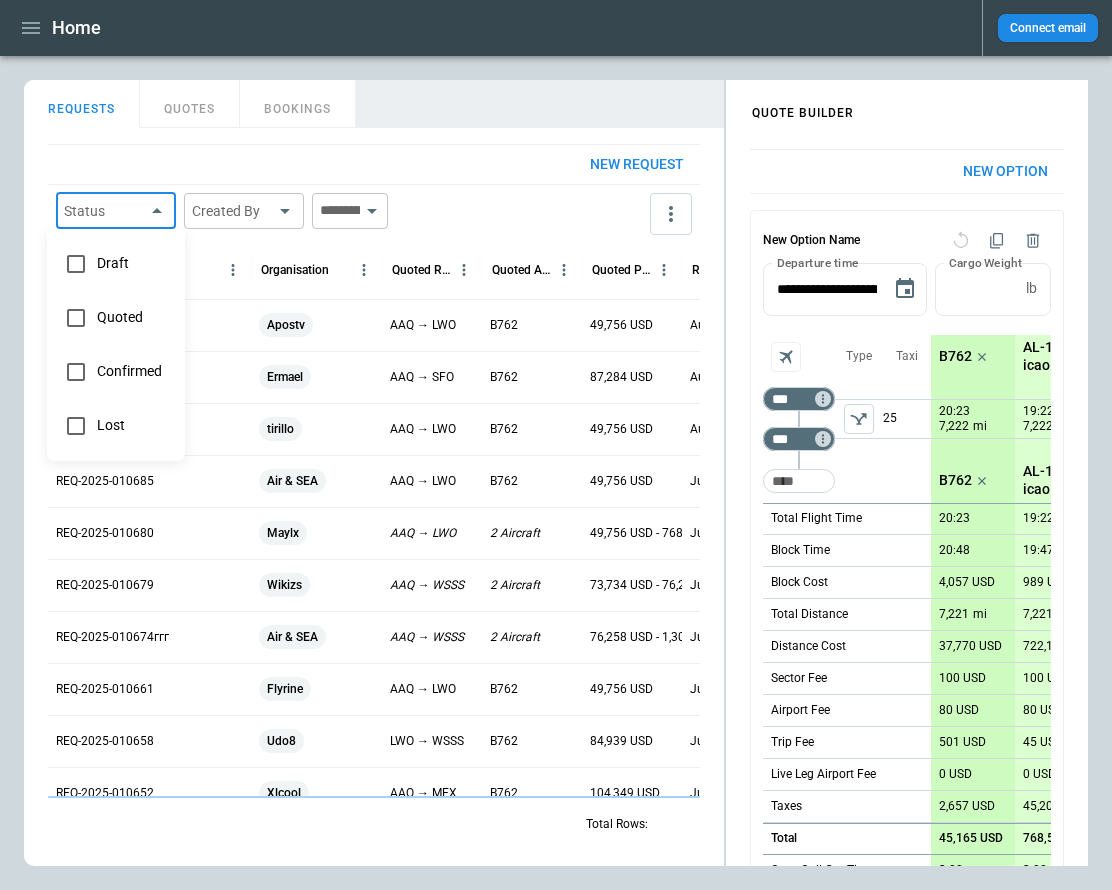click at bounding box center [556, 445] 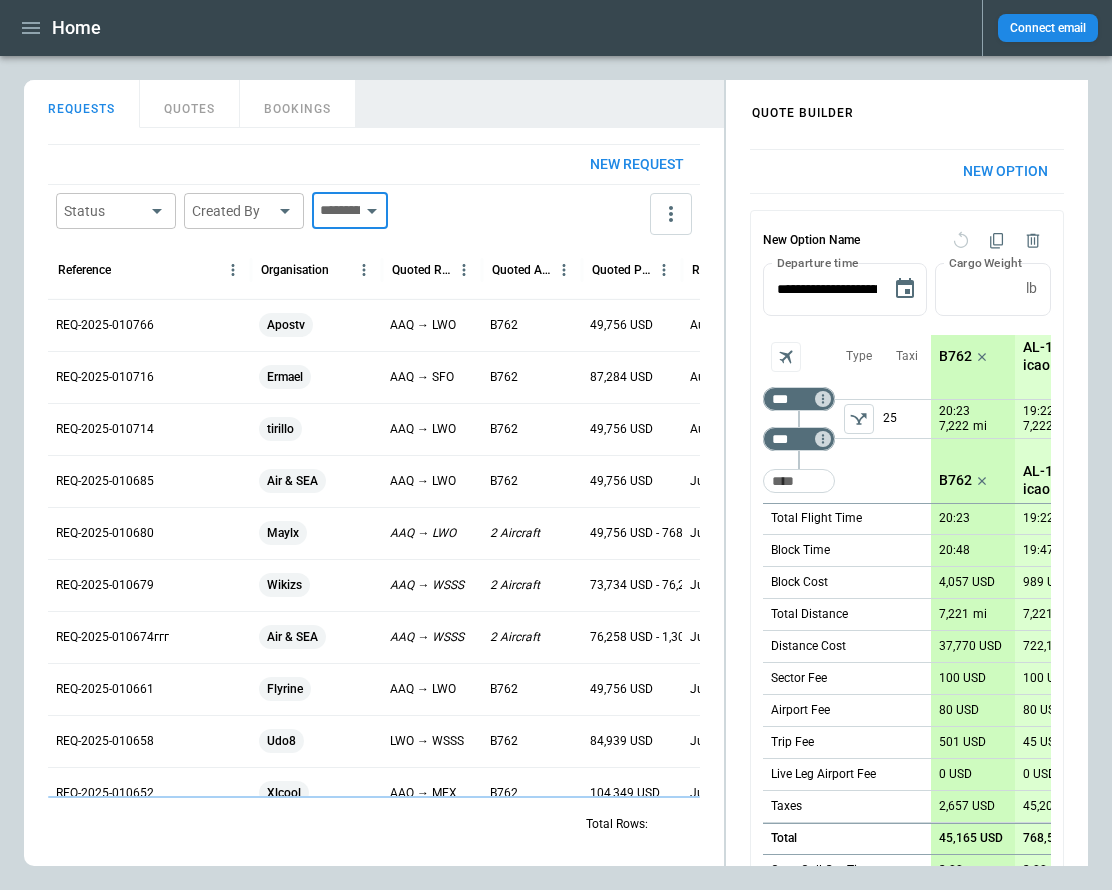 click at bounding box center [336, 211] 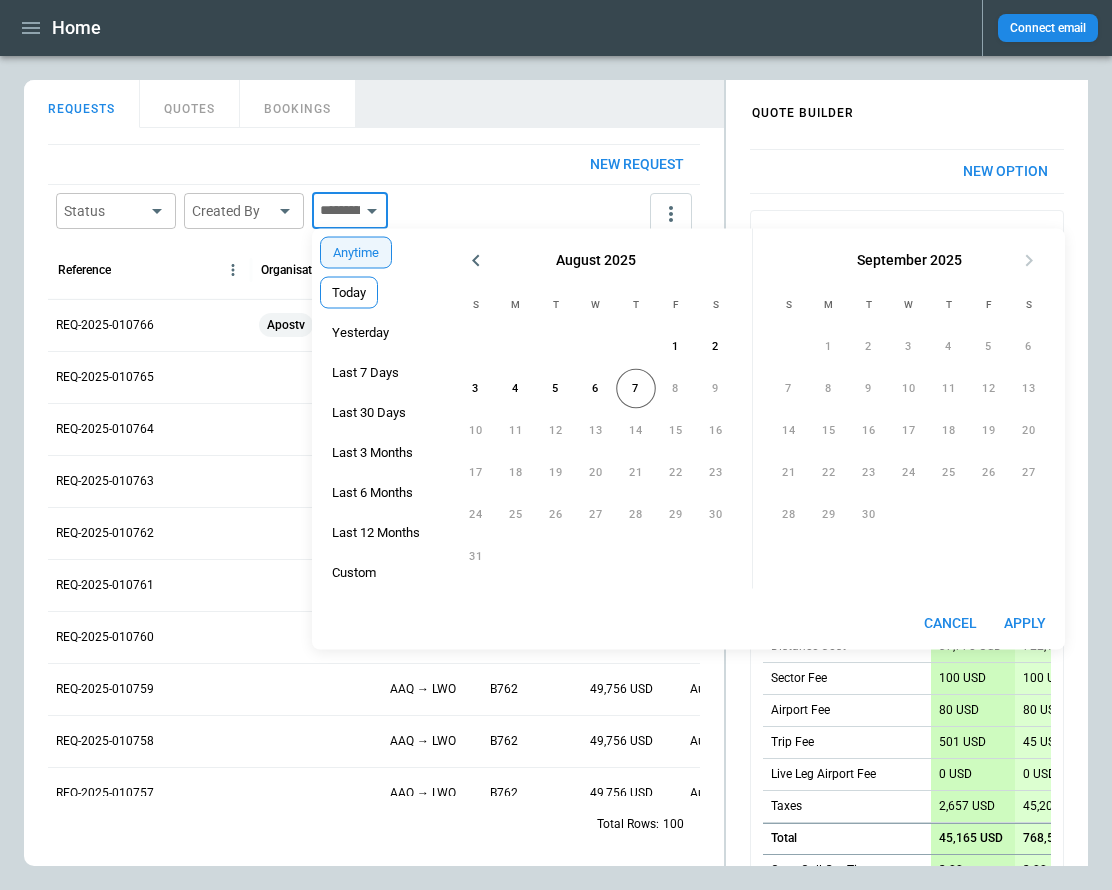 click on "Today" at bounding box center [349, 293] 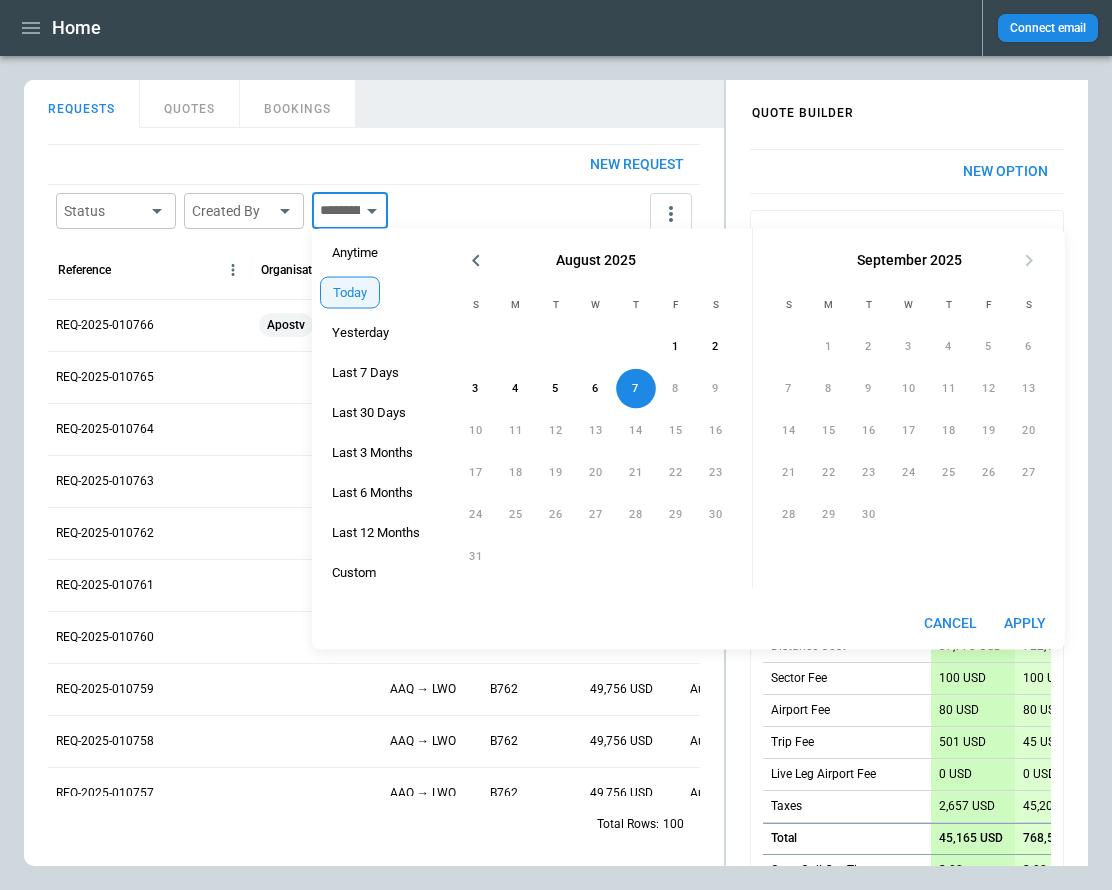 click on "Apply" at bounding box center [1025, 623] 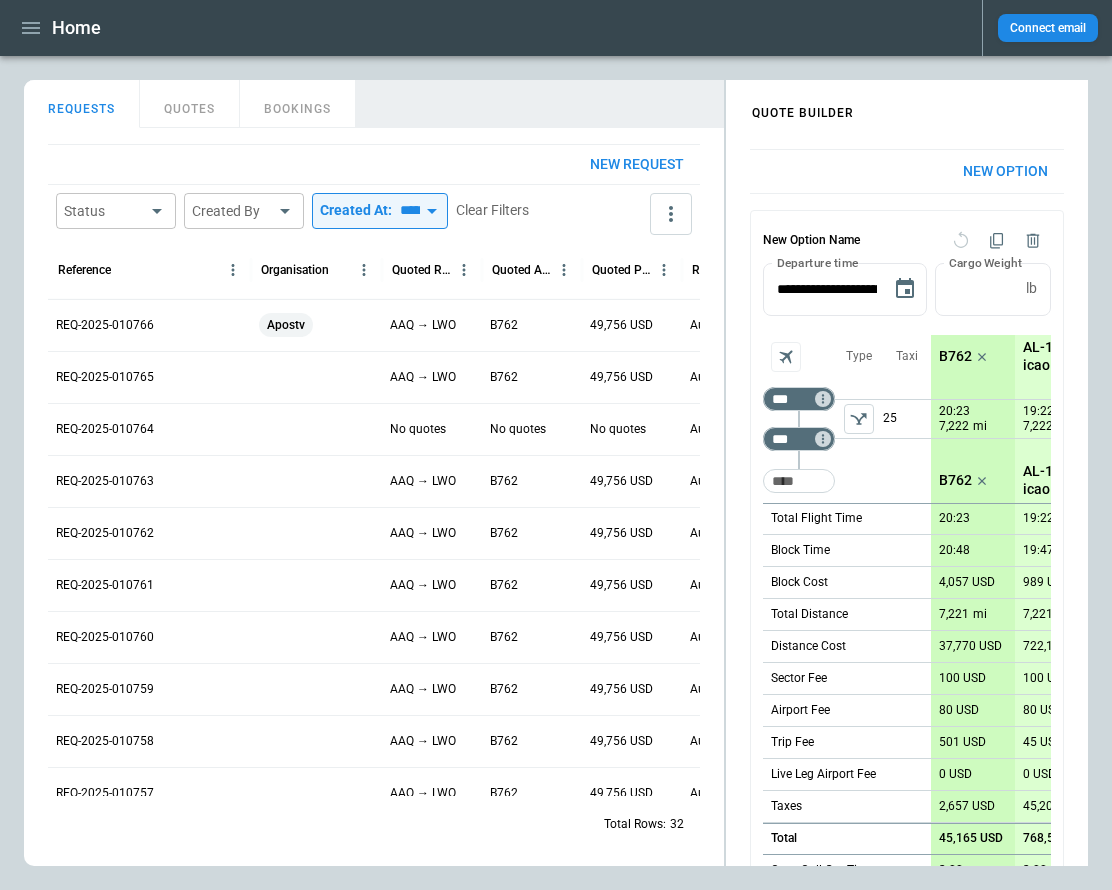 click on "New request Status ​ Created By ​ ​ Created At: ***** ​ Clear Filters Reference Organisation Quoted Route Quoted Aircraft Quoted Price Request Created At (UTC+03:00) Status Created by REQ-2025-010766 Apostv AAQ → LWO B762 49,756 USD Aug 07 2025 17:19 quoted Aliona Lut REQ-2025-010765 AAQ → LWO B762 49,756 USD Aug 07 2025 17:18 draft Aliona Lut REQ-2025-010764 No quotes No quotes No quotes Aug 07 2025 17:18 draft Aliona Lut REQ-2025-010763 AAQ → LWO B762 49,756 USD Aug 07 2025 17:18 draft Aliona Lut REQ-2025-010762 AAQ → LWO B762 49,756 USD Aug 07 2025 17:17 draft Aliona Lut REQ-2025-010761 AAQ → LWO B762 49,756 USD Aug 07 2025 17:17 draft Aliona Lut REQ-2025-010760 AAQ → LWO B762 49,756 USD Aug 07 2025 17:16 draft Aliona Lut REQ-2025-010759 AAQ → LWO B762 49,756 USD Aug 07 2025 17:16 draft Aliona Lut REQ-2025-010758 AAQ → LWO B762 49,756 USD Aug 07 2025 17:15 draft Aliona Lut REQ-2025-010757 AAQ → LWO B762 49,756 USD Aug 07 2025 17:15 draft Aliona Lut REQ-2025-010756 AAQ → LWO B762" at bounding box center [374, 497] 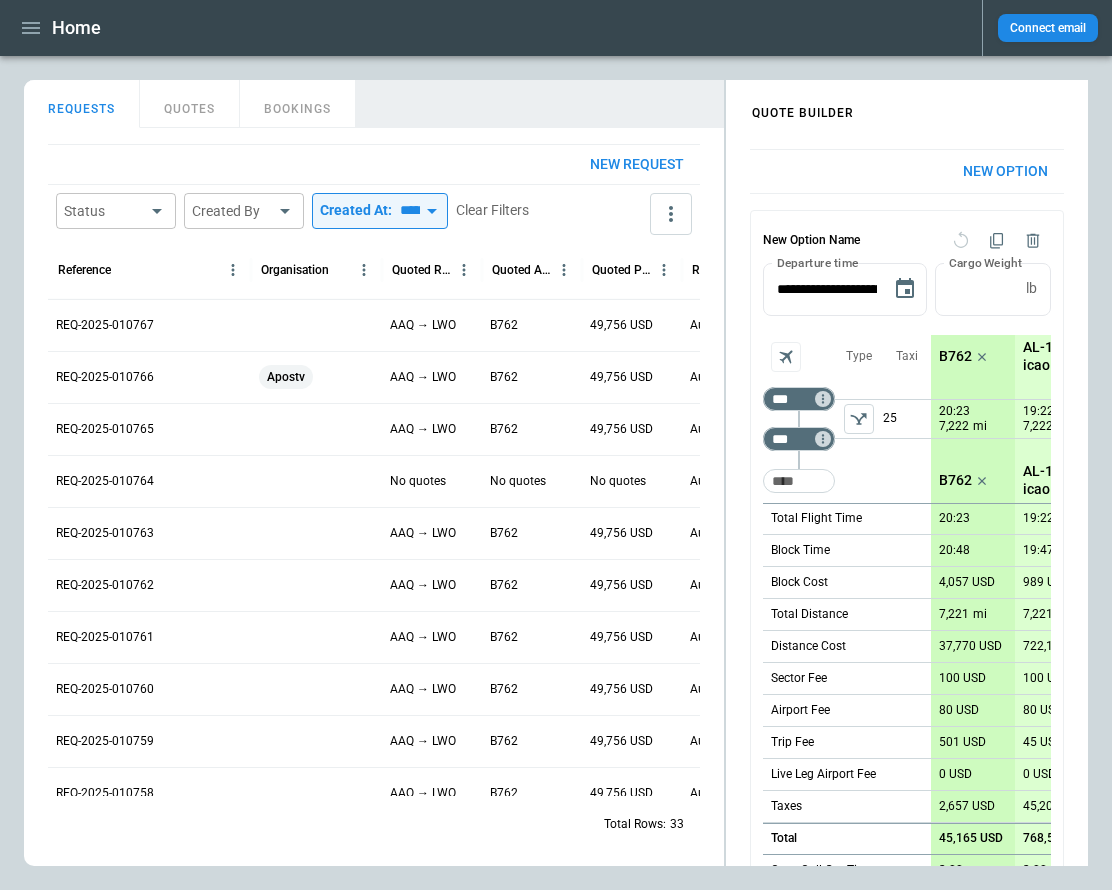 click 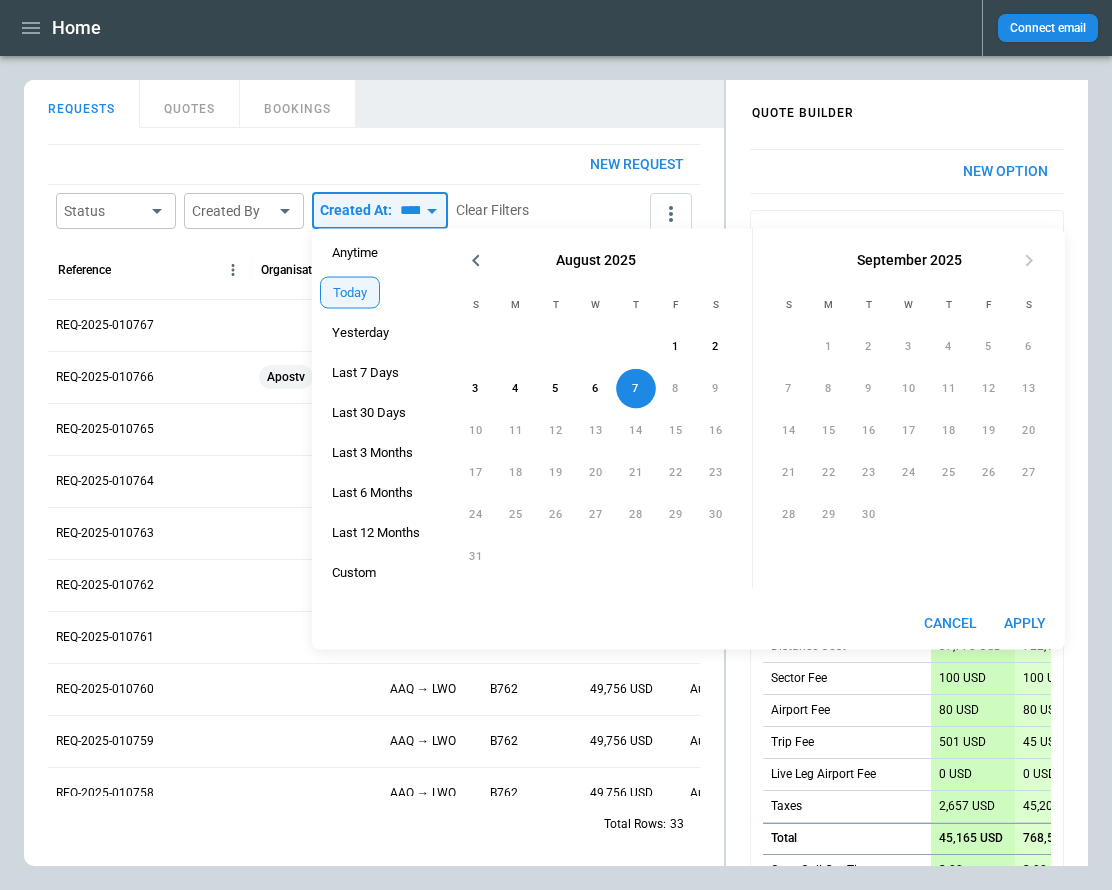 click on "Anytime Today Yesterday Last 7 Days Last 30 Days Last 3 Months Last 6 Months Last 12 Months Custom" at bounding box center (376, 413) 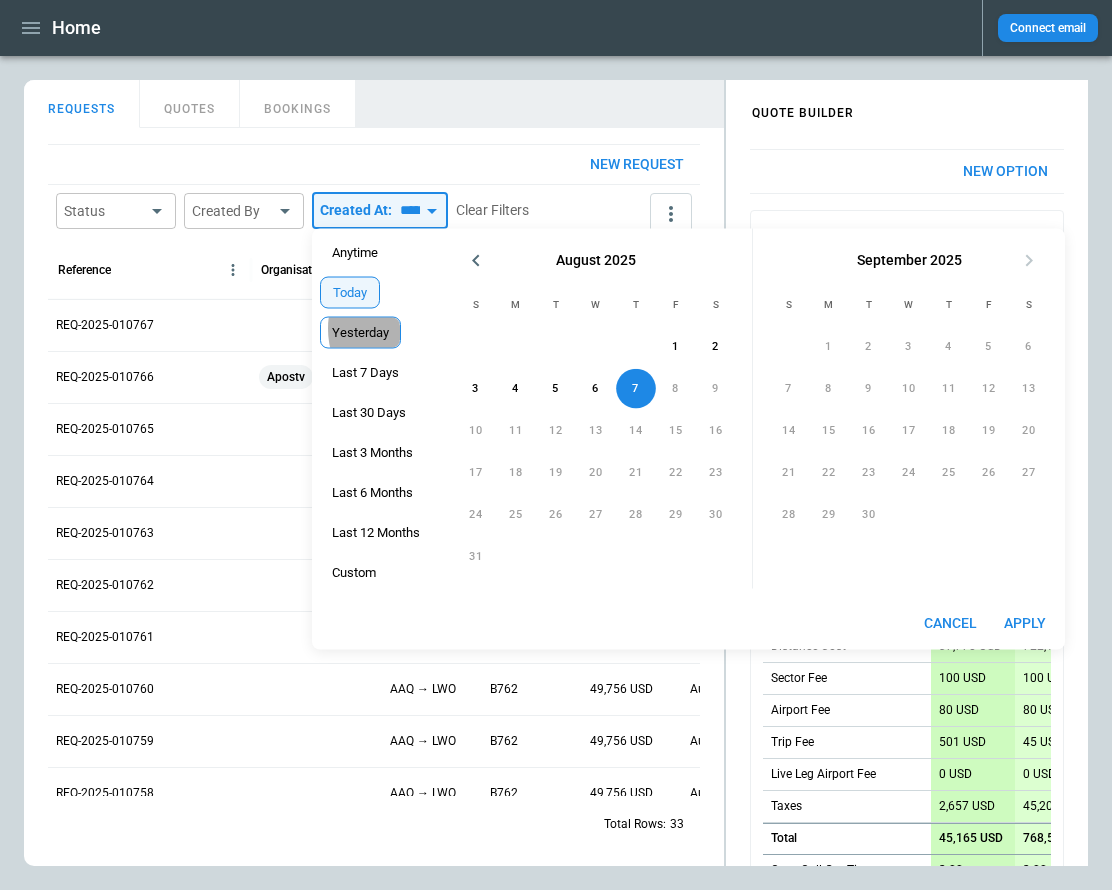 click on "Yesterday" at bounding box center [360, 333] 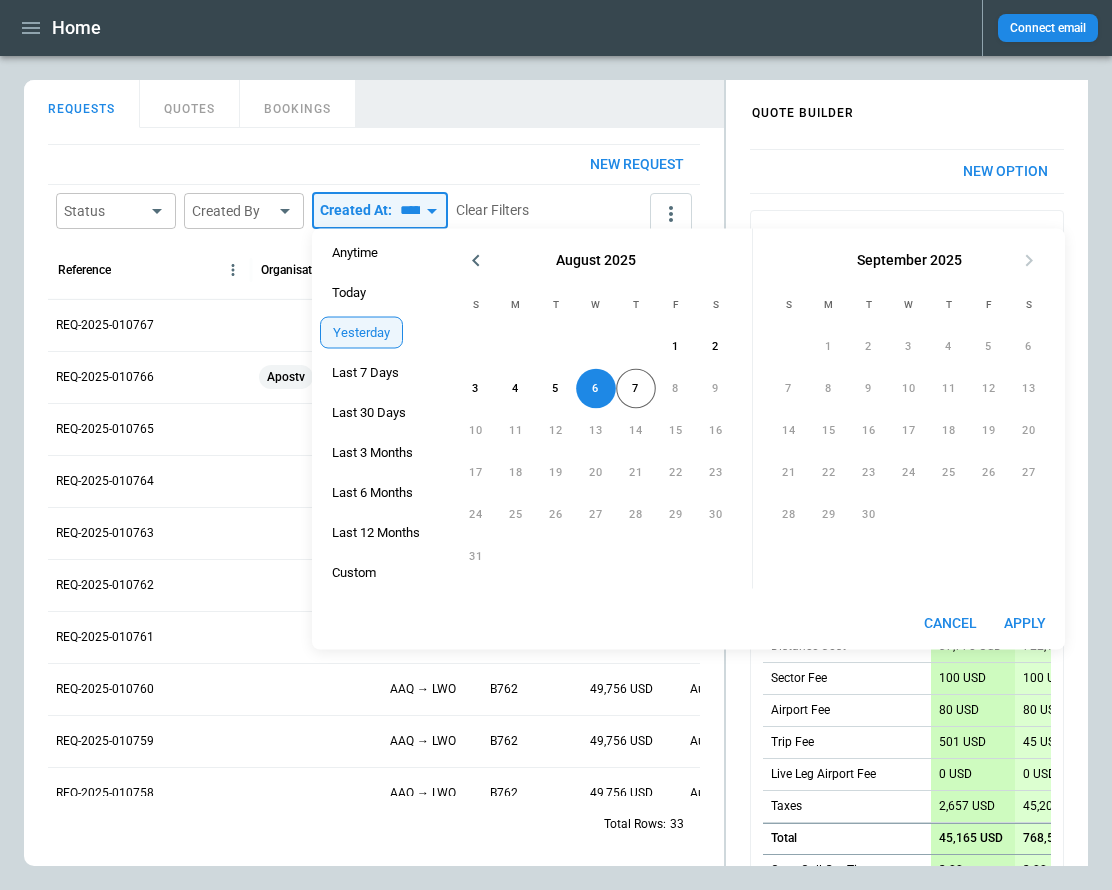 click on "Apply" at bounding box center [1025, 623] 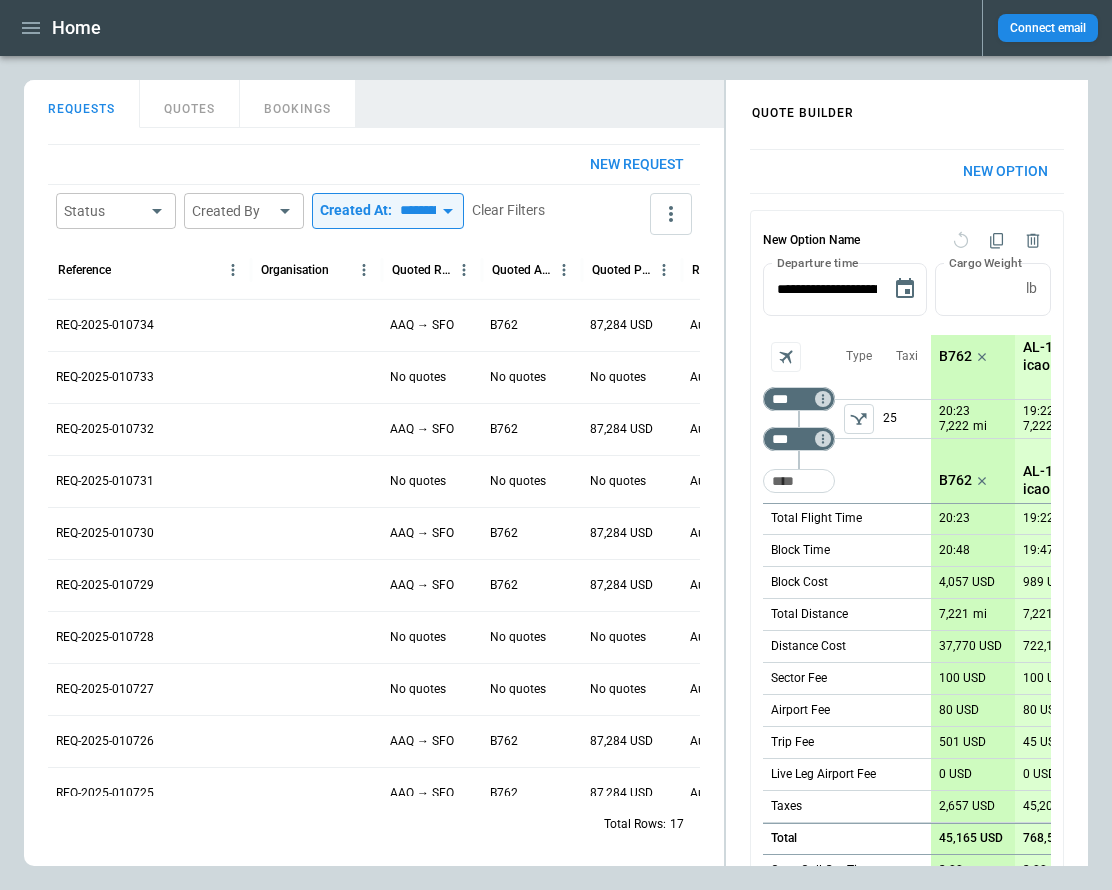 click on "REQUESTS QUOTES BOOKINGS" at bounding box center [374, 101] 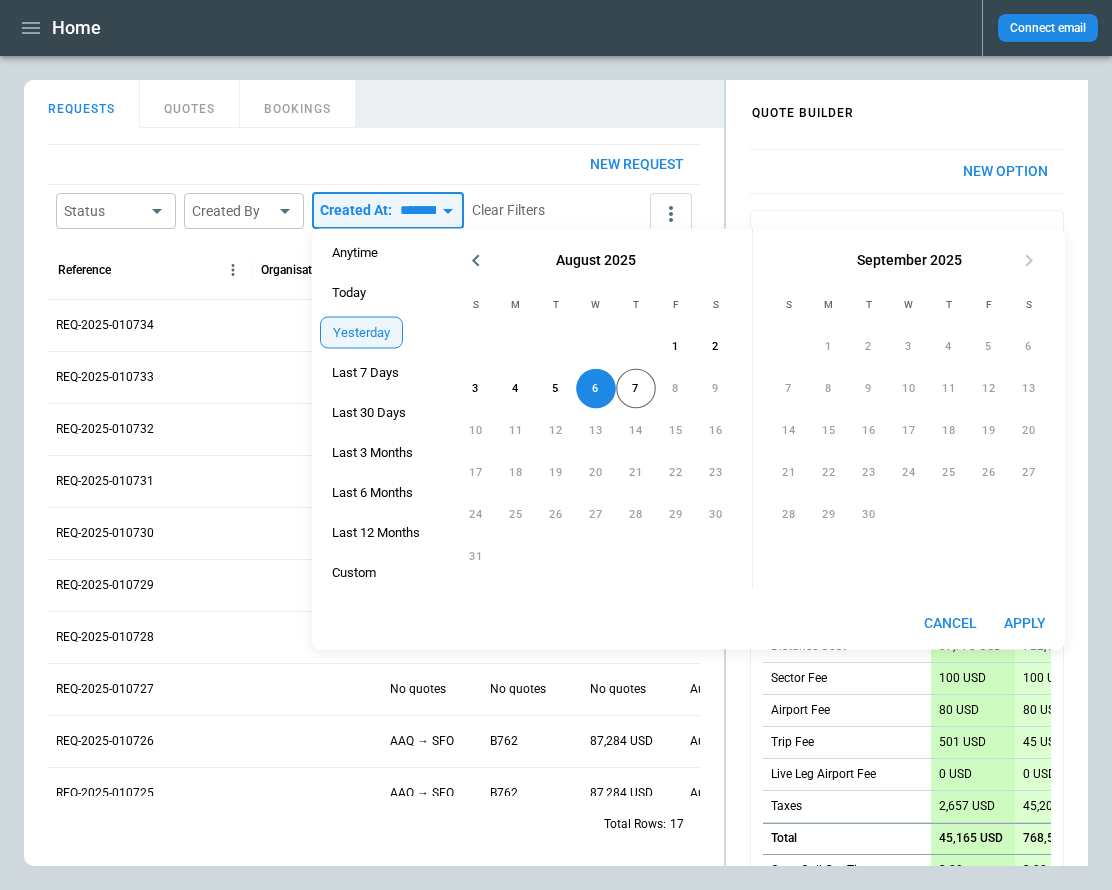 click on "Cancel" at bounding box center [950, 623] 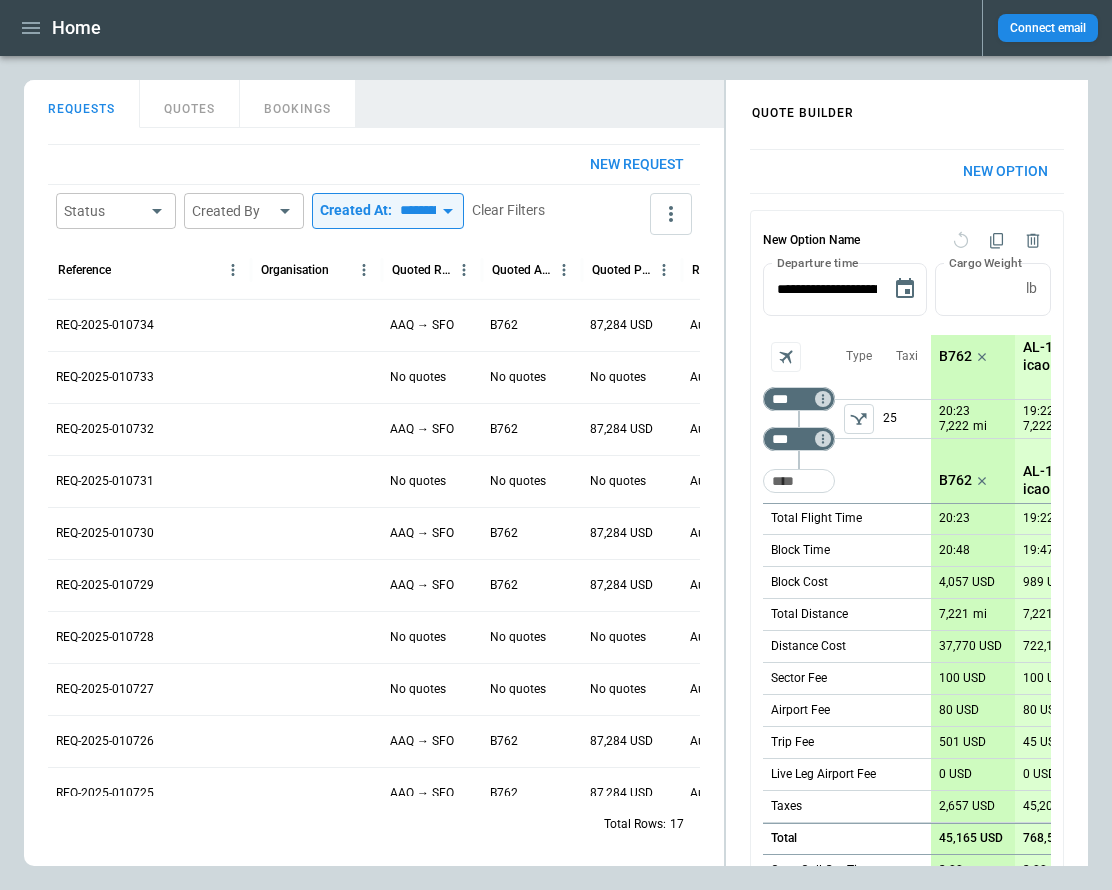 click on "Home Connect email FindBorderBarSize QUOTE BUILDER REQUESTS QUOTES BOOKINGS New request Status ​ Created By ​ ​ Created At: ********* ​ Clear Filters Reference Organisation Quoted Route Quoted Aircraft Quoted Price Request Created At (UTC+03:00) Status Created by REQ-2025-010734 AAQ → [CITY] B762 87,284 USD Aug 06 2025 17:45 draft [FIRST] [LAST] REQ-2025-010733 No quotes No quotes No quotes Aug 06 2025 17:44 draft [FIRST] [LAST] REQ-2025-010732 AAQ → [CITY] B762 87,284 USD Aug 06 2025 17:43 draft [FIRST] [LAST] REQ-2025-010731 No quotes No quotes No quotes Aug 06 2025 17:41 draft [FIRST] [LAST] REQ-2025-010730 AAQ → [CITY] B762 87,284 USD Aug 06 2025 17:39 draft [FIRST] [LAST] REQ-2025-010729 AAQ → [CITY] B762 87,284 USD Aug 06 2025 17:39 draft [FIRST] [LAST] REQ-2025-010728 No quotes No quotes No quotes Aug 06 2025 17:39 draft [FIRST] [LAST] REQ-2025-010727 No quotes No quotes No quotes Aug 06 2025 17:38 draft [FIRST] [LAST] REQ-2025-010726 AAQ → [CITY] B762 87,284 USD Aug 06 2025 17:38 draft [FIRST] [LAST] REQ-2025-010725 AAQ → [CITY] B762" at bounding box center (556, 445) 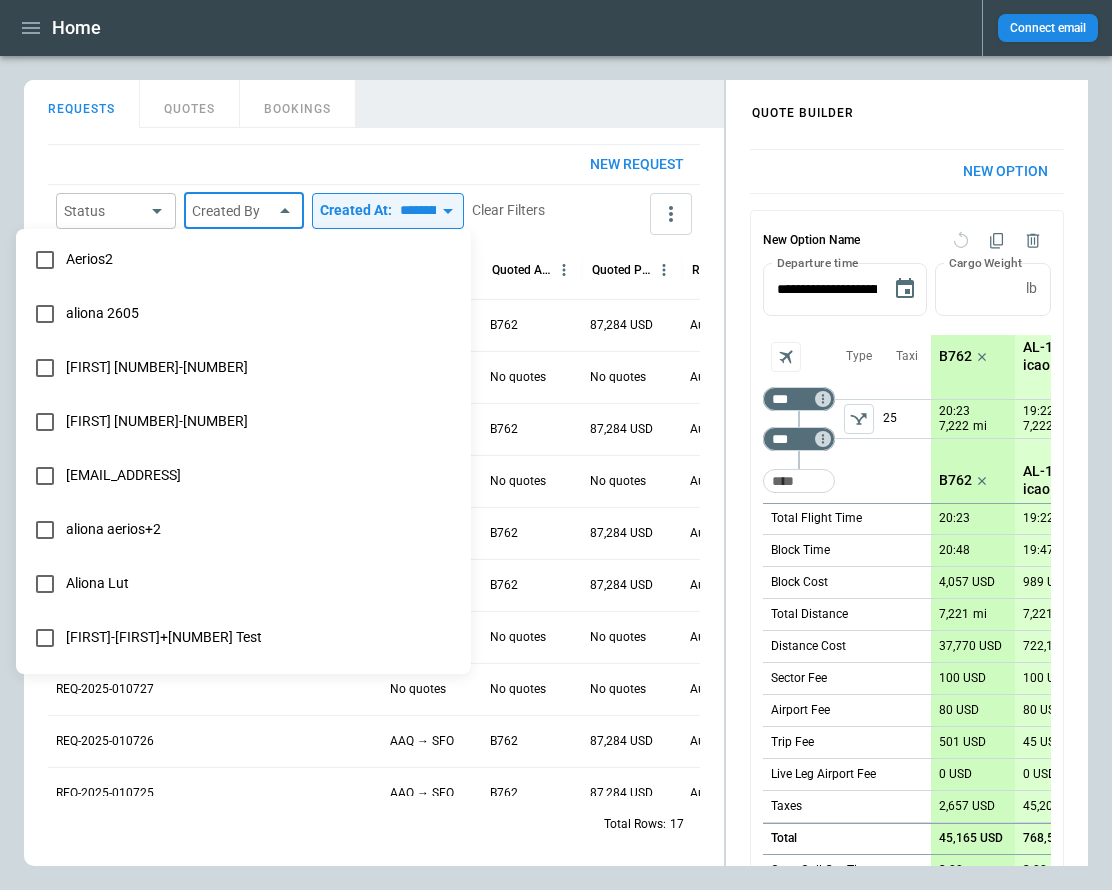 scroll, scrollTop: 69, scrollLeft: 0, axis: vertical 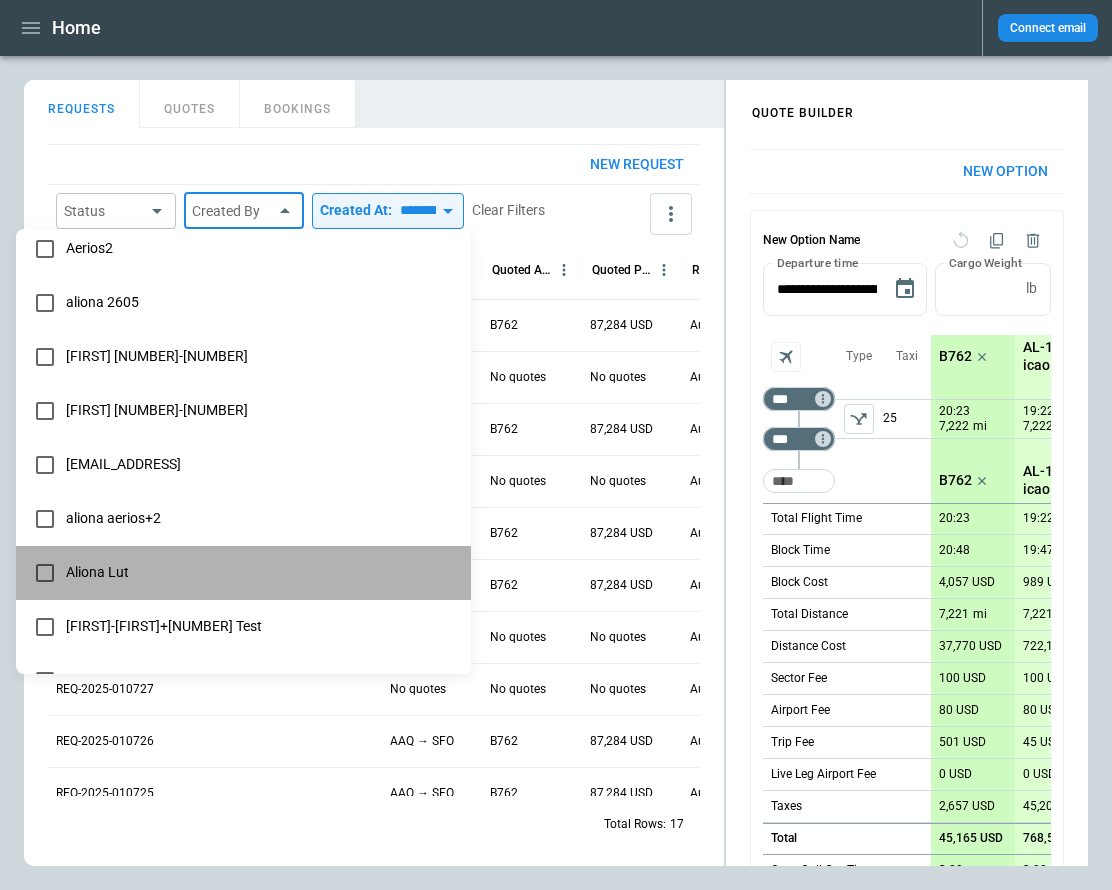 click on "Aliona Lut" at bounding box center [260, 572] 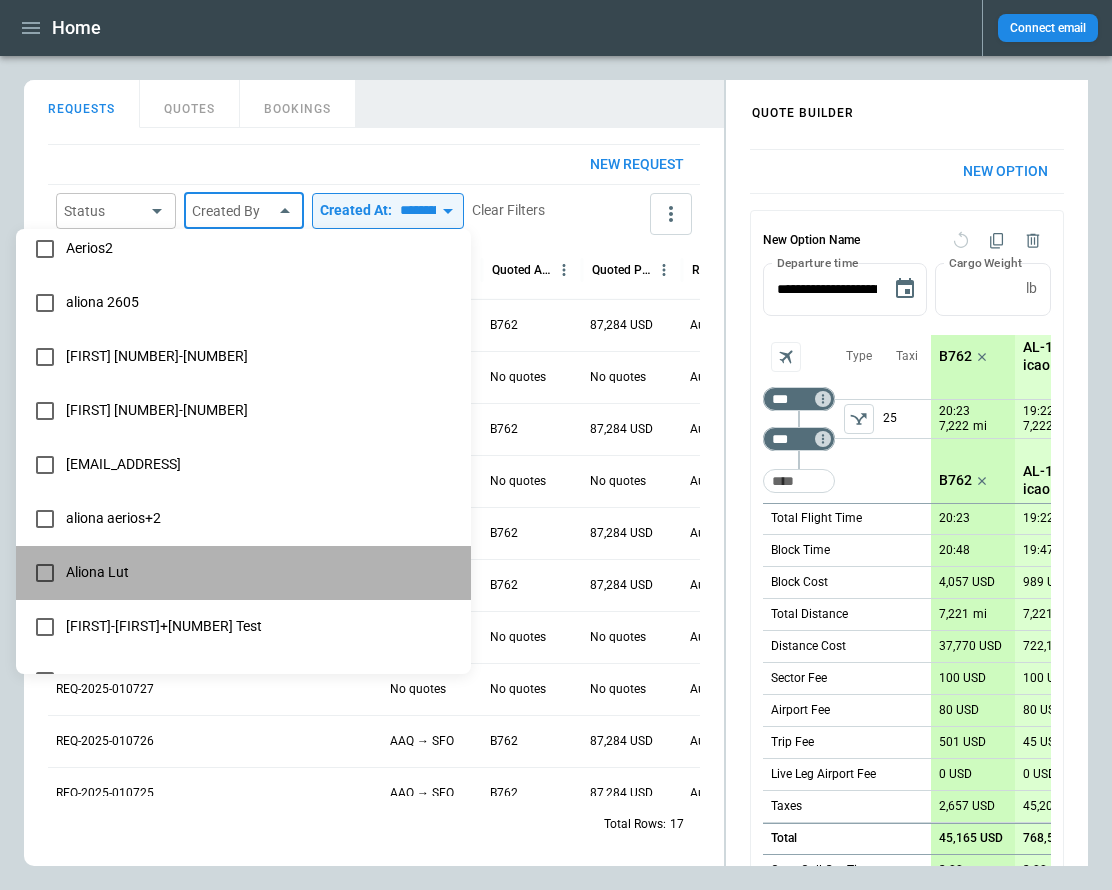 type on "**********" 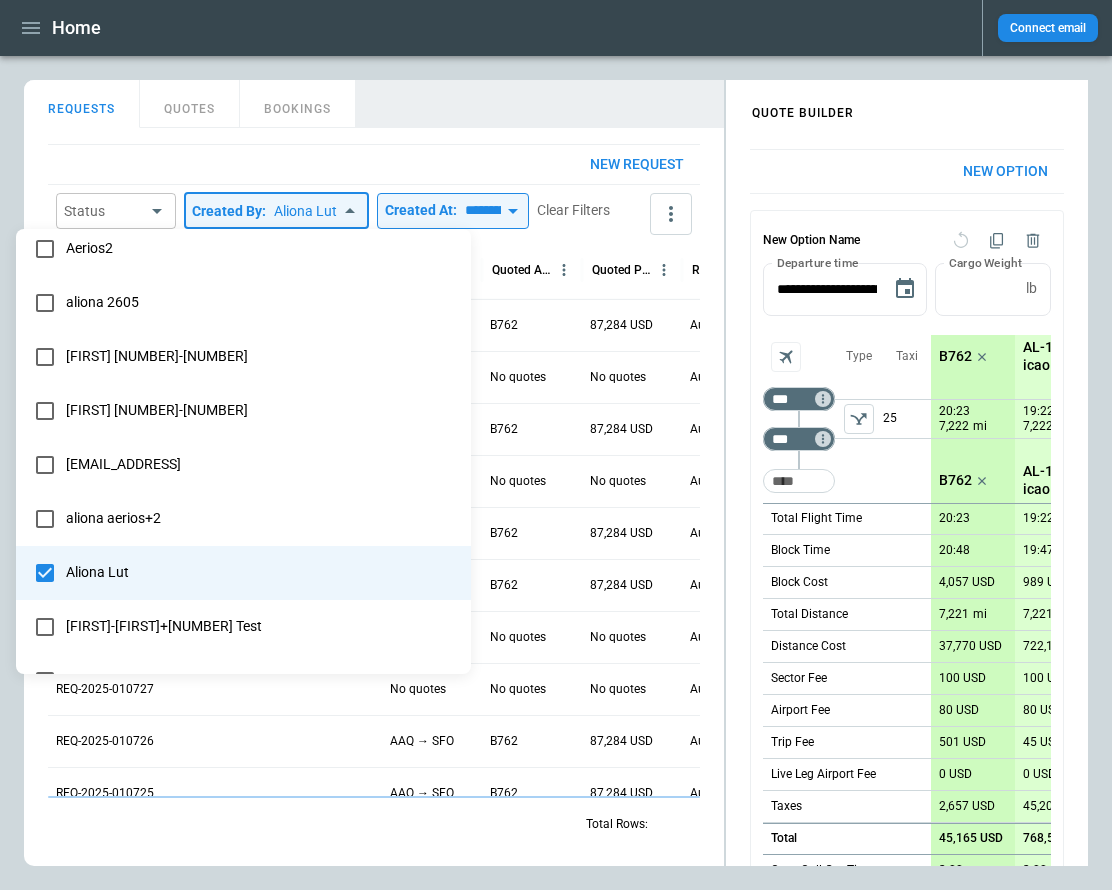 click at bounding box center (556, 445) 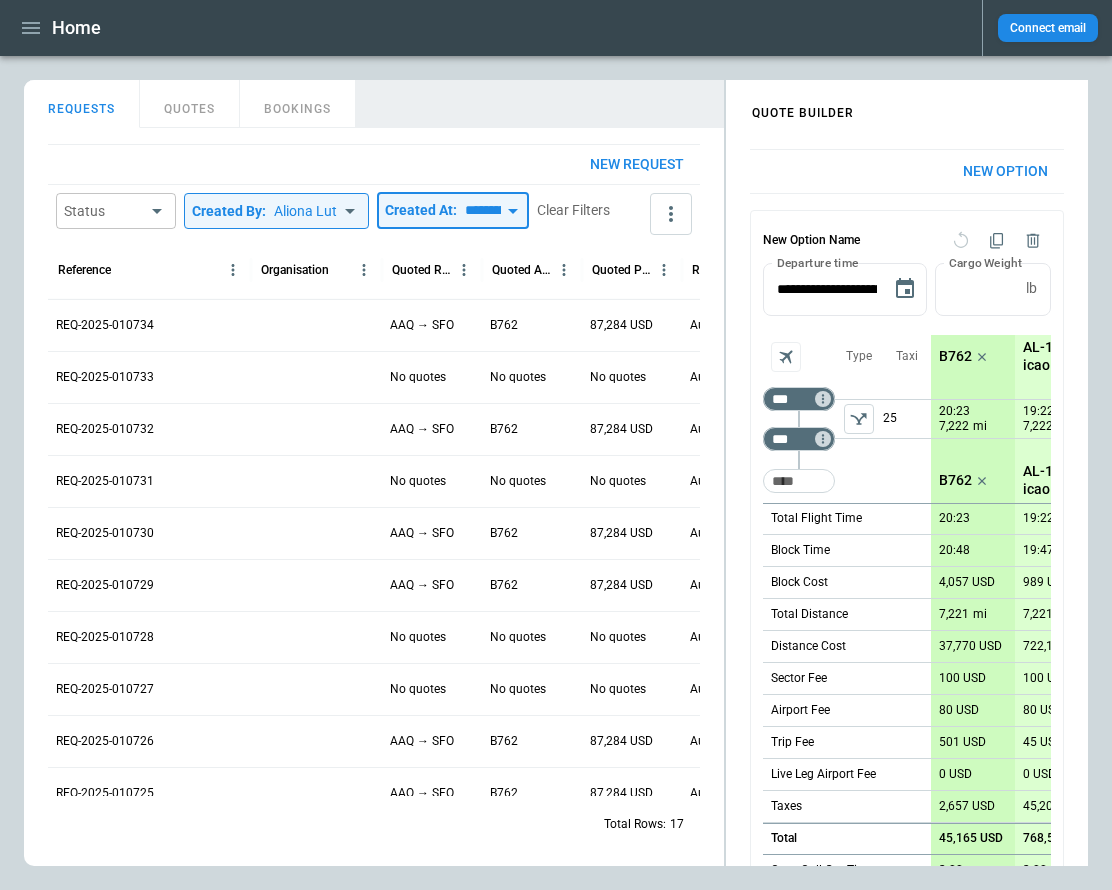 click on "*********" at bounding box center [479, 211] 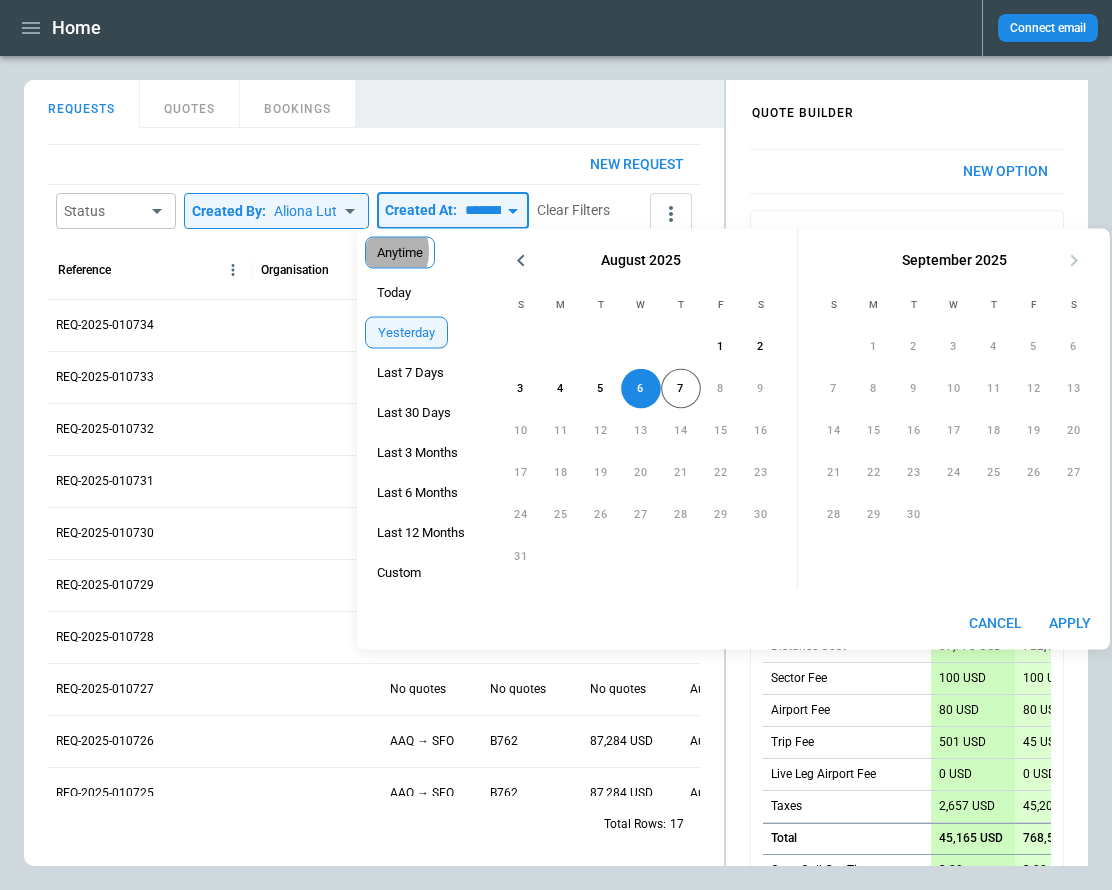 click on "Anytime" at bounding box center [400, 253] 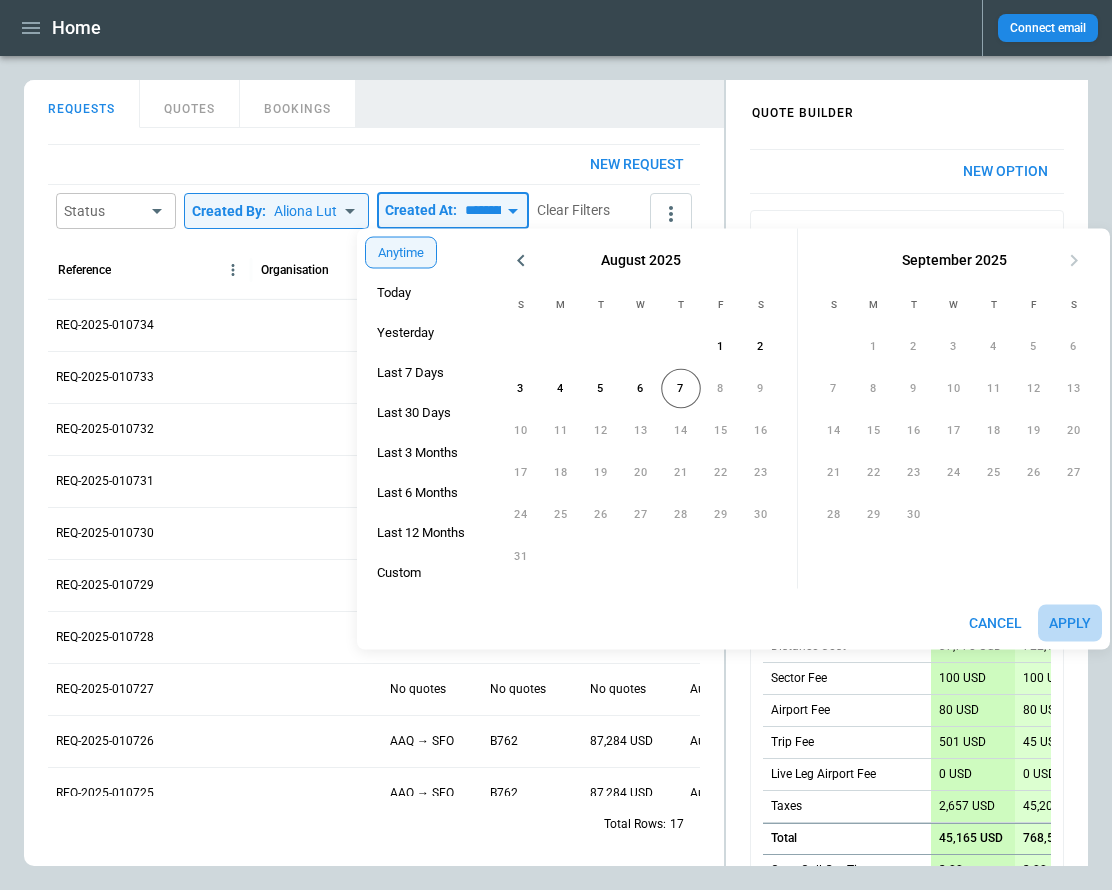 click on "Apply" at bounding box center (1070, 623) 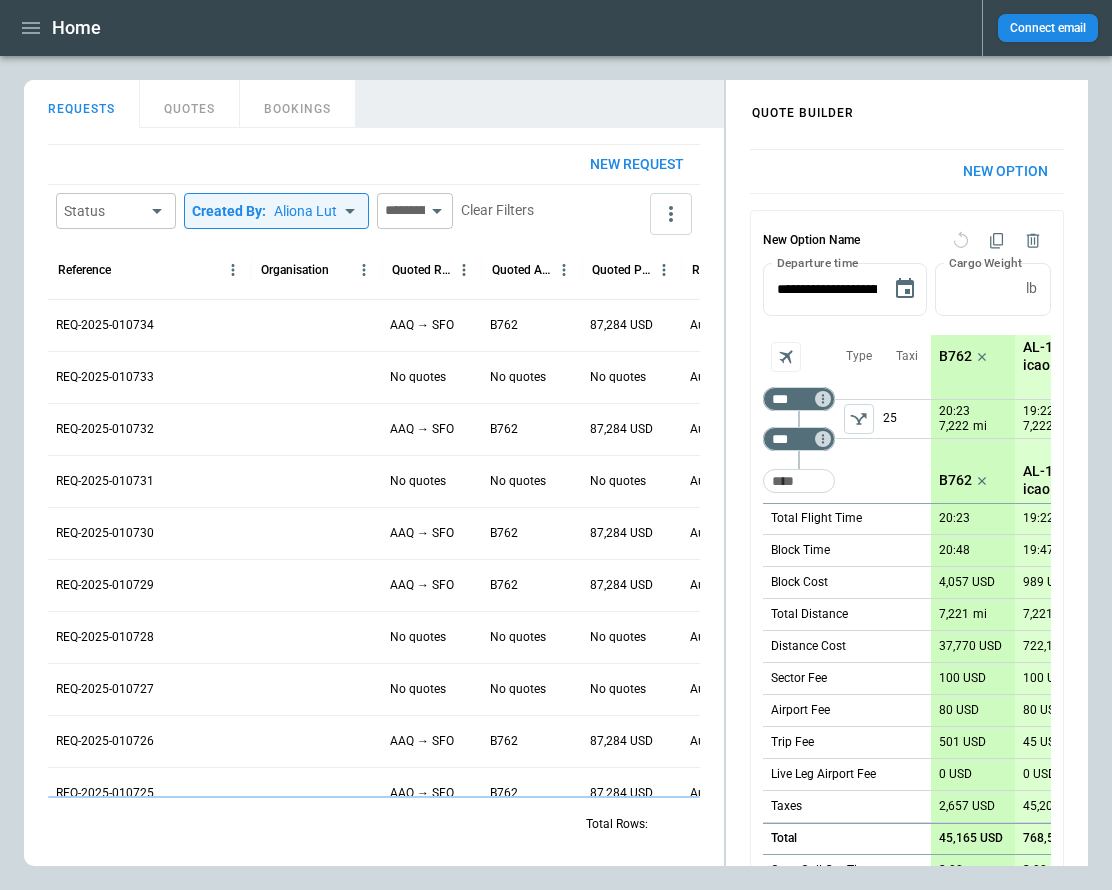 click on "REQUESTS QUOTES BOOKINGS" at bounding box center (374, 104) 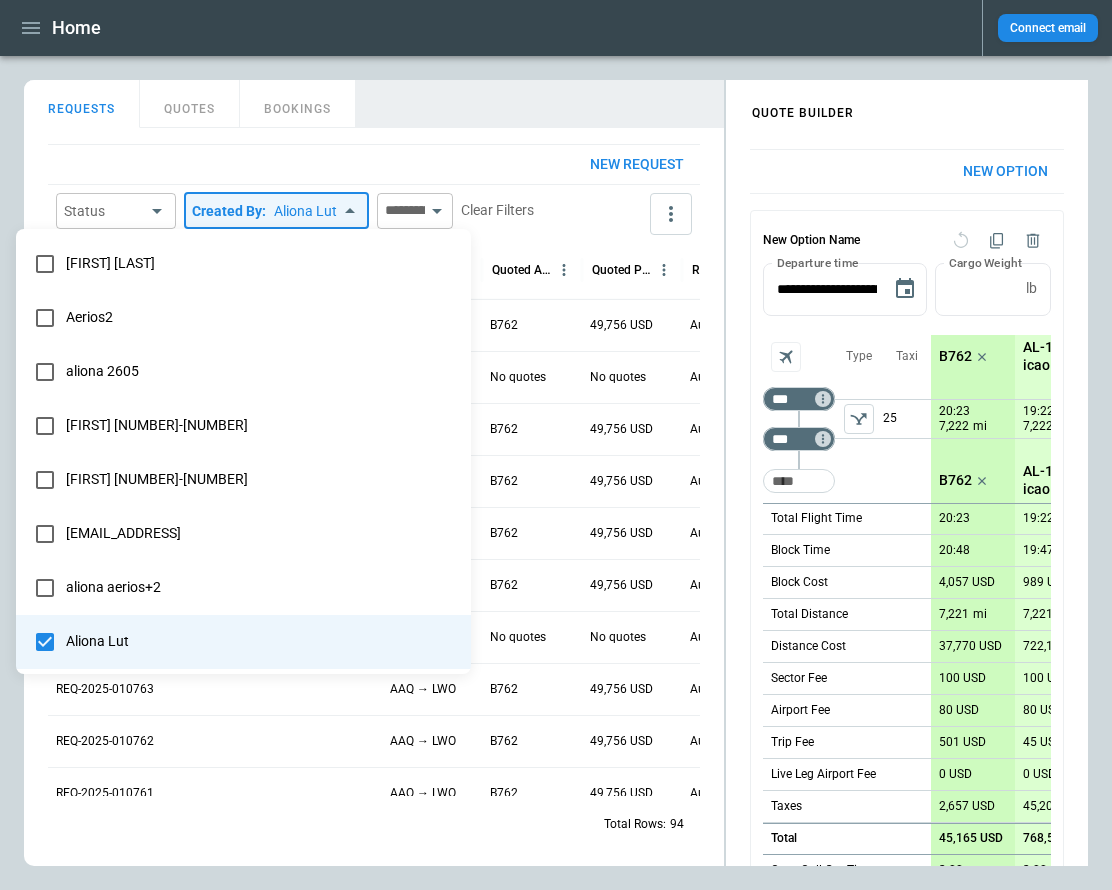 click on "**********" at bounding box center [556, 445] 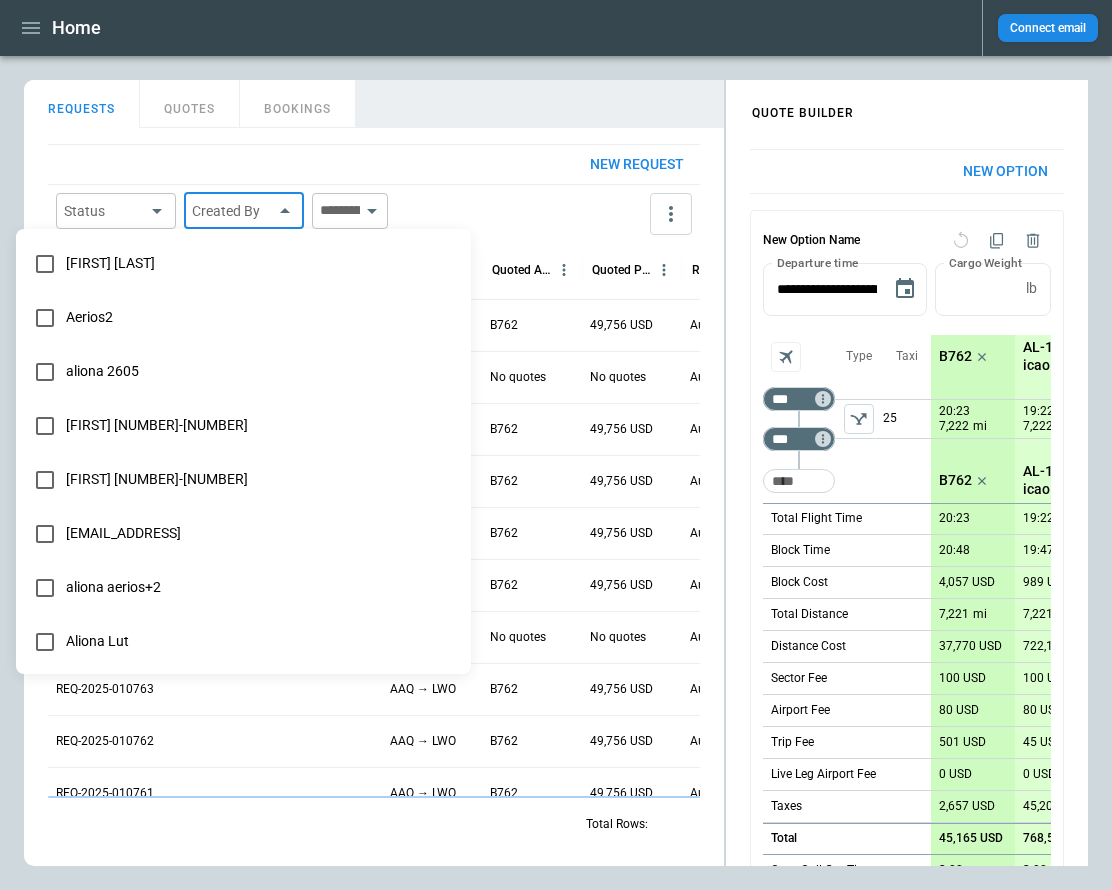 click at bounding box center [556, 445] 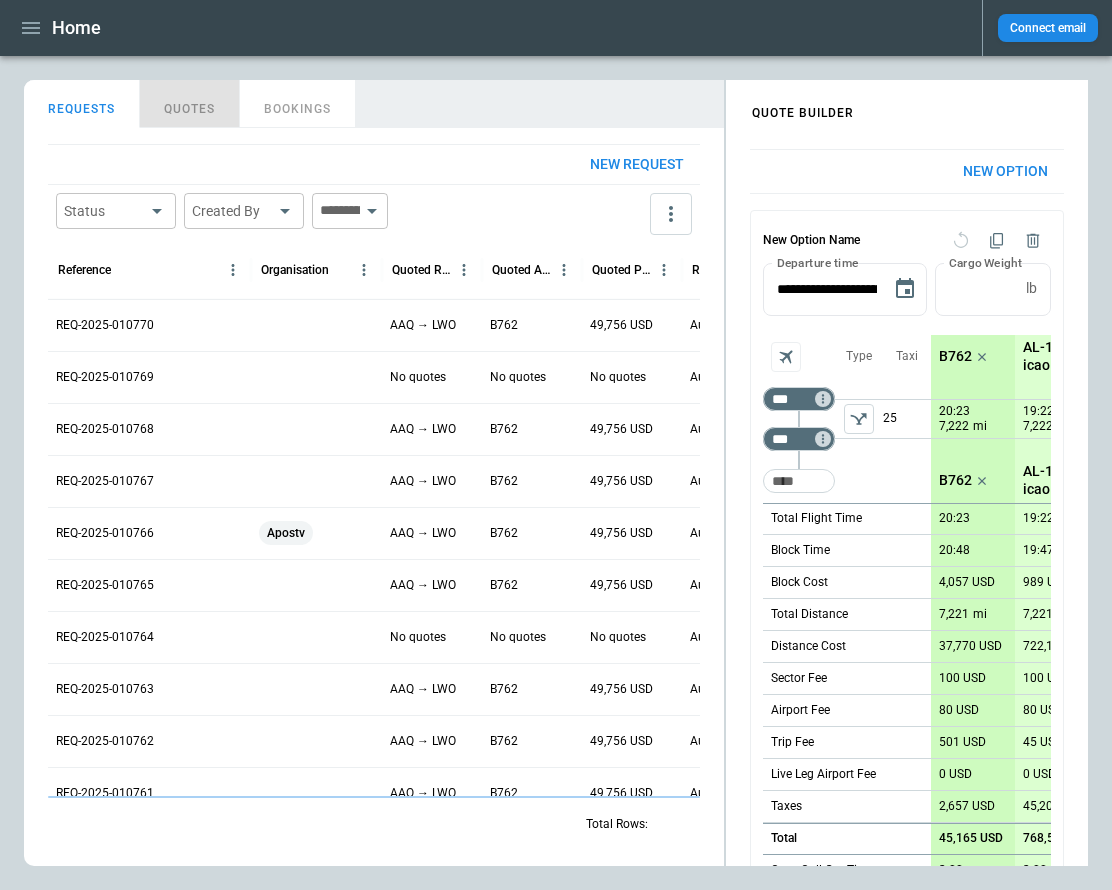 click on "QUOTES" at bounding box center [190, 104] 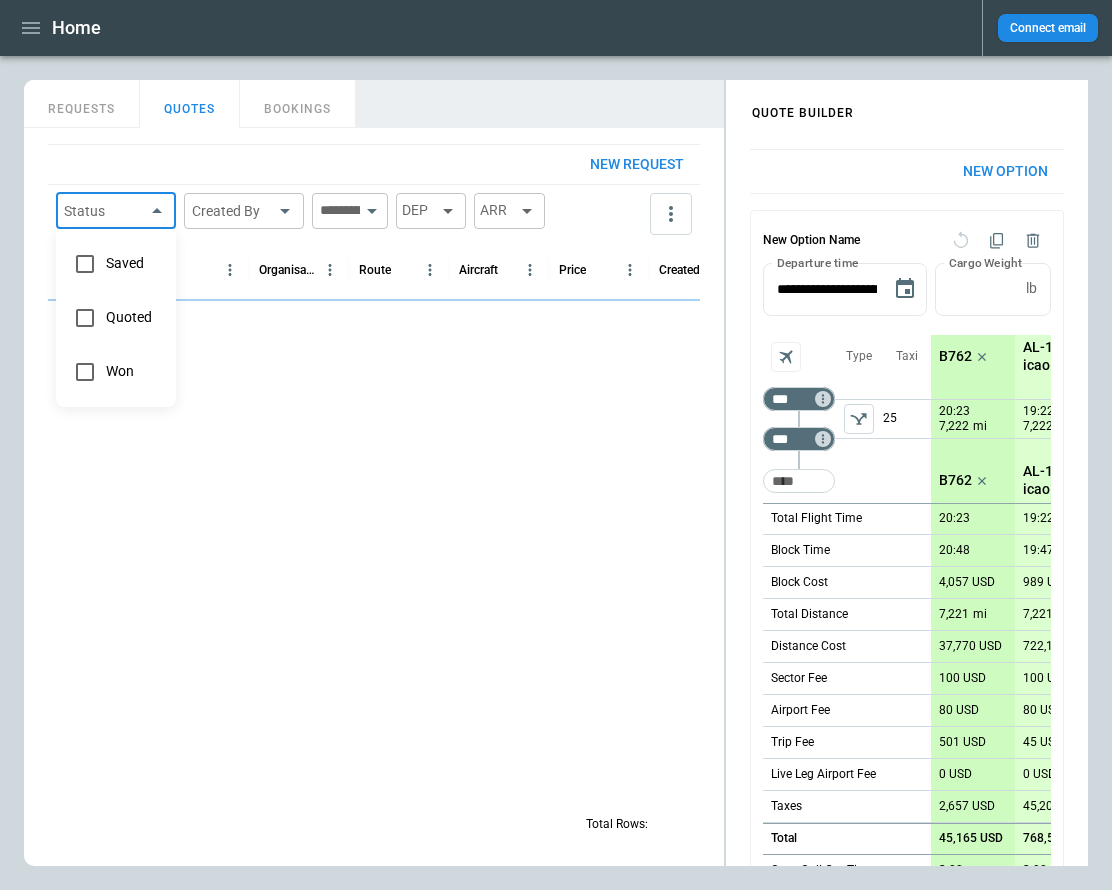 click on "**********" at bounding box center [556, 445] 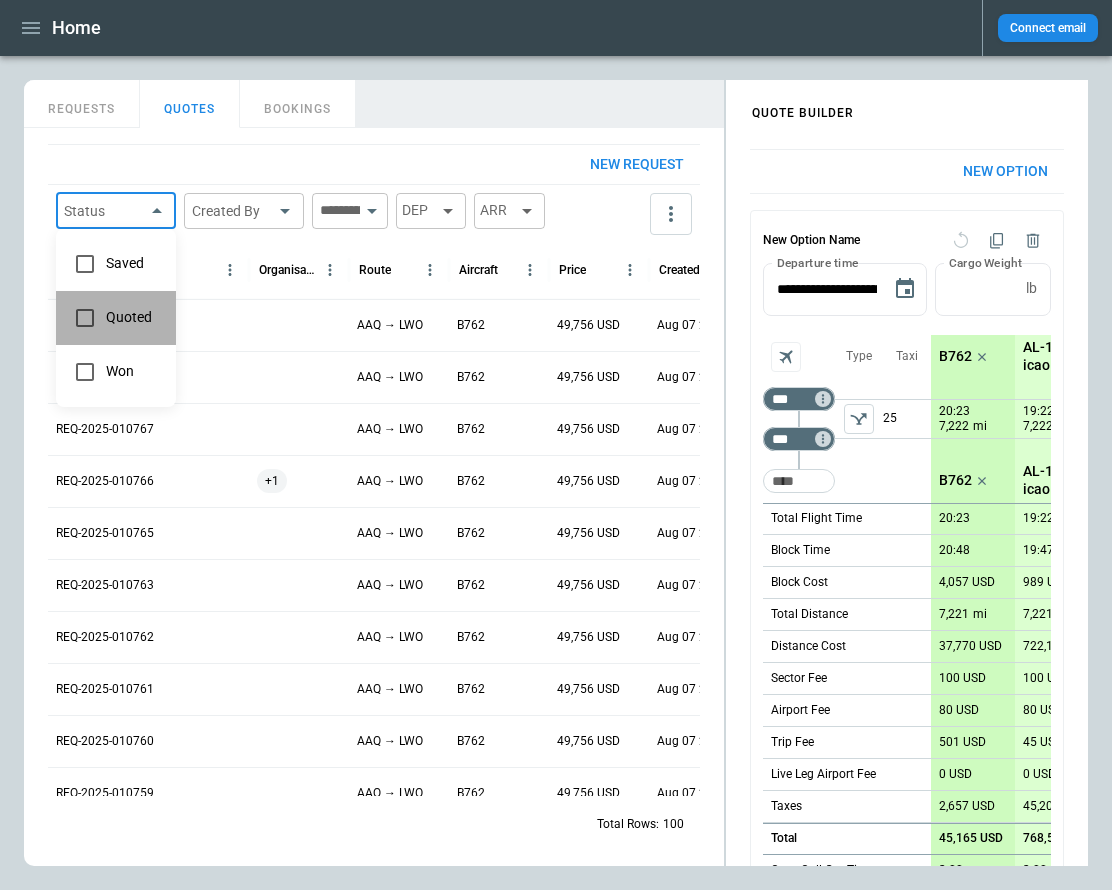 click on "Quoted" at bounding box center (133, 317) 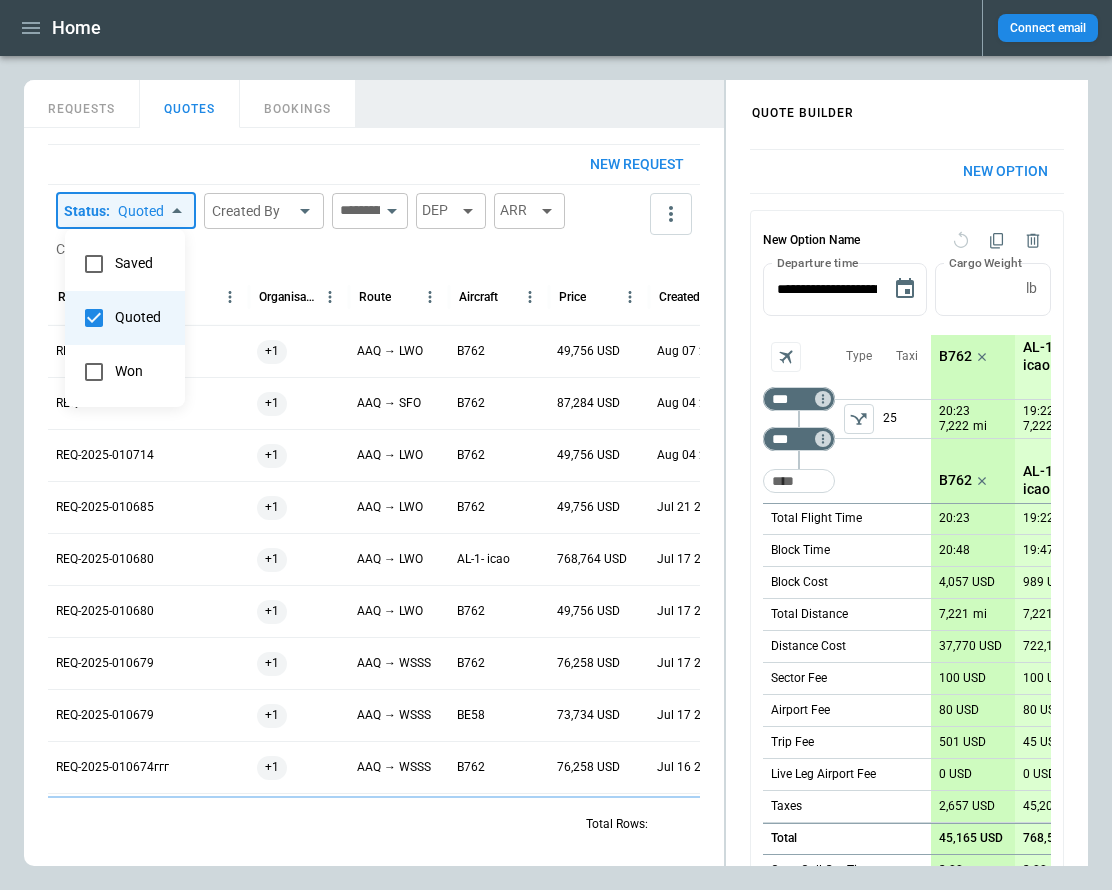 click at bounding box center [556, 445] 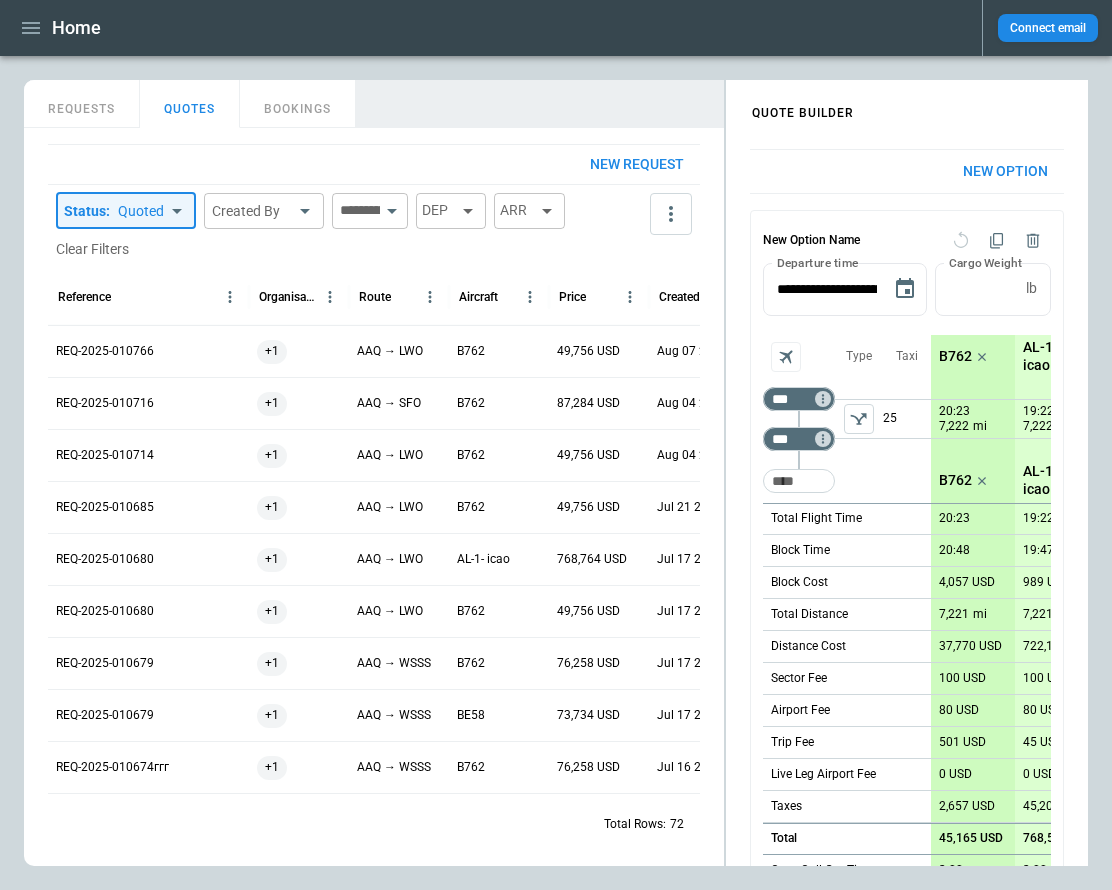 scroll, scrollTop: 0, scrollLeft: 206, axis: horizontal 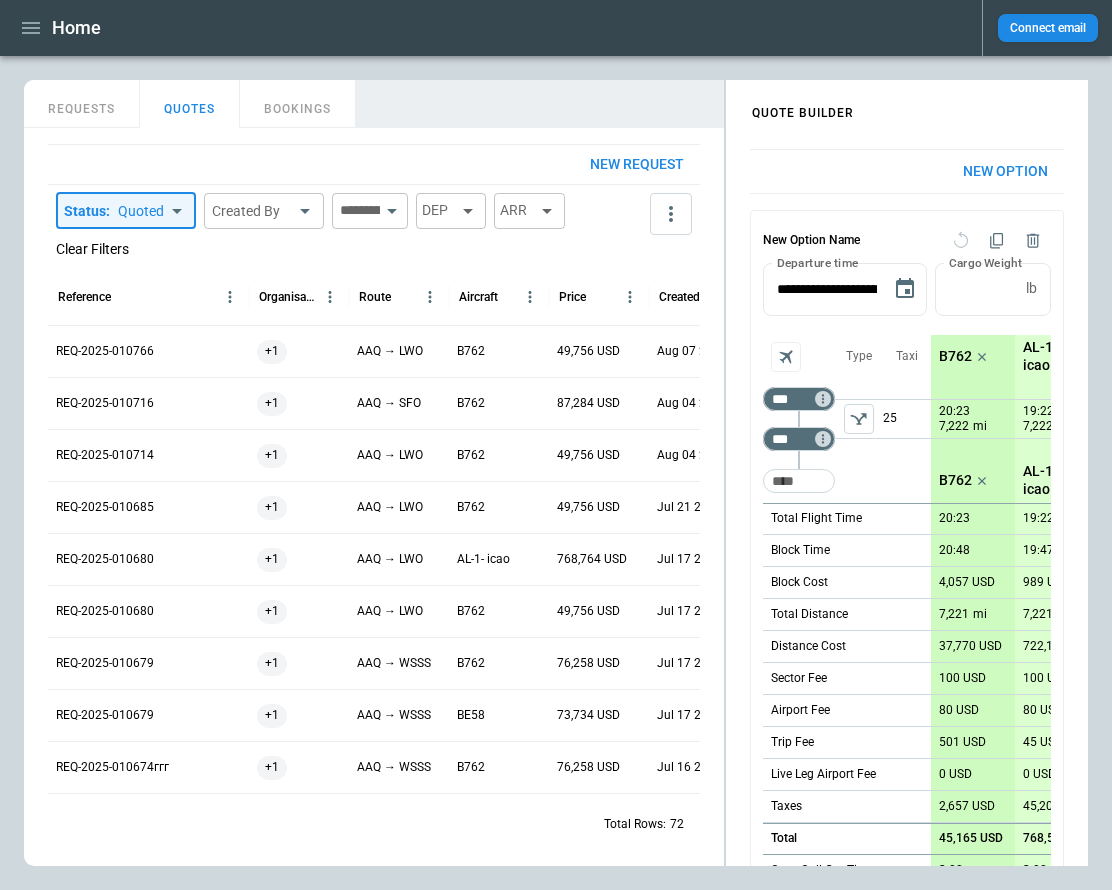 click on "Clear Filters" at bounding box center (92, 249) 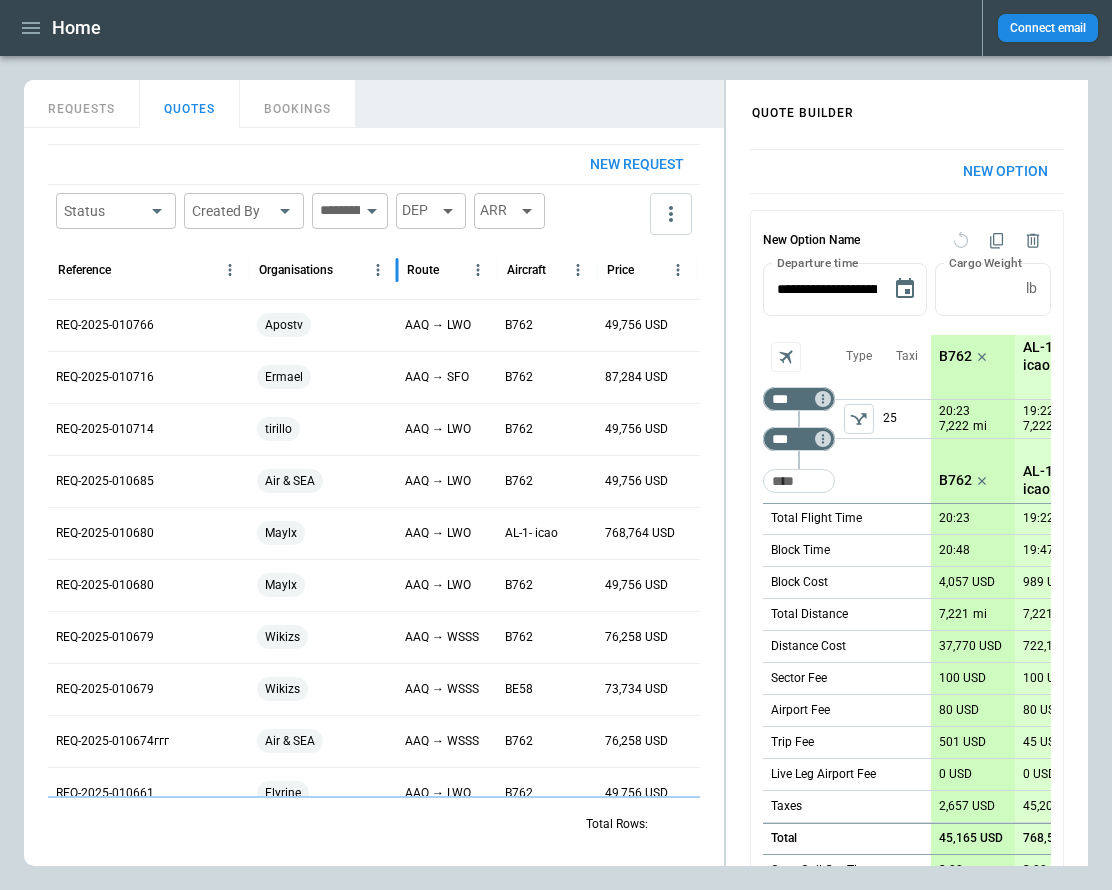 drag, startPoint x: 347, startPoint y: 275, endPoint x: 396, endPoint y: 280, distance: 49.25444 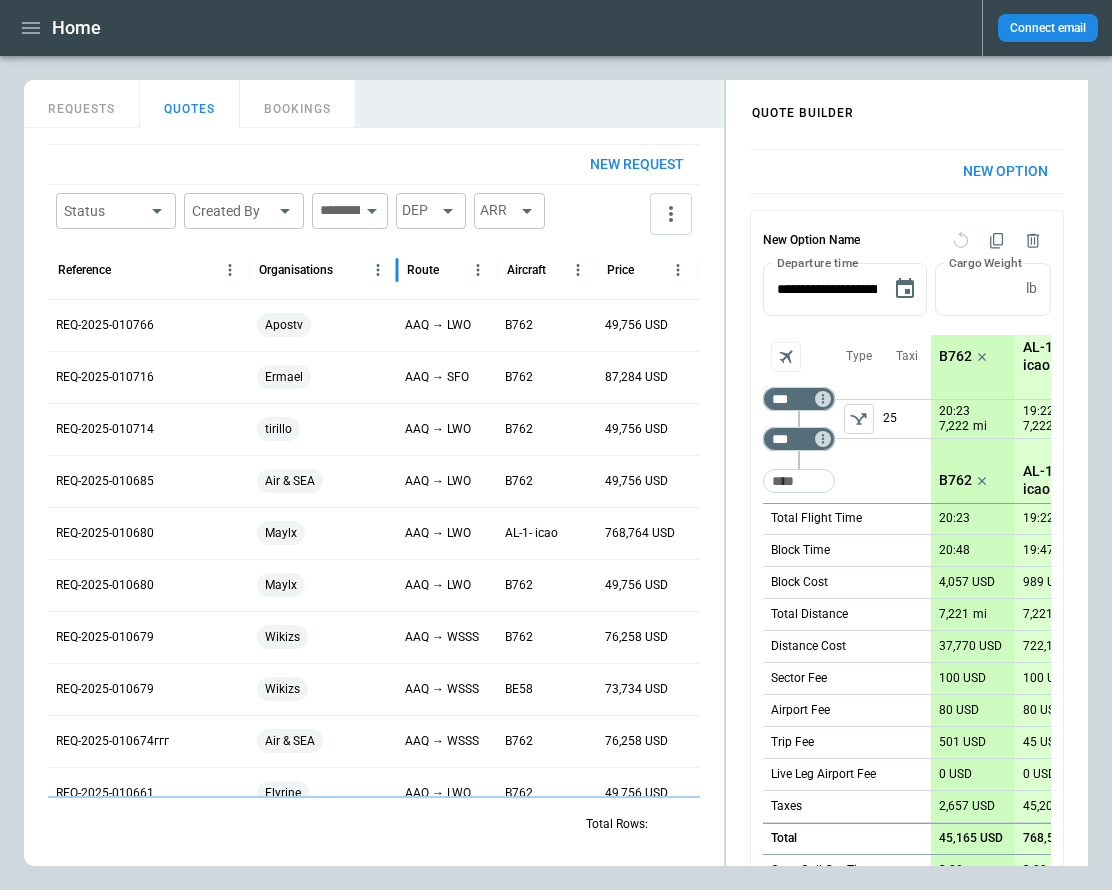 click at bounding box center (397, 270) 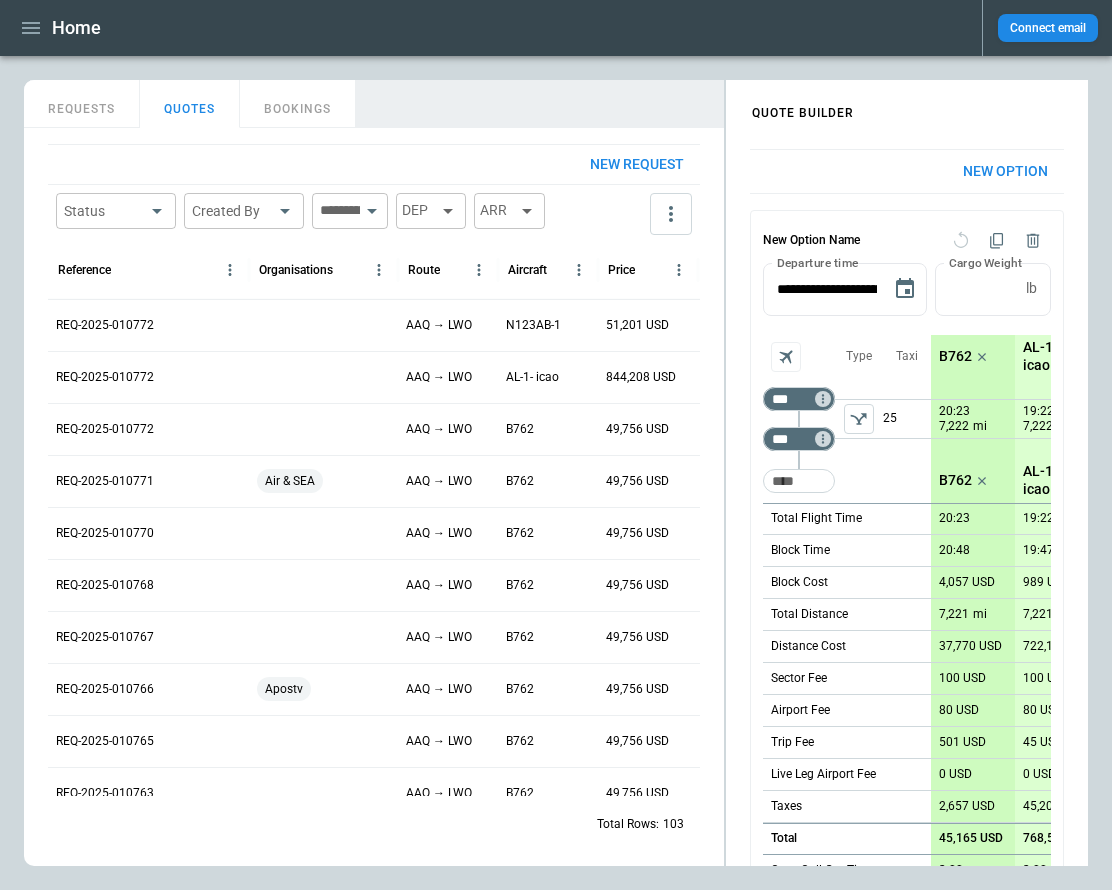 click on "REQUESTS" at bounding box center [82, 104] 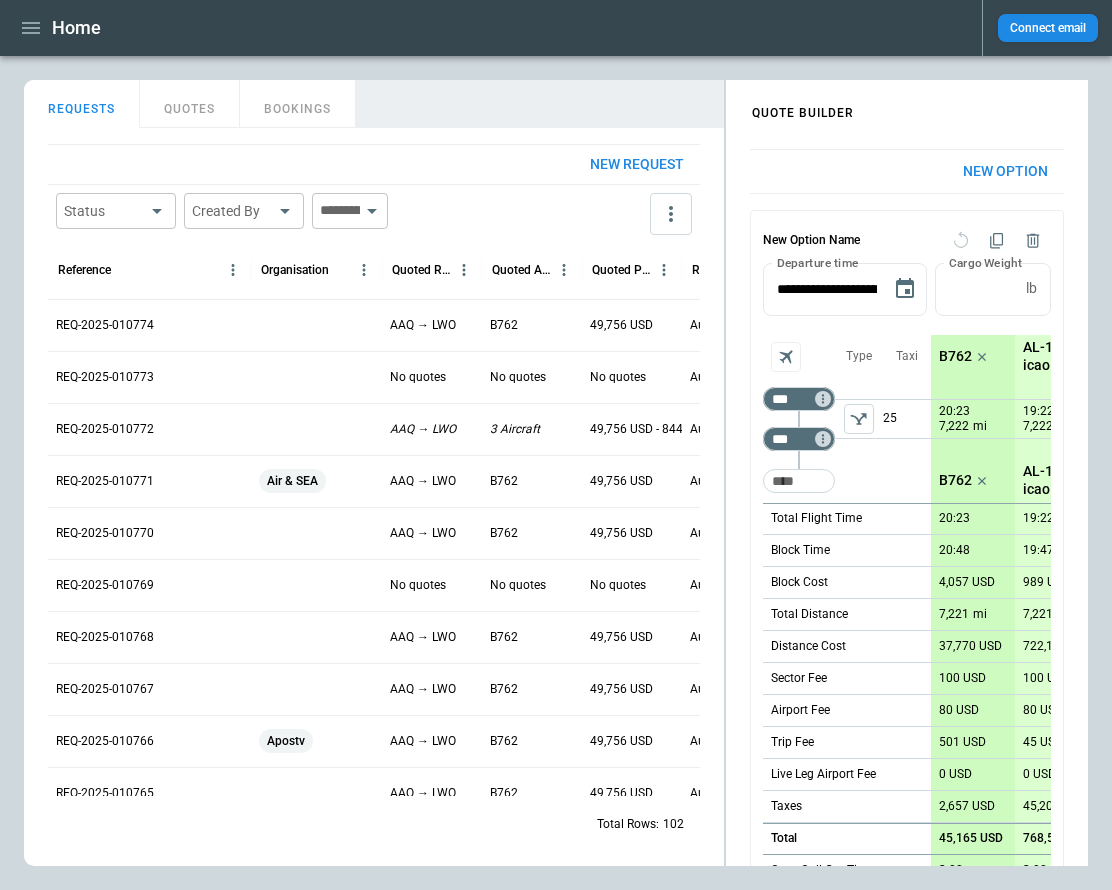 click on "Home Connect email FindBorderBarSize QUOTE BUILDER REQUESTS QUOTES BOOKINGS New request Status ​ Created By ​ ​ Reference Organisation Quoted Route Quoted Aircraft Quoted Price Request Created At (UTC+03:00) Status Created by REQ-2025-010774 AAQ → LWO B762 49,756 USD Aug 07 2025 17:29 draft Aliona Lut REQ-2025-010773 No quotes No quotes No quotes Aug 07 2025 17:29 draft Aliona Lut REQ-2025-010772 AAQ → LWO 3 Aircraft 49,756 USD - 844,208 USD Aug 07 2025 17:27 draft Aliona Lut REQ-2025-010771 Air & SEA AAQ → LWO B762 49,756 USD Aug 07 2025 17:26 quoted Aliona Lut REQ-2025-010770 AAQ → LWO B762 49,756 USD Aug 07 2025 17:26 draft Aliona Lut REQ-2025-010769 No quotes No quotes No quotes Aug 07 2025 17:25 draft Aliona Lut REQ-2025-010768 AAQ → LWO B762 49,756 USD Aug 07 2025 17:25 draft Aliona Lut REQ-2025-010767 AAQ → LWO B762 49,756 USD Aug 07 2025 17:25 draft Aliona Lut REQ-2025-010766 Apostv AAQ → LWO B762 49,756 USD Aug 07 2025 17:19 quoted Aliona Lut REQ-2025-010765 AAQ → LWO B762 draft" at bounding box center (556, 445) 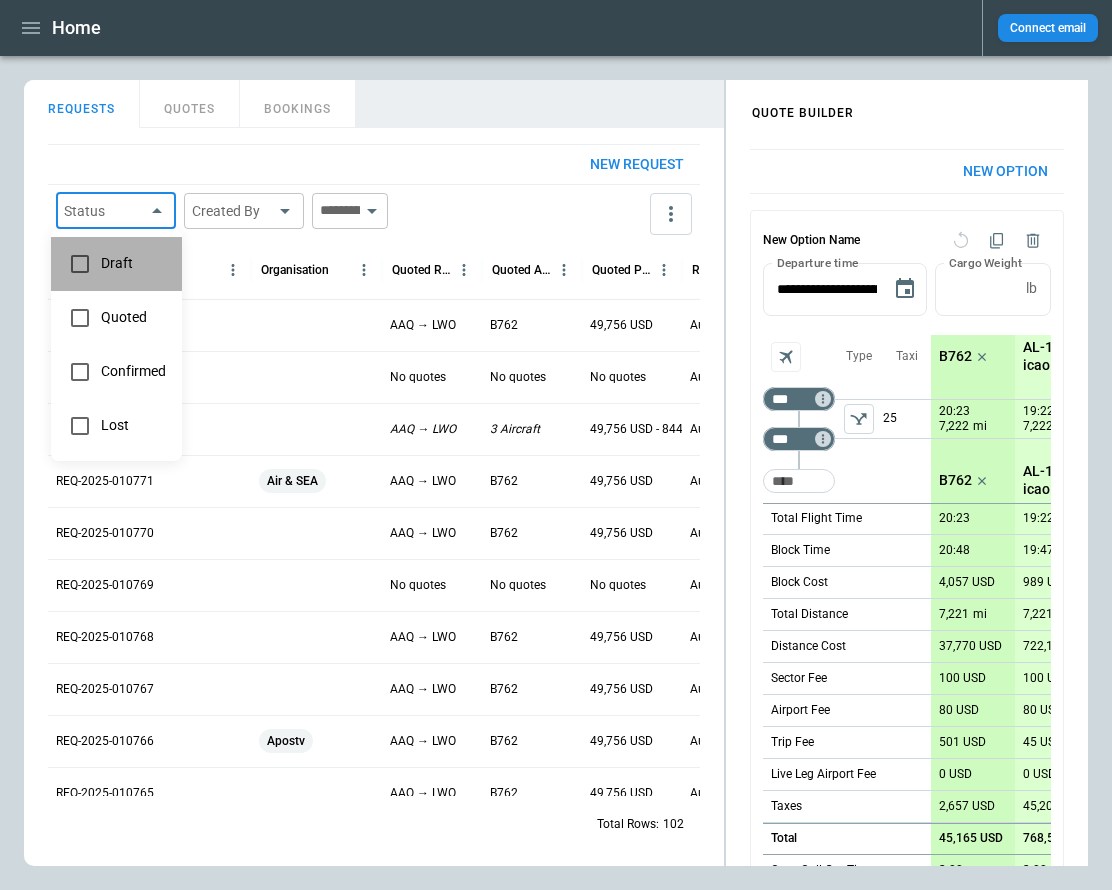 click on "Draft" at bounding box center (133, 263) 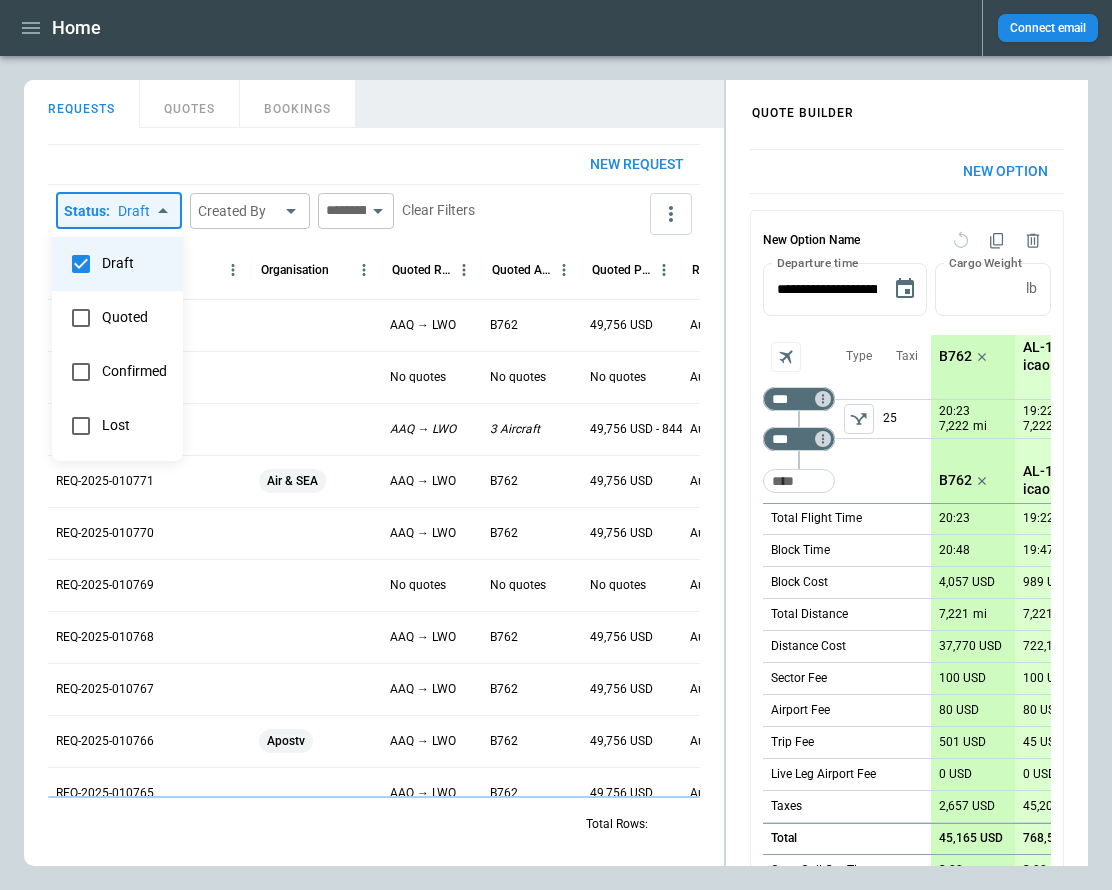 click at bounding box center (556, 445) 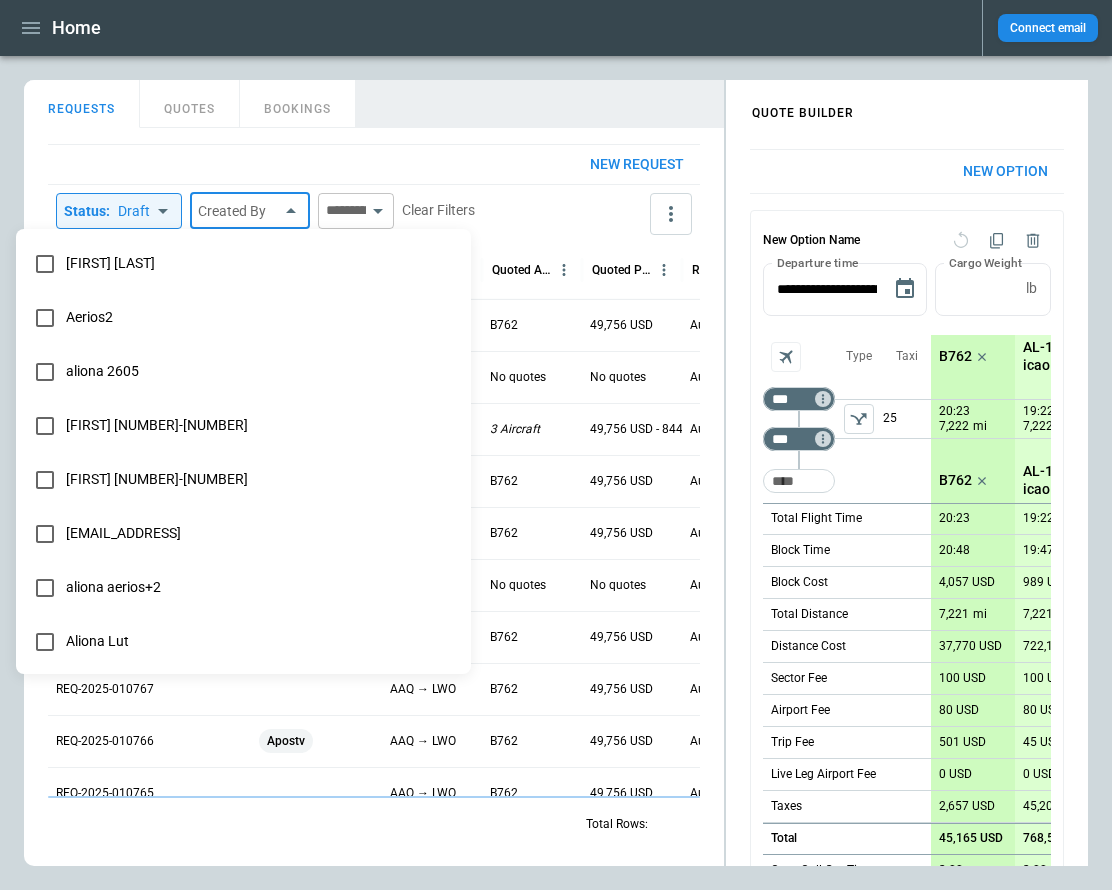 click on "Home Connect email FindBorderBarSize QUOTE BUILDER REQUESTS QUOTES BOOKINGS New request Status : Draft *** ​ Created By ​ ​ Clear Filters Reference Organisation Quoted Route Quoted Aircraft Quoted Price Request Created At (UTC+03:00) Status Created by REQ-2025-010774 AAQ → LWO B762 49,756 USD Aug 07 2025 17:29 draft Aliona Lut REQ-2025-010773 No quotes No quotes No quotes Aug 07 2025 17:29 draft Aliona Lut REQ-2025-010772 AAQ → LWO 3 Aircraft 49,756 USD - 844,208 USD Aug 07 2025 17:27 draft Aliona Lut REQ-2025-010771 Air & SEA AAQ → LWO B762 49,756 USD Aug 07 2025 17:26 quoted Aliona Lut REQ-2025-010770 AAQ → LWO B762 49,756 USD Aug 07 2025 17:26 draft Aliona Lut REQ-2025-010769 No quotes No quotes No quotes Aug 07 2025 17:25 draft Aliona Lut REQ-2025-010768 AAQ → LWO B762 49,756 USD Aug 07 2025 17:25 draft Aliona Lut REQ-2025-010767 AAQ → LWO B762 49,756 USD Aug 07 2025 17:25 draft Aliona Lut REQ-2025-010766 Apostv AAQ → LWO B762 49,756 USD Aug 07 2025 17:19 quoted Aliona Lut AAQ → LWO" at bounding box center (556, 445) 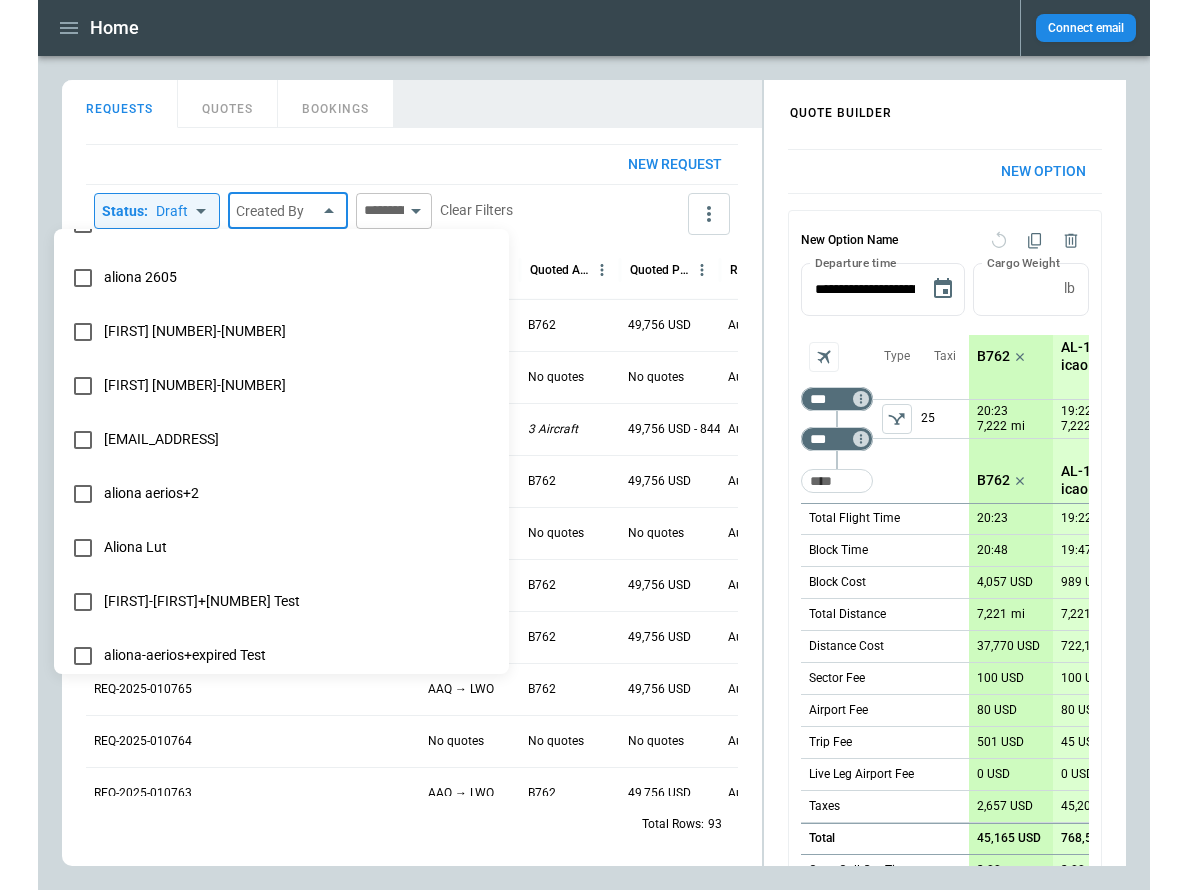 scroll, scrollTop: 98, scrollLeft: 0, axis: vertical 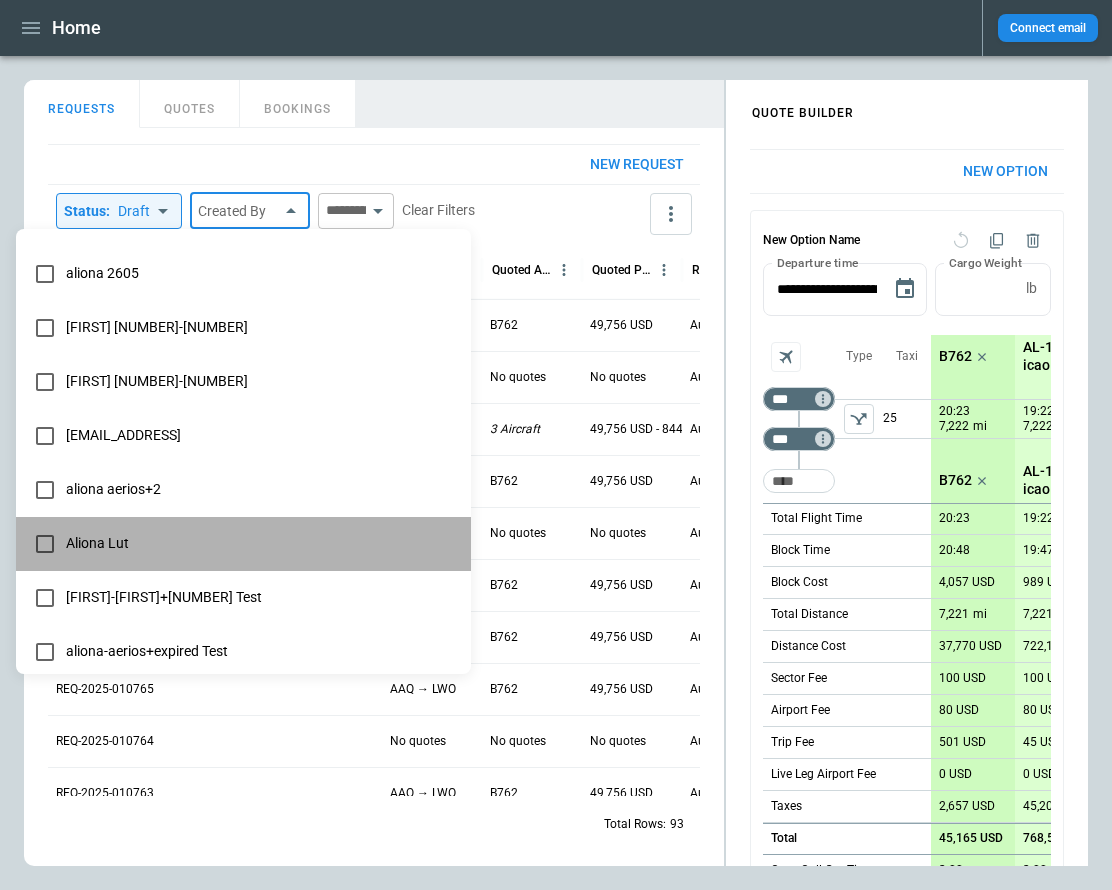 click on "Aliona Lut" at bounding box center [243, 544] 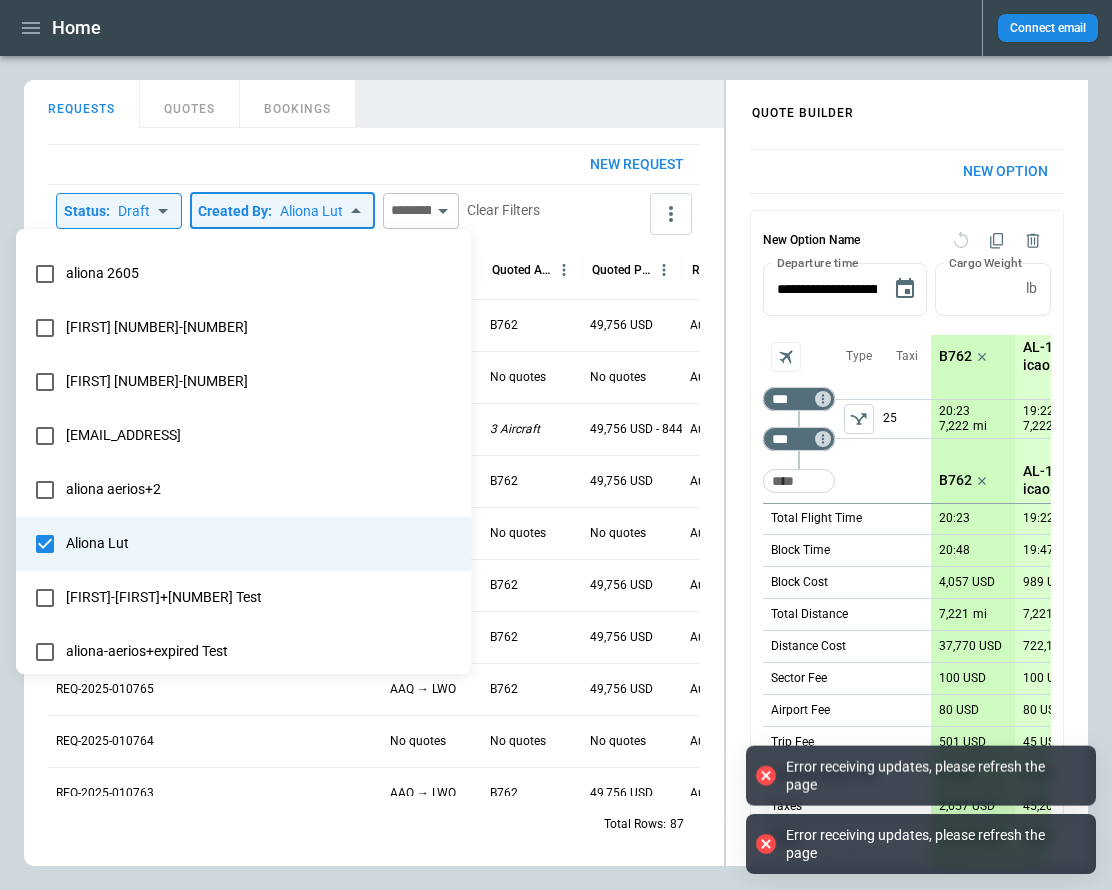 click at bounding box center (556, 445) 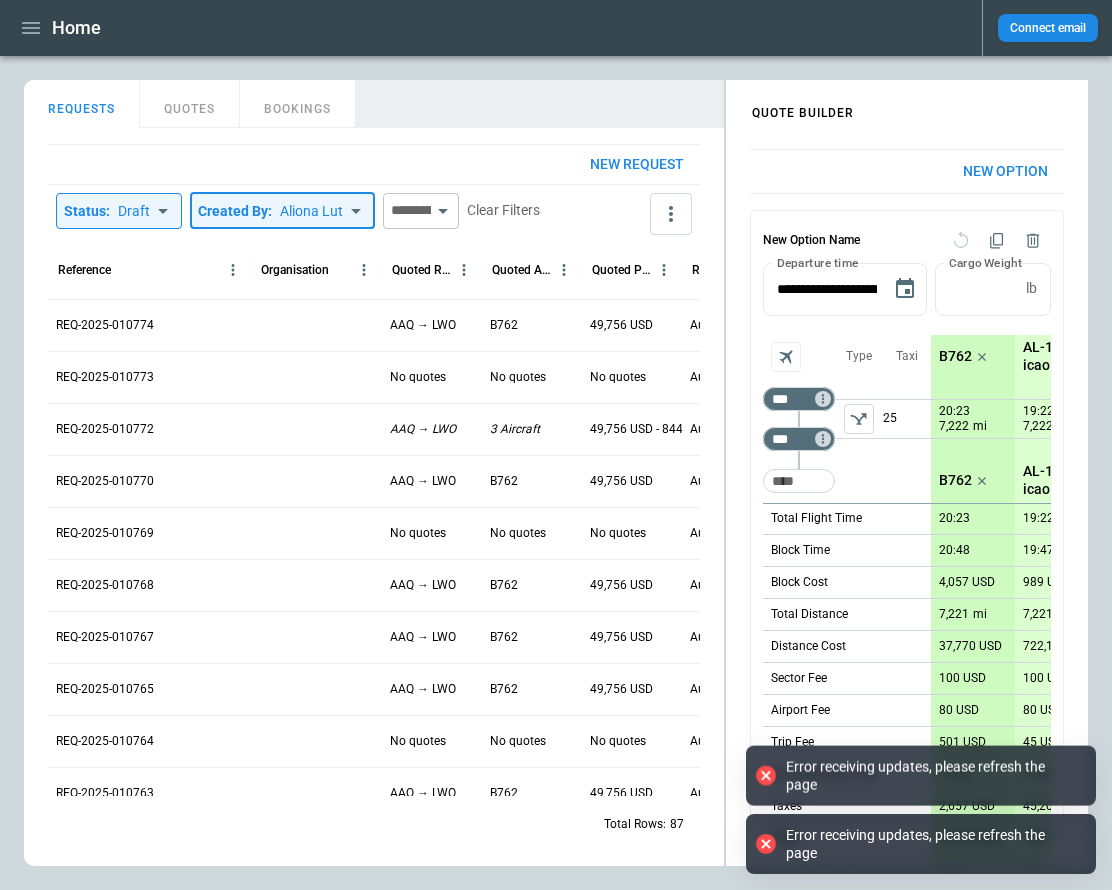 click 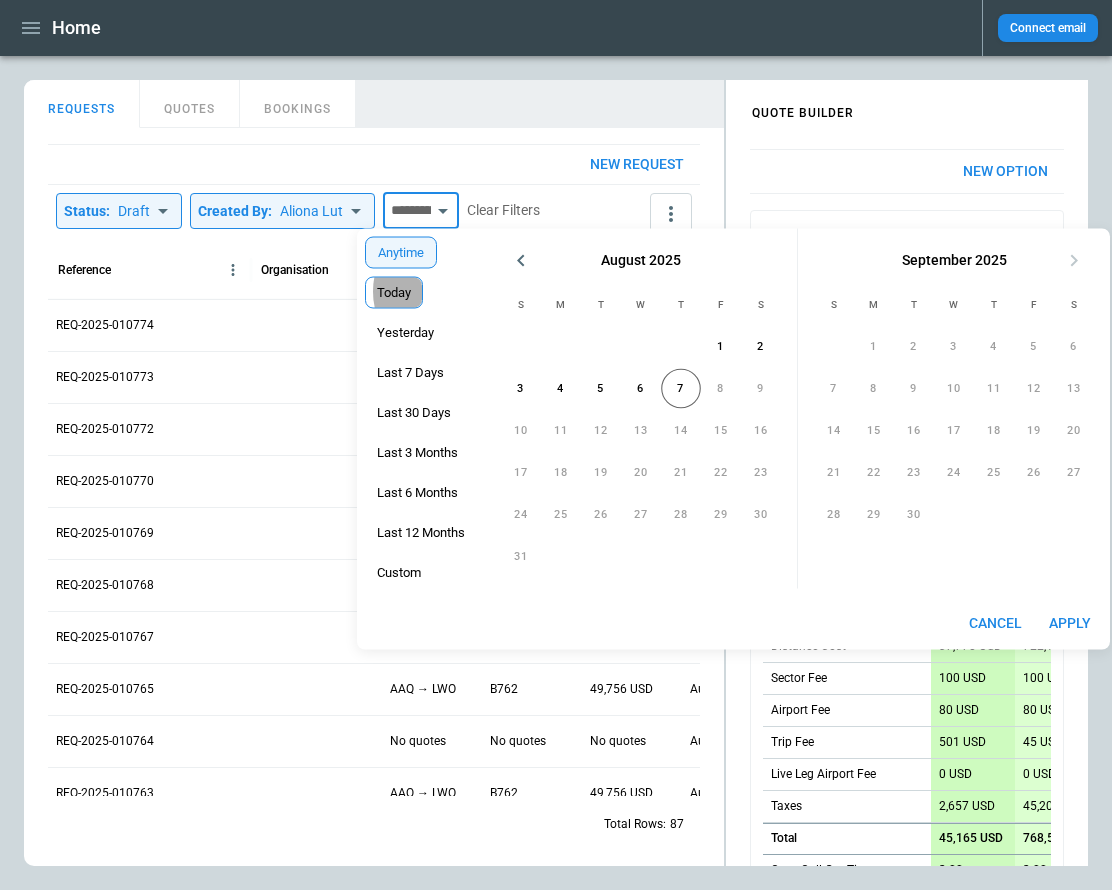 click on "Today" at bounding box center [394, 293] 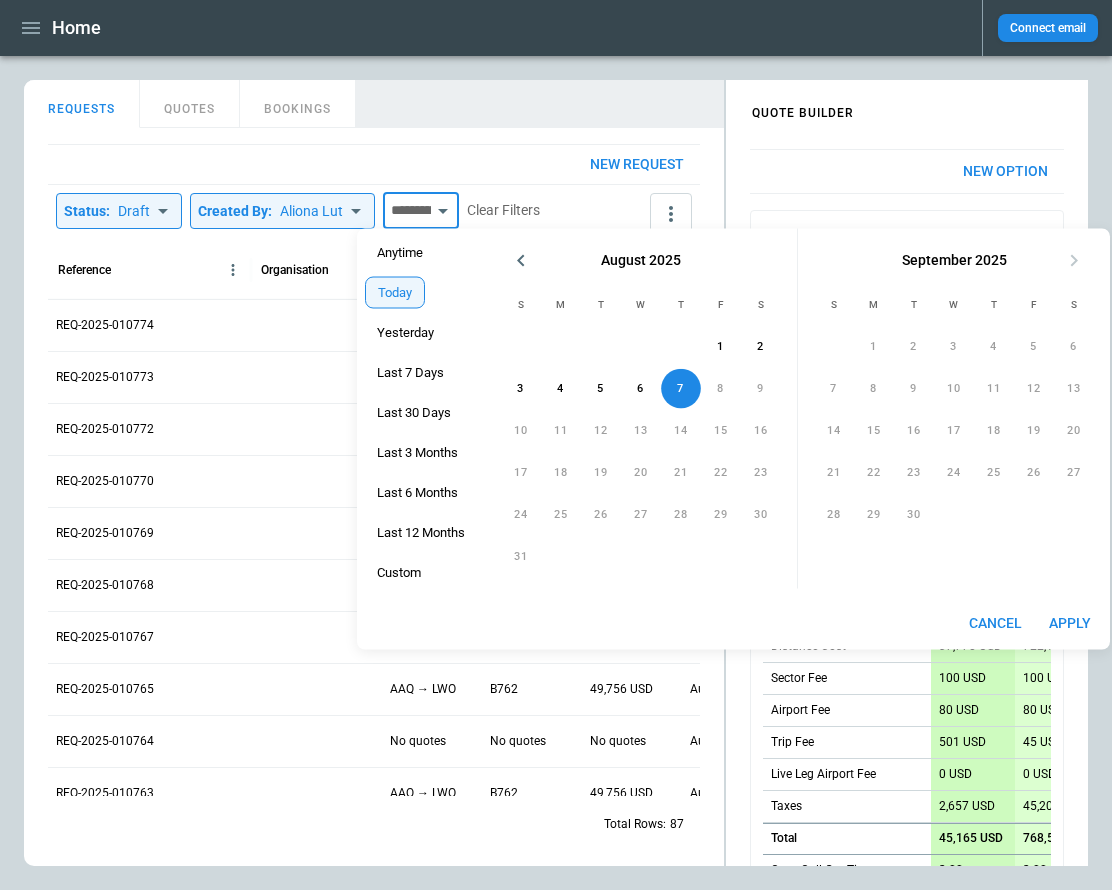 click on "Apply" at bounding box center (1070, 623) 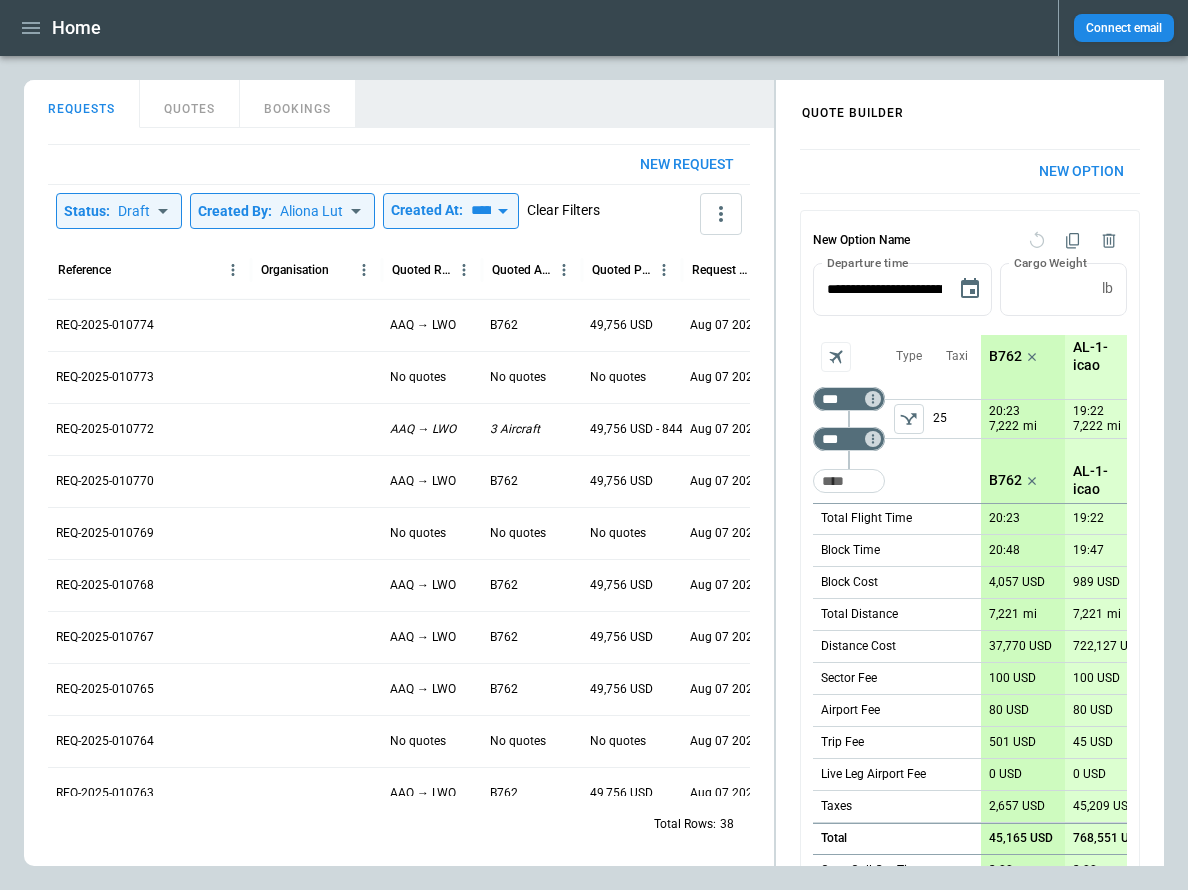 click on "Clear Filters" at bounding box center [563, 210] 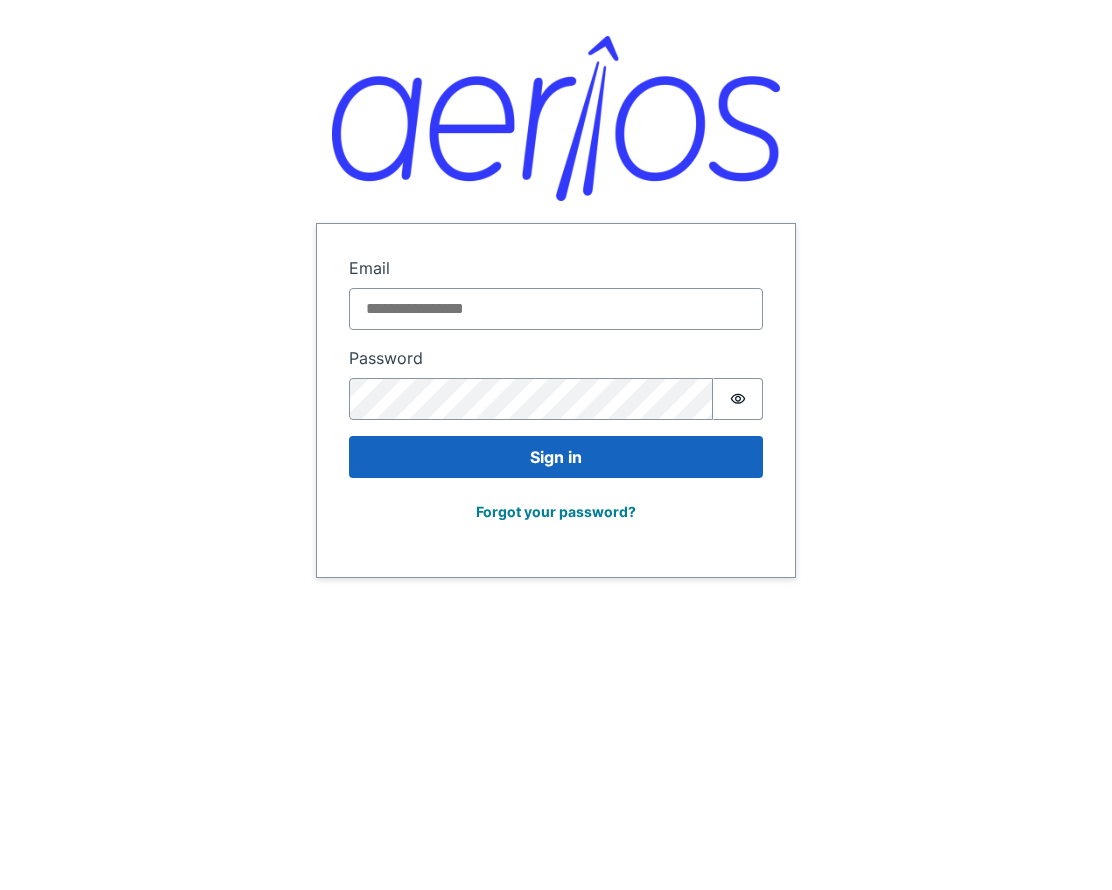 scroll, scrollTop: 0, scrollLeft: 0, axis: both 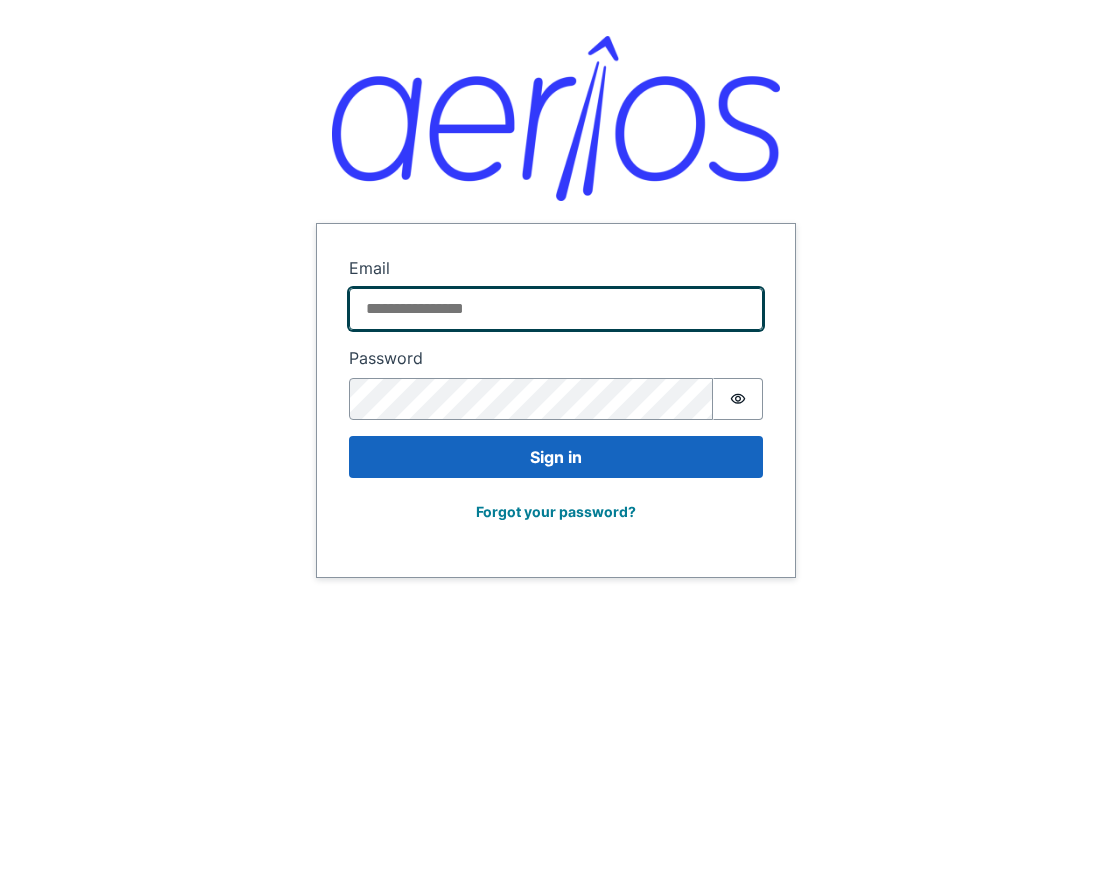 click on "Email" at bounding box center [556, 309] 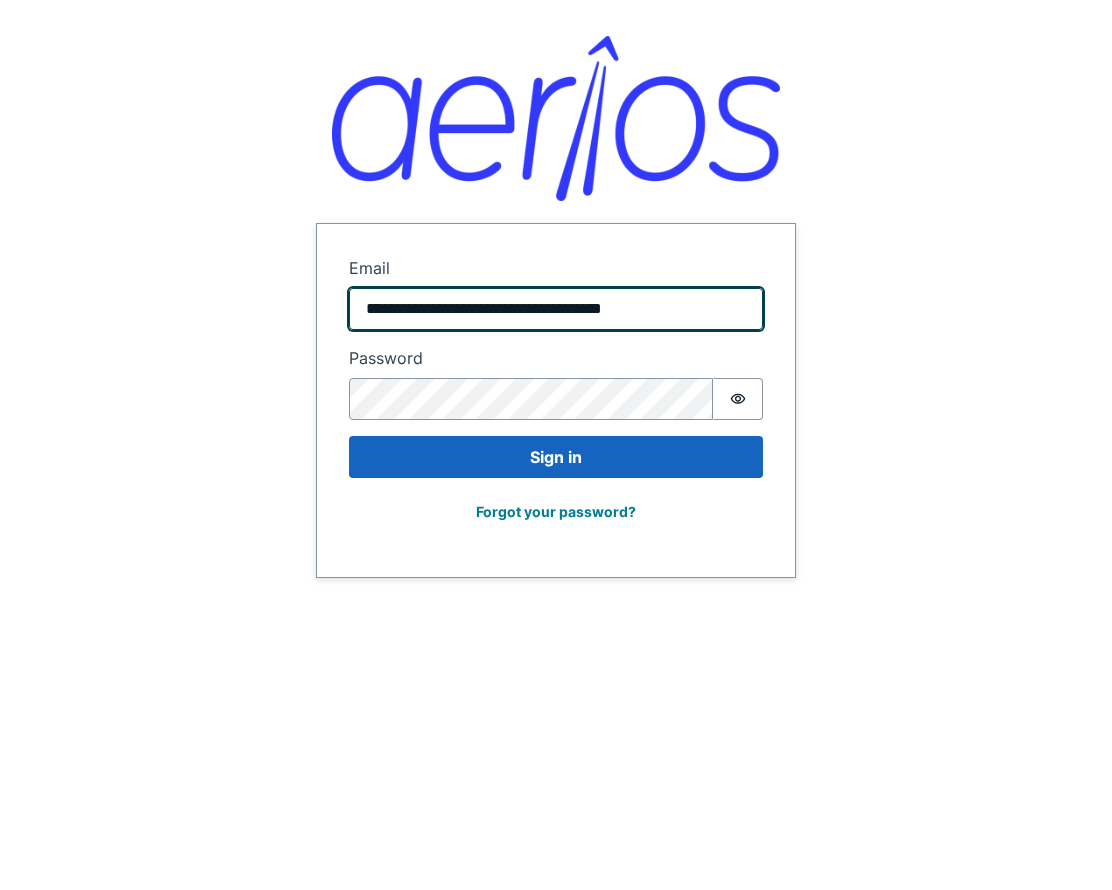 click on "**********" at bounding box center [556, 309] 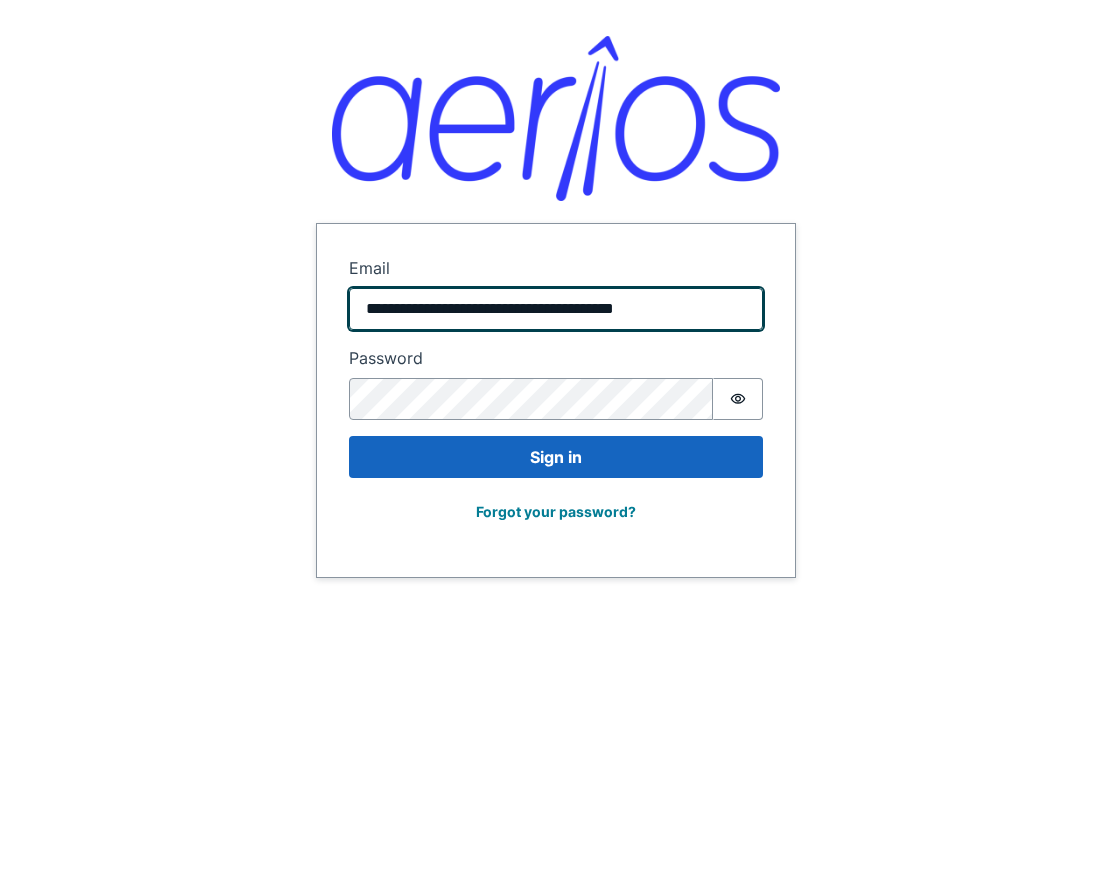 type on "**********" 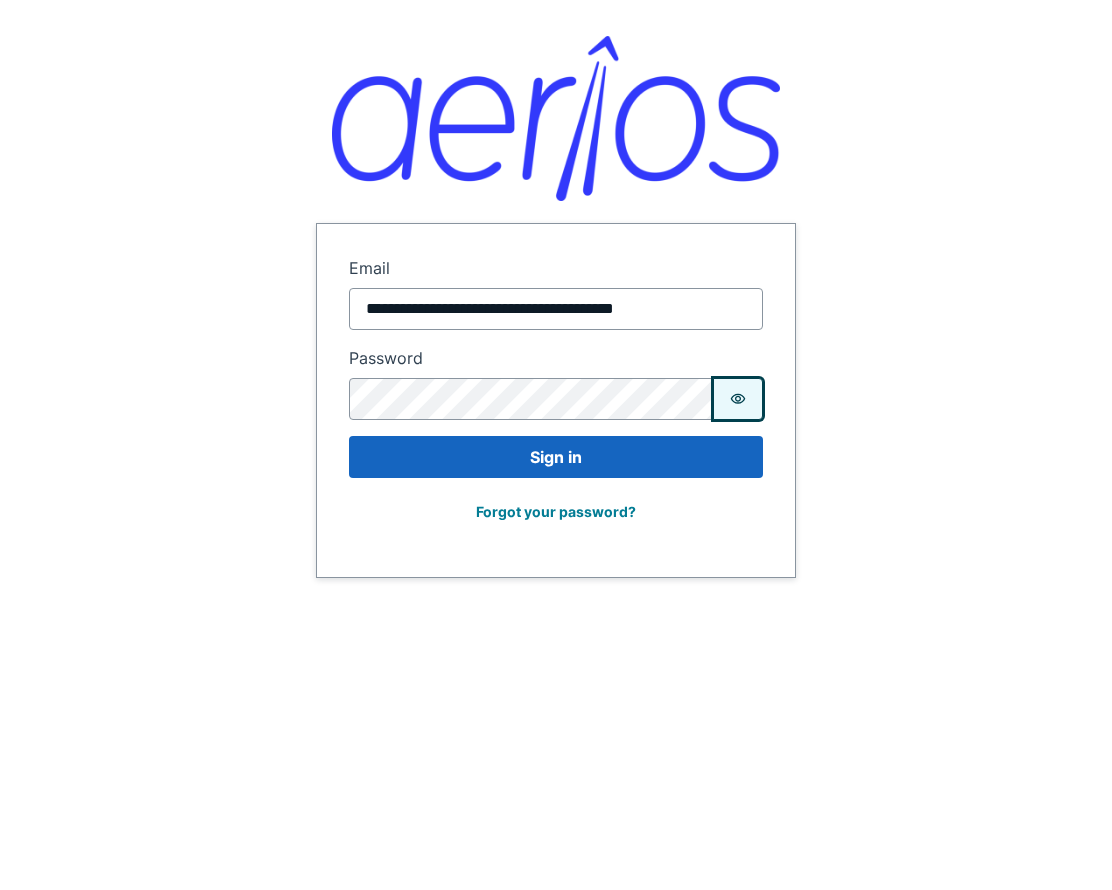 click 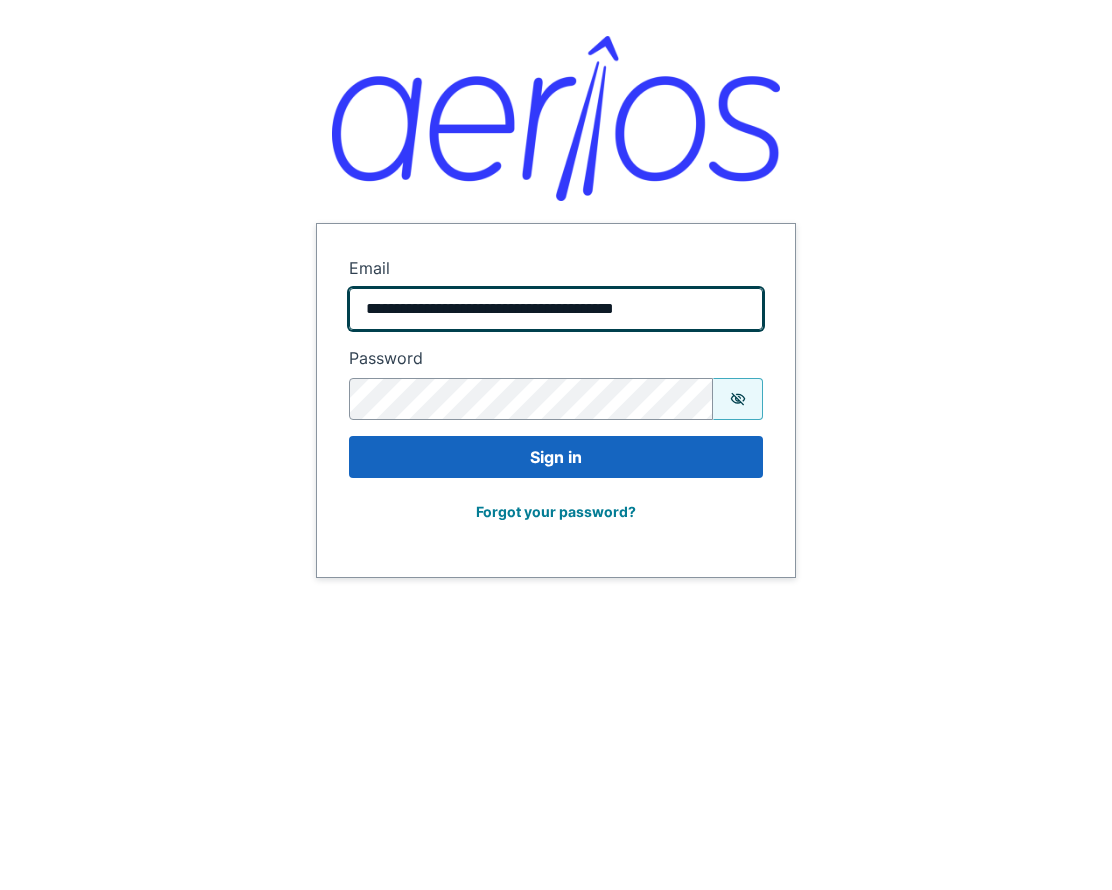 drag, startPoint x: 725, startPoint y: 311, endPoint x: 343, endPoint y: 310, distance: 382.0013 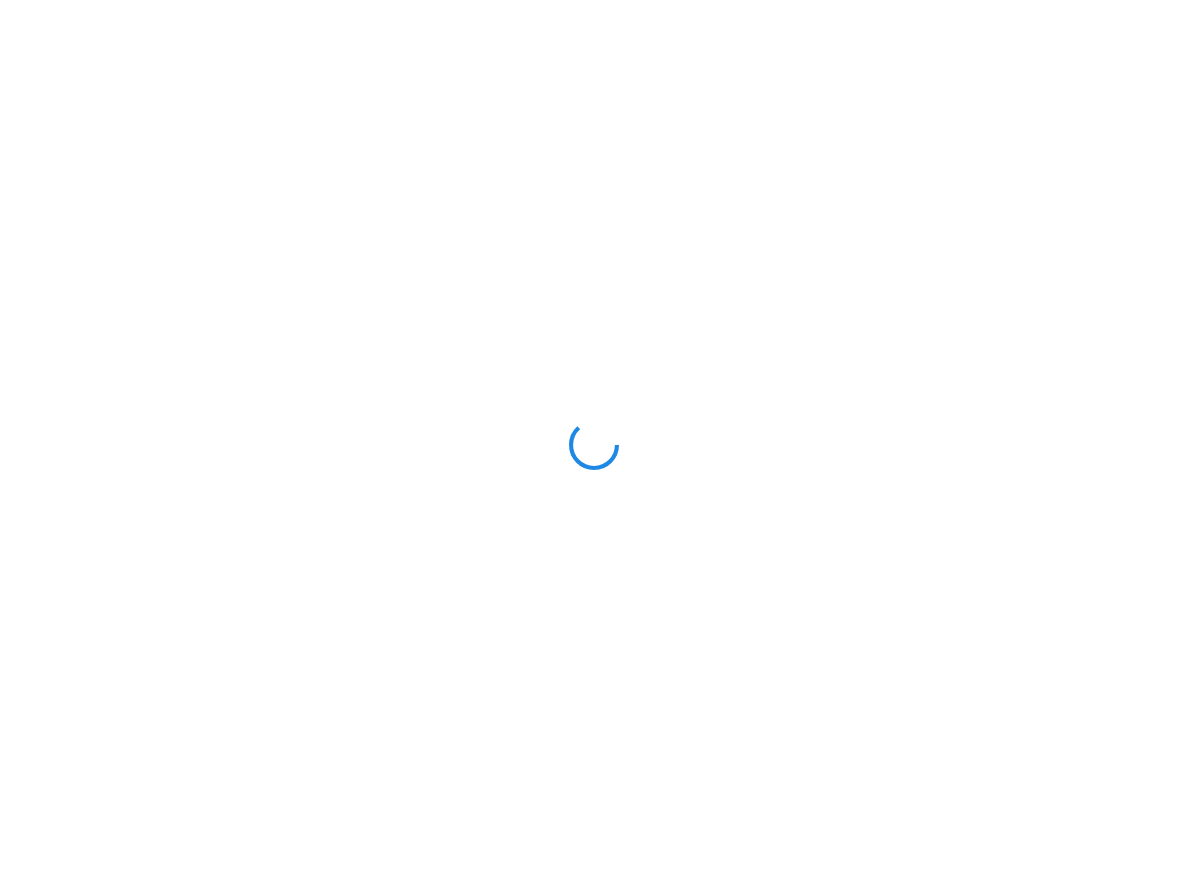 scroll, scrollTop: 0, scrollLeft: 0, axis: both 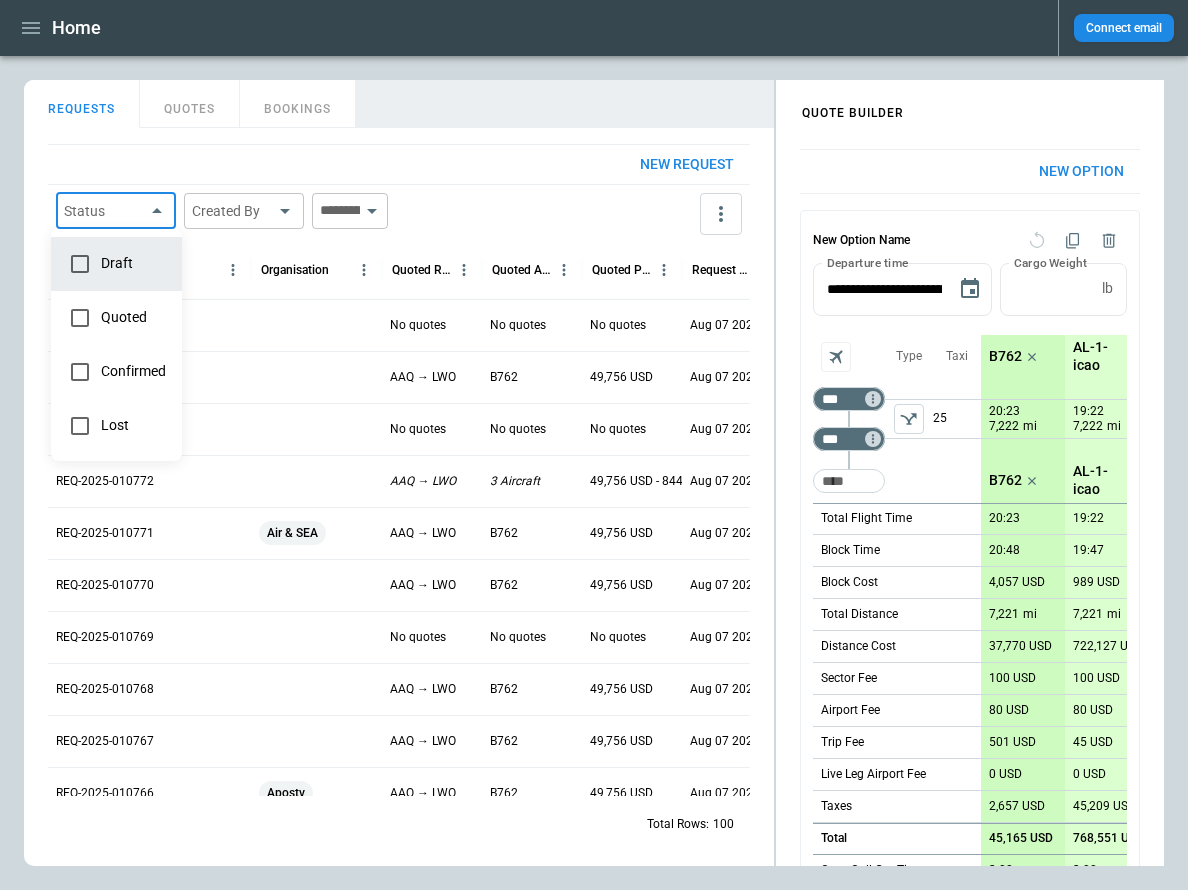 click on "Home Connect email FindBorderBarSize QUOTE BUILDER REQUESTS QUOTES BOOKINGS New request Status ​ Created By ​ ​ Reference Organisation Quoted Route Quoted Aircraft Quoted Price Request Created At (UTC+03:00) Status Created by REQ-2025-010775 No quotes No quotes No quotes Aug 07 2025 17:29 draft Aliona Lut REQ-2025-010774 AAQ → LWO B762 49,756 USD Aug 07 2025 17:29 draft Aliona Lut REQ-2025-010773 No quotes No quotes No quotes Aug 07 2025 17:29 draft Aliona Lut REQ-2025-010772 AAQ → LWO 3 Aircraft 49,756 USD - 844,208 USD Aug 07 2025 17:27 draft Aliona Lut REQ-2025-010771 Air & SEA AAQ → LWO B762 49,756 USD Aug 07 2025 17:26 quoted Aliona Lut REQ-2025-010770 AAQ → LWO B762 49,756 USD Aug 07 2025 17:26 draft Aliona Lut REQ-2025-010769 No quotes No quotes No quotes Aug 07 2025 17:25 draft Aliona Lut REQ-2025-010768 AAQ → LWO B762 49,756 USD Aug 07 2025 17:25 draft Aliona Lut REQ-2025-010767 AAQ → LWO B762 49,756 USD Aug 07 2025 17:25 draft Aliona Lut REQ-2025-010766 Apostv AAQ → LWO B762 B762" at bounding box center (594, 445) 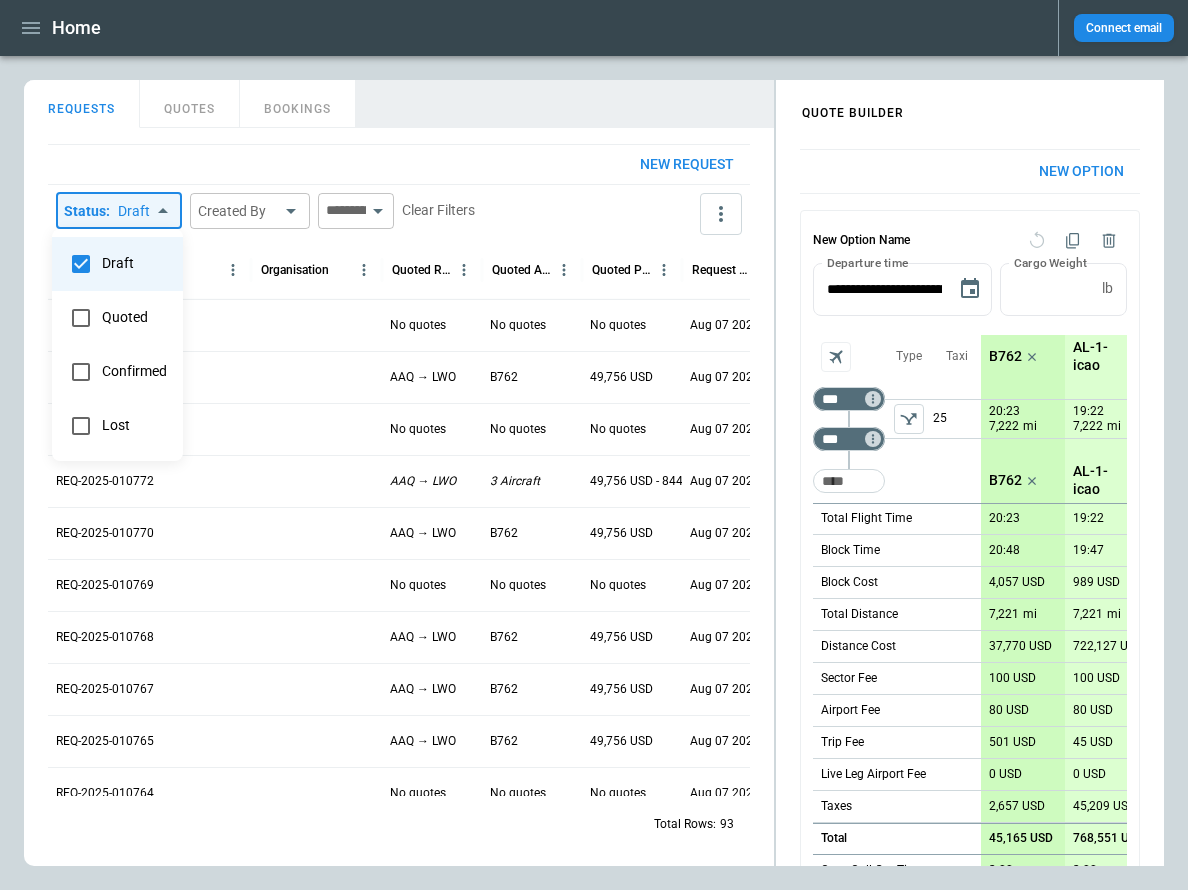 click at bounding box center (594, 445) 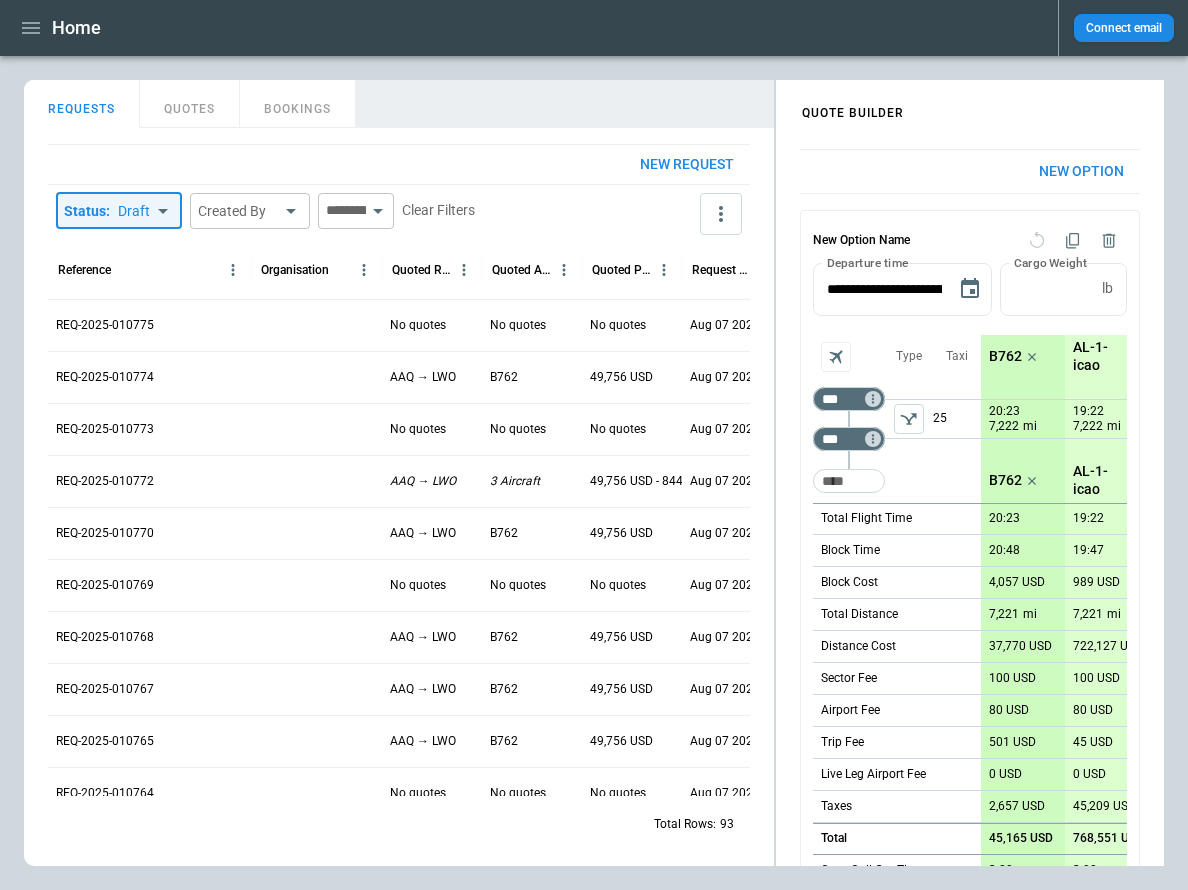 click on "Home Connect email FindBorderBarSize QUOTE BUILDER REQUESTS QUOTES BOOKINGS New request Status : Draft *** ​ Created By ​ ​ Clear Filters Reference Organisation Quoted Route Quoted Aircraft Quoted Price Request Created At (UTC+03:00) Status Created by REQ-2025-010775 No quotes No quotes No quotes Aug 07 2025 17:29 draft Aliona Lut REQ-2025-010774 AAQ → LWO B762 49,756 USD Aug 07 2025 17:29 draft Aliona Lut REQ-2025-010773 No quotes No quotes No quotes Aug 07 2025 17:29 draft Aliona Lut REQ-2025-010772 AAQ → LWO 3 Aircraft 49,756 USD - 844,208 USD Aug 07 2025 17:27 draft Aliona Lut REQ-2025-010770 AAQ → LWO B762 49,756 USD Aug 07 2025 17:26 draft Aliona Lut REQ-2025-010769 No quotes No quotes No quotes Aug 07 2025 17:25 draft Aliona Lut REQ-2025-010768 AAQ → LWO B762 49,756 USD Aug 07 2025 17:25 draft Aliona Lut REQ-2025-010767 AAQ → LWO B762 49,756 USD Aug 07 2025 17:25 draft Aliona Lut REQ-2025-010765 AAQ → LWO B762 49,756 USD Aug 07 2025 17:18 draft Aliona Lut REQ-2025-010764 No quotes 93" at bounding box center [594, 445] 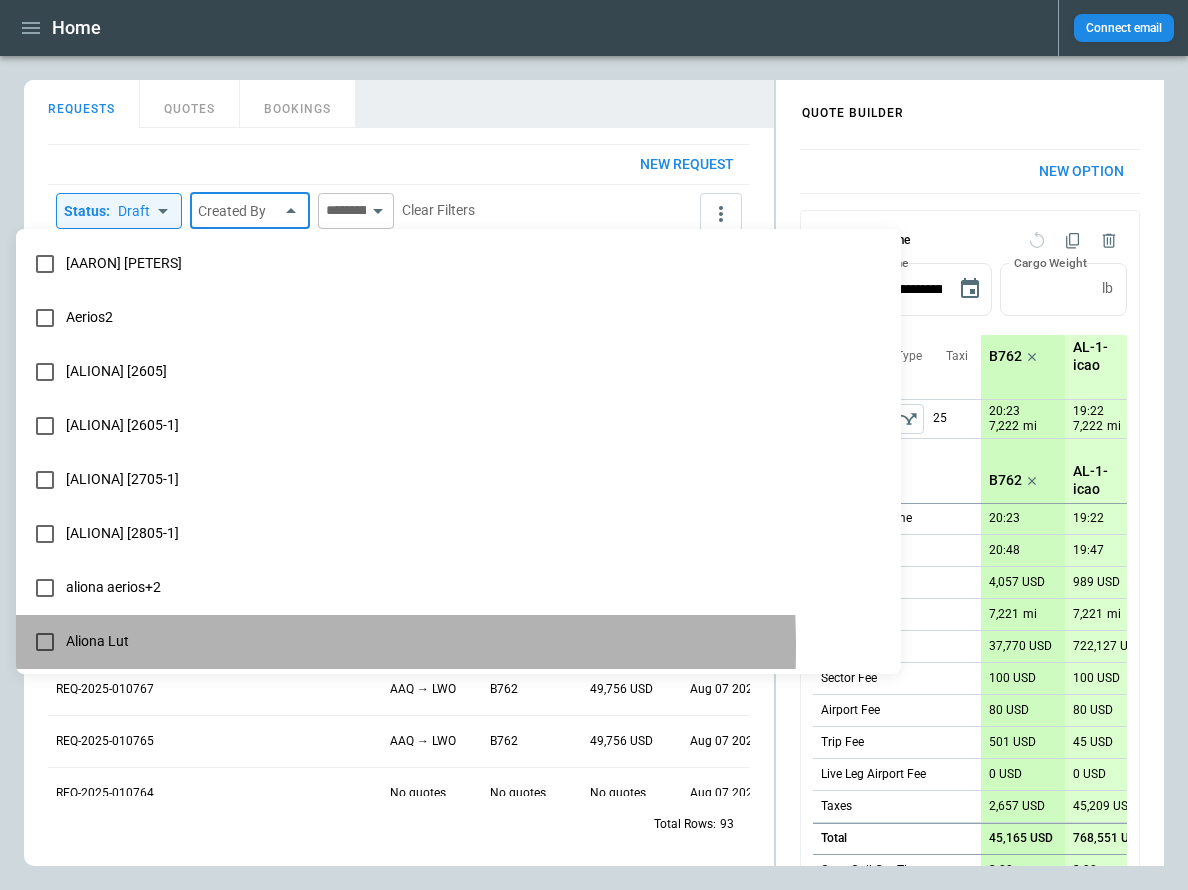 click on "Aliona Lut" at bounding box center (475, 641) 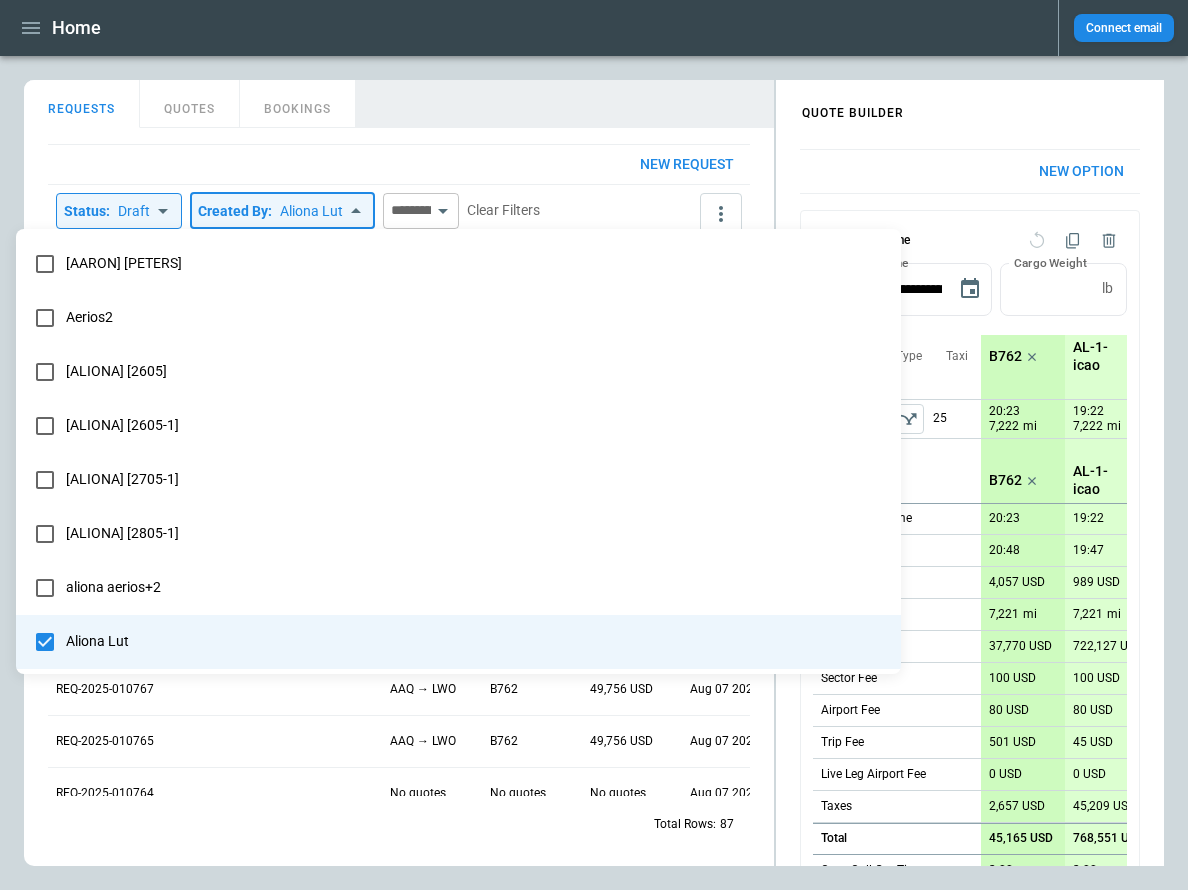 click at bounding box center [594, 445] 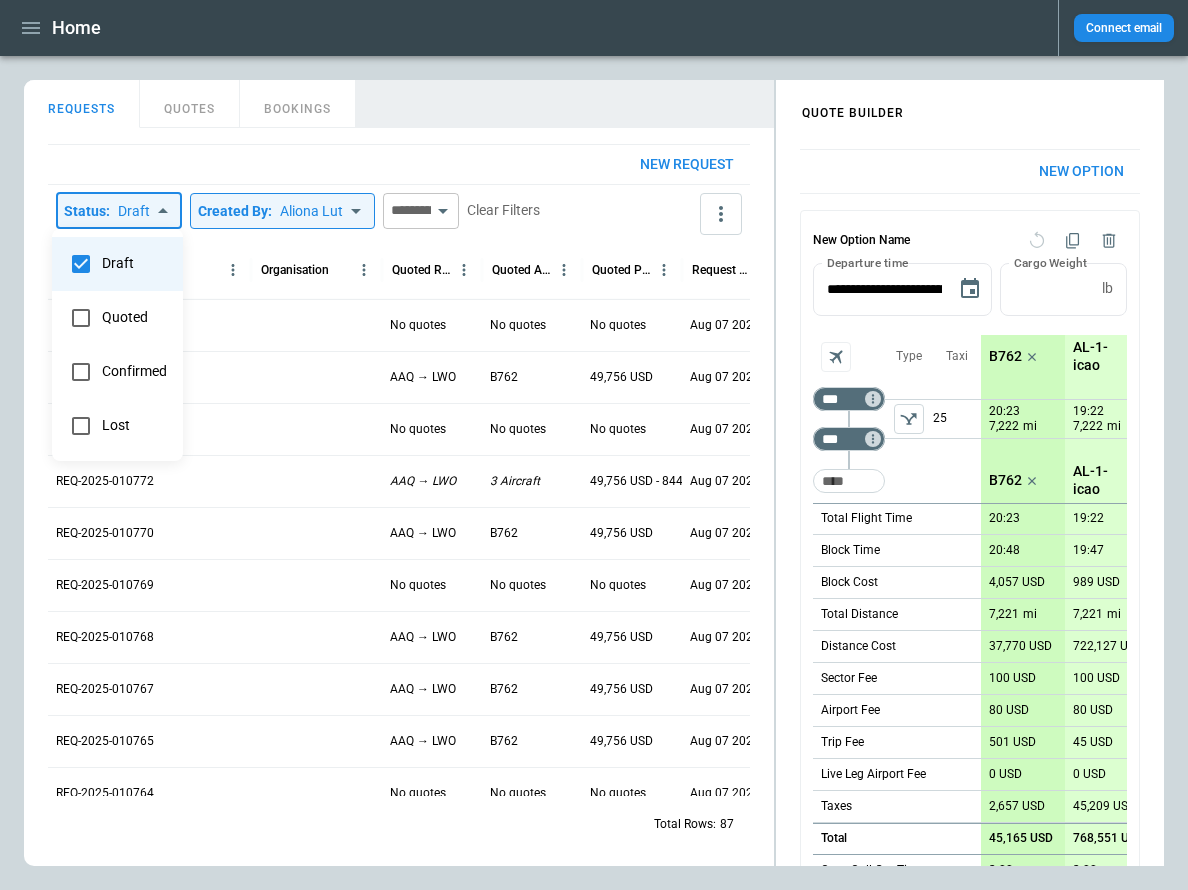 click on "**********" at bounding box center [594, 445] 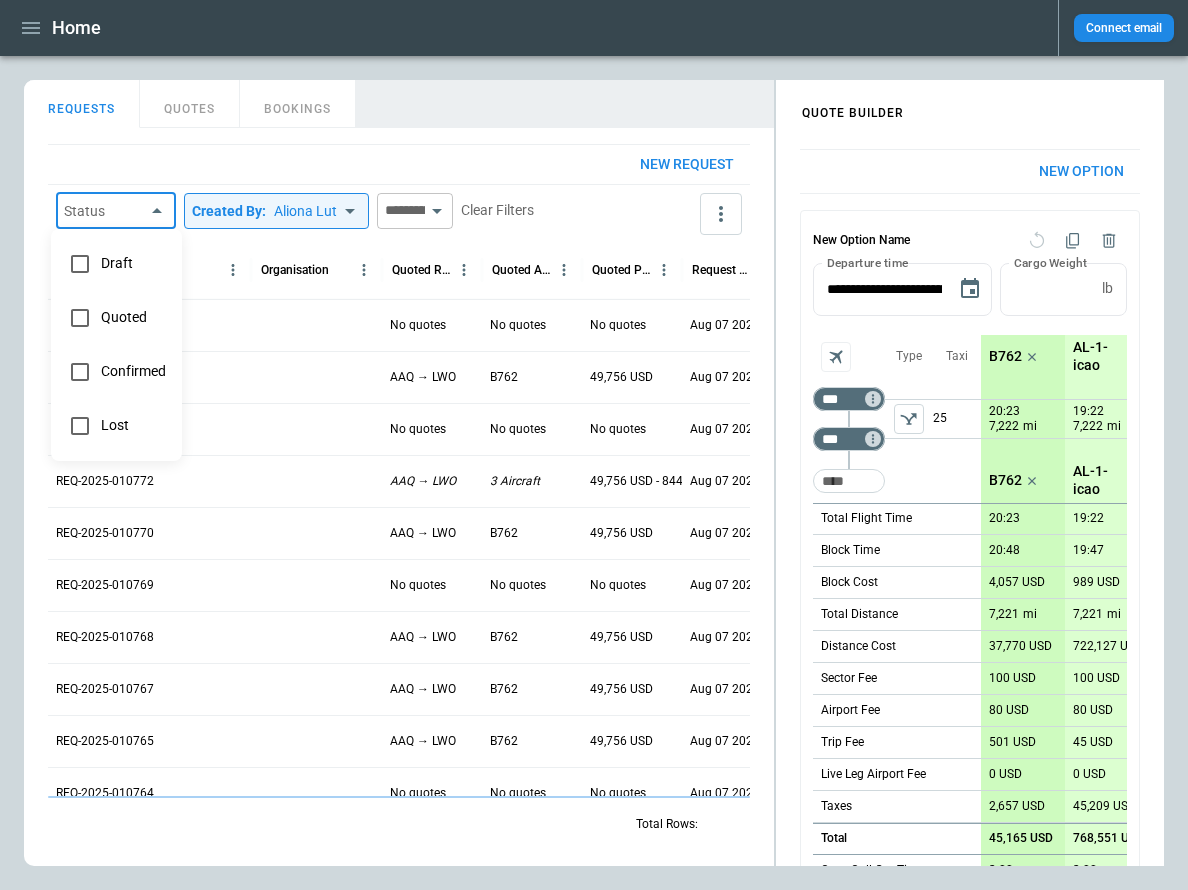 click at bounding box center (594, 445) 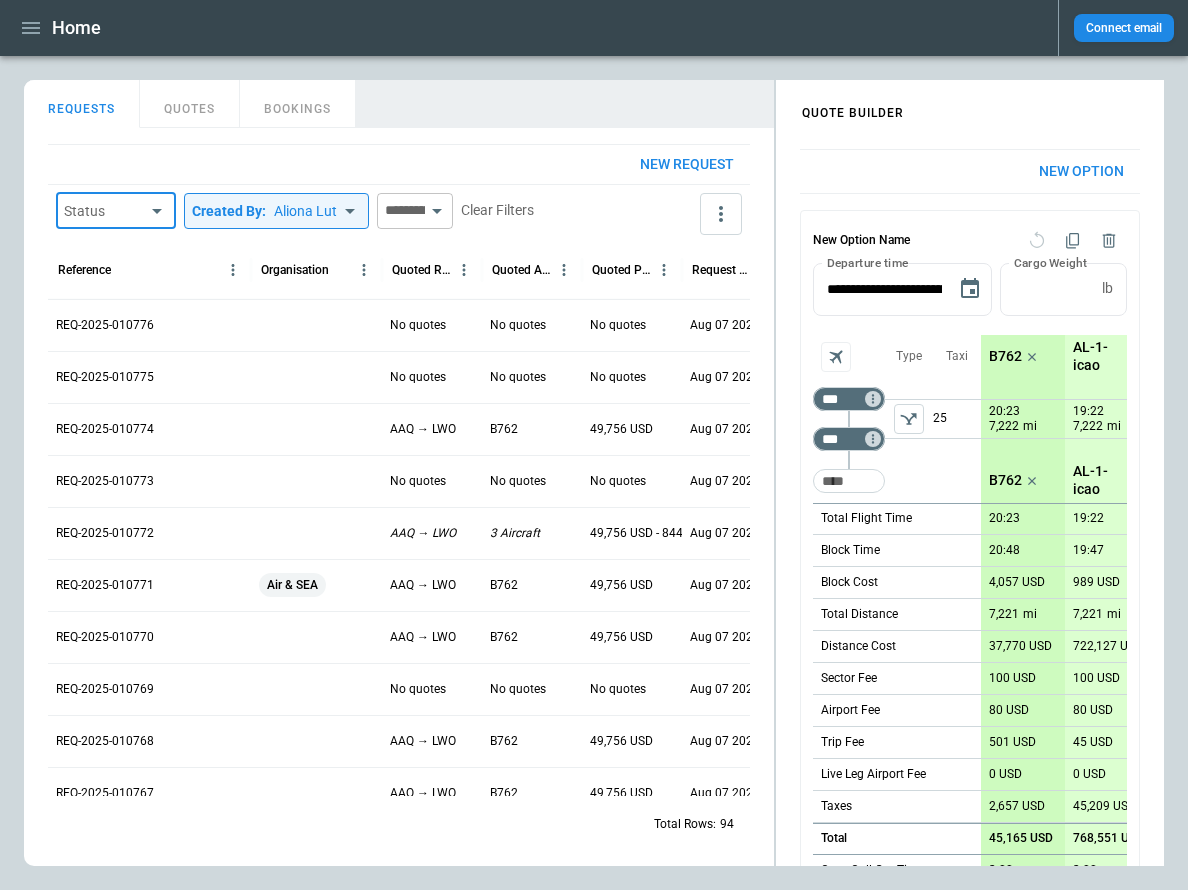 click on "**********" at bounding box center (594, 445) 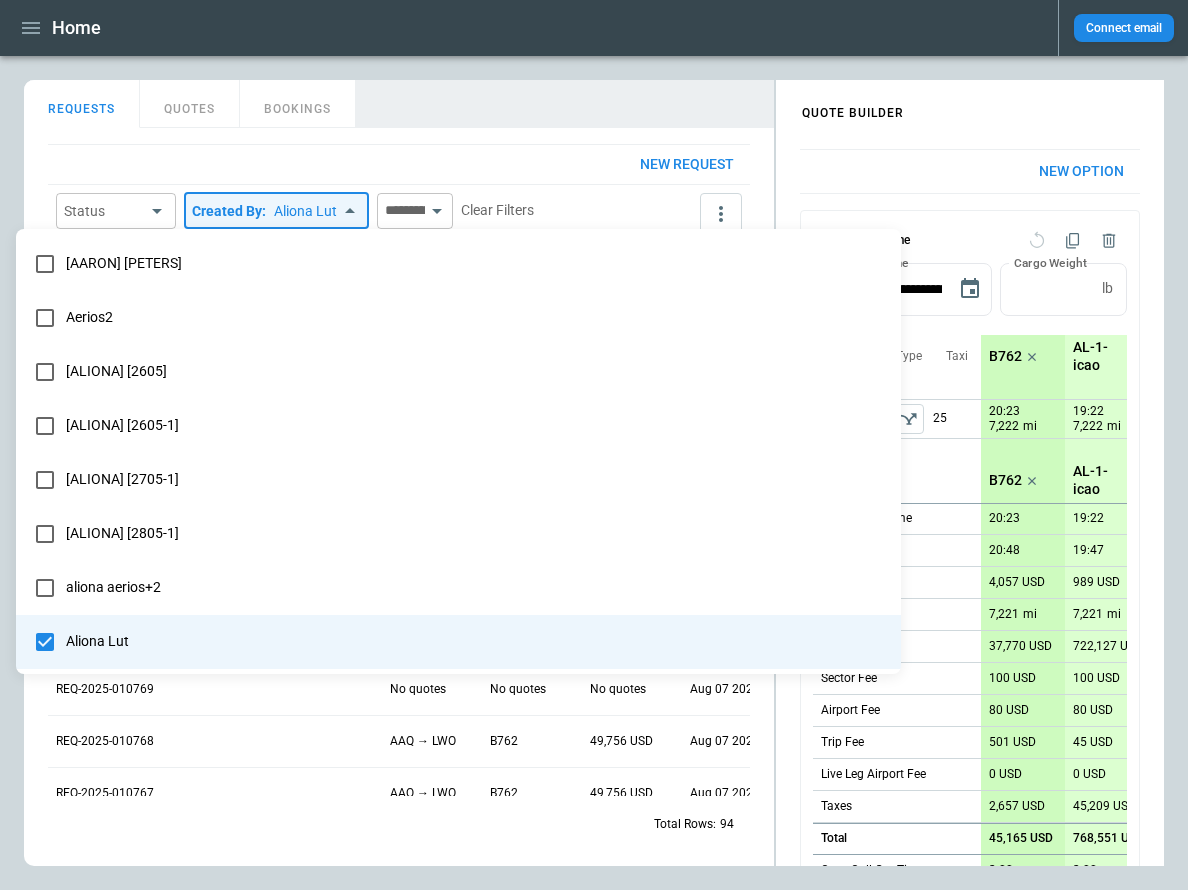 click on "Aliona Lut" at bounding box center (475, 641) 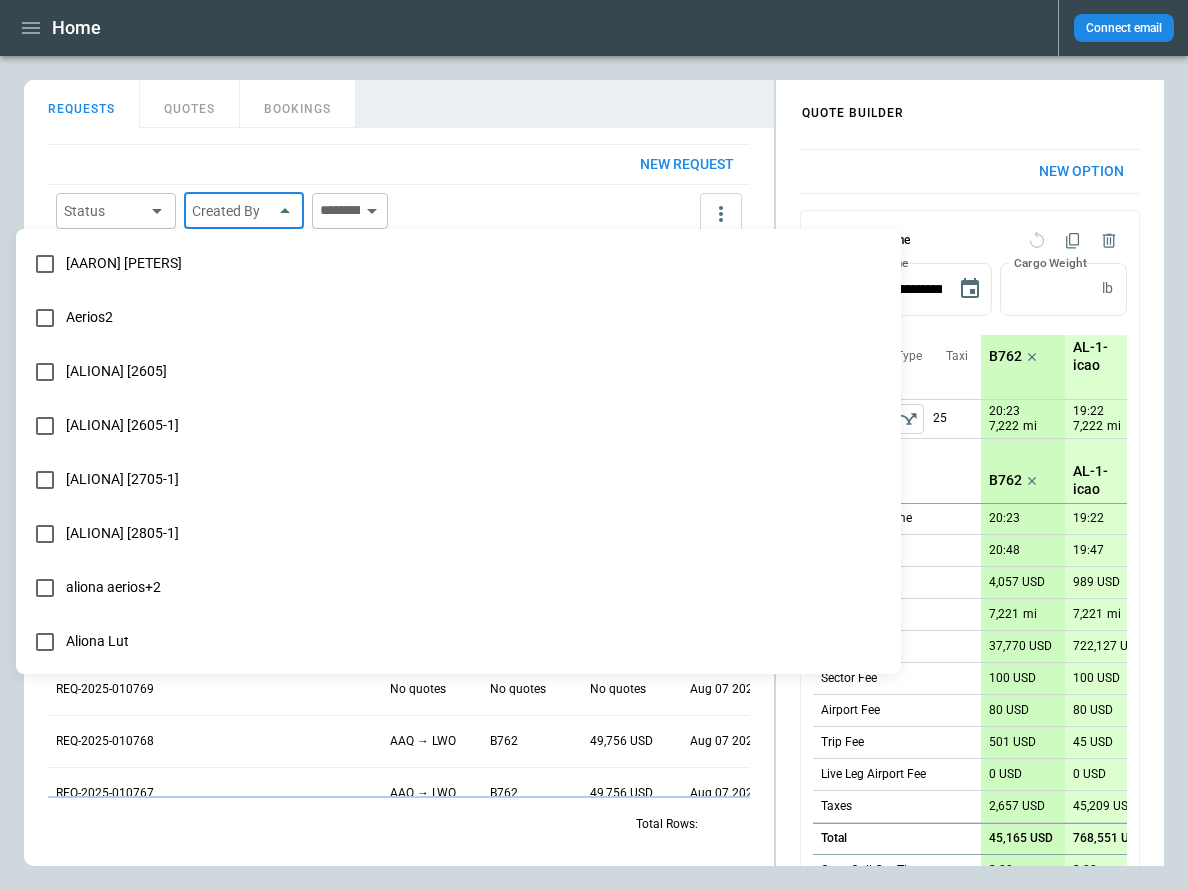 click at bounding box center [594, 445] 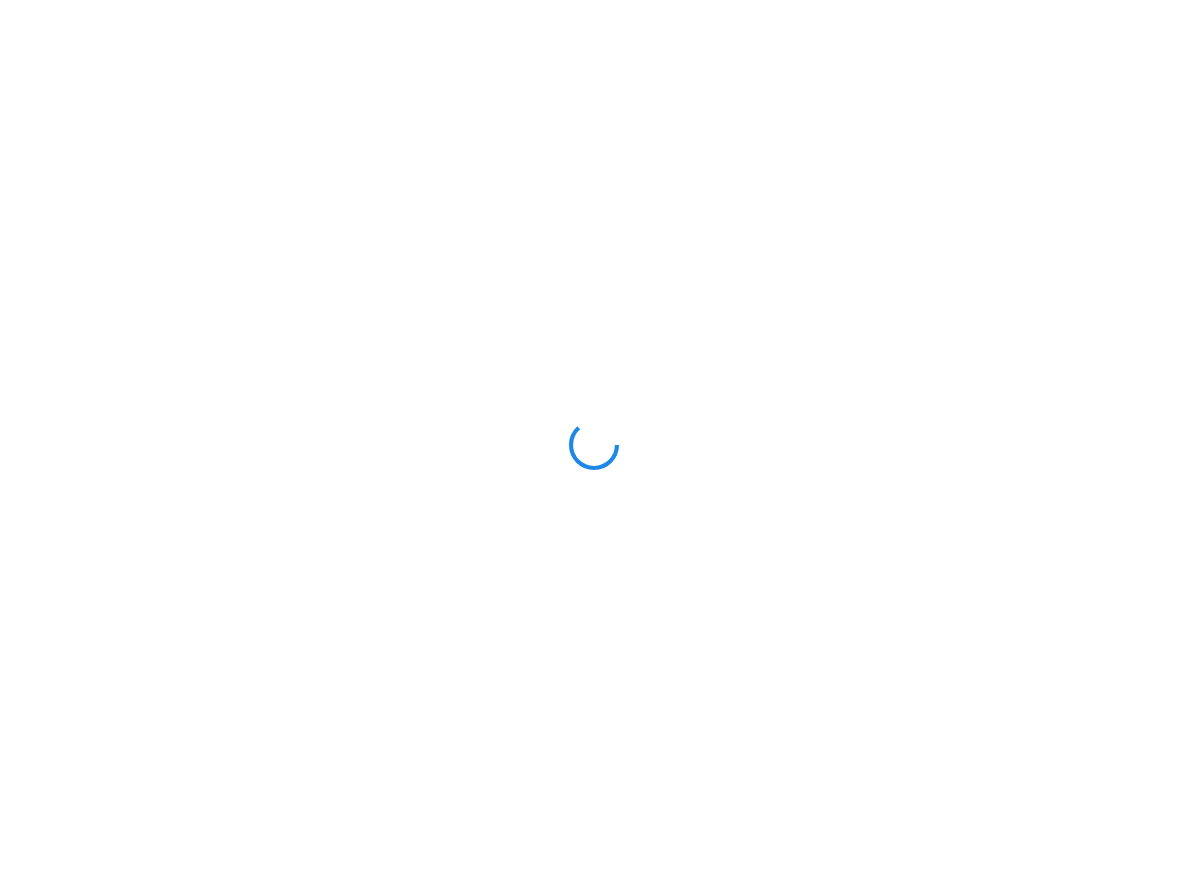 scroll, scrollTop: 0, scrollLeft: 0, axis: both 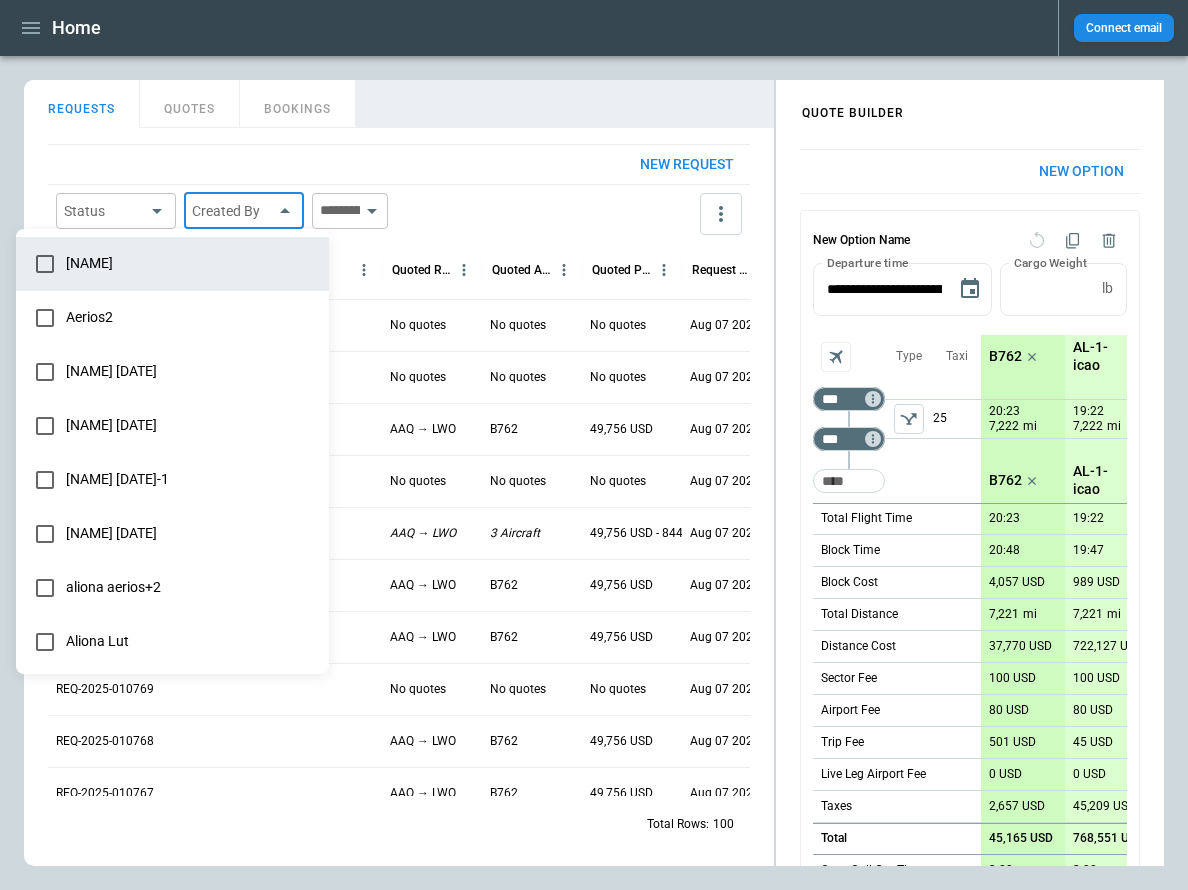 click on "Home Connect email FindBorderBarSize QUOTE BUILDER REQUESTS QUOTES BOOKINGS New request Status ​ Created By ​ ​ Reference Organisation Quoted Route Quoted Aircraft Quoted Price Request Created At (UTC+03:00) Status Created by REQ-2025-010776 No quotes No quotes No quotes Aug 07 2025 17:30 draft [NAME] REQ-2025-010775 No quotes No quotes No quotes Aug 07 2025 17:29 draft [NAME] REQ-2025-010774 AAQ → LWO B762 49,756 USD Aug 07 2025 17:29 draft [NAME] REQ-2025-010773 No quotes No quotes No quotes Aug 07 2025 17:29 draft [NAME] REQ-2025-010772 AAQ → LWO 3 Aircraft 49,756 USD - 844,208 USD Aug 07 2025 17:27 draft [NAME] REQ-2025-010771 Air & SEA AAQ → LWO B762 49,756 USD Aug 07 2025 17:26 quoted [NAME] REQ-2025-010770 AAQ → LWO B762 49,756 USD Aug 07 2025 17:26 draft [NAME] REQ-2025-010769 No quotes No quotes No quotes Aug 07 2025 17:25 draft [NAME] REQ-2025-010768 AAQ → LWO B762 49,756 USD Aug 07 2025 17:25 draft [NAME] REQ-2025-010767 AAQ → LWO B762 draft 100" at bounding box center [594, 445] 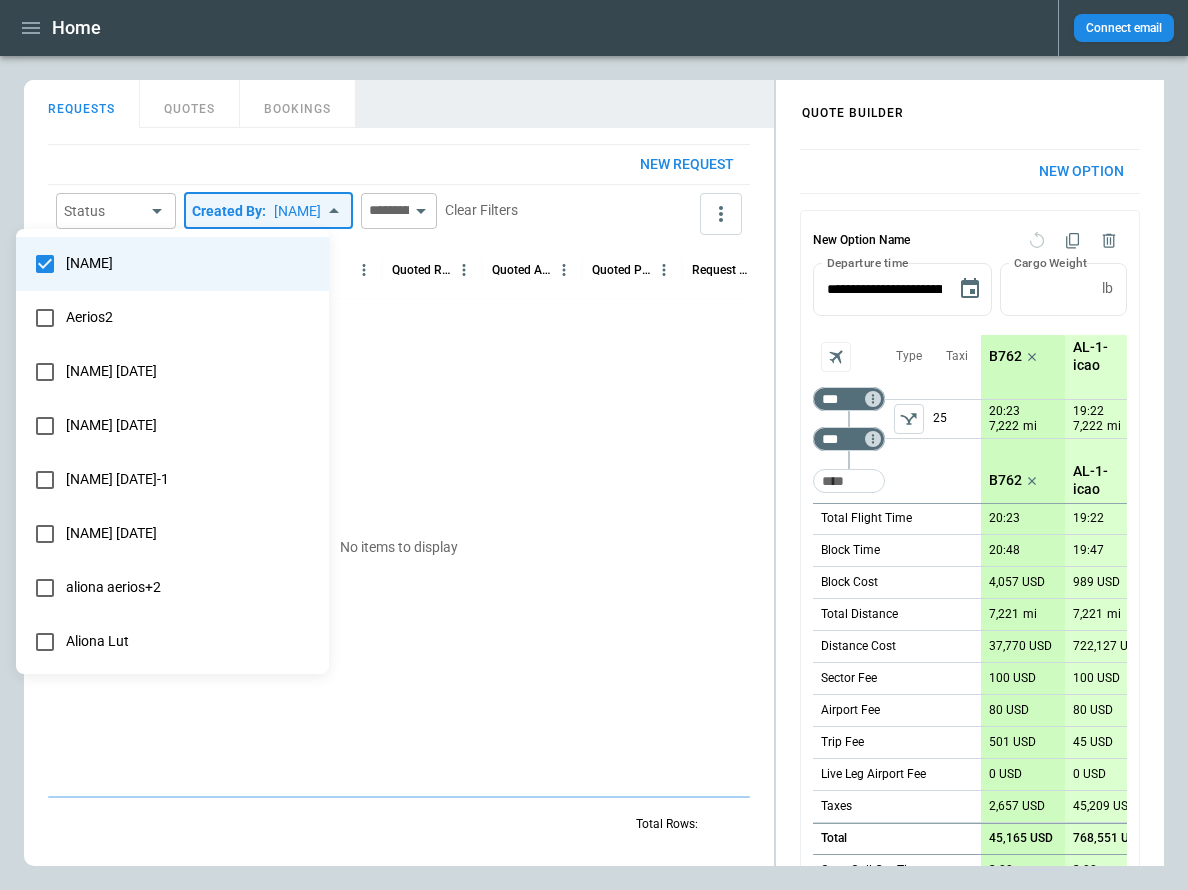 click at bounding box center (594, 445) 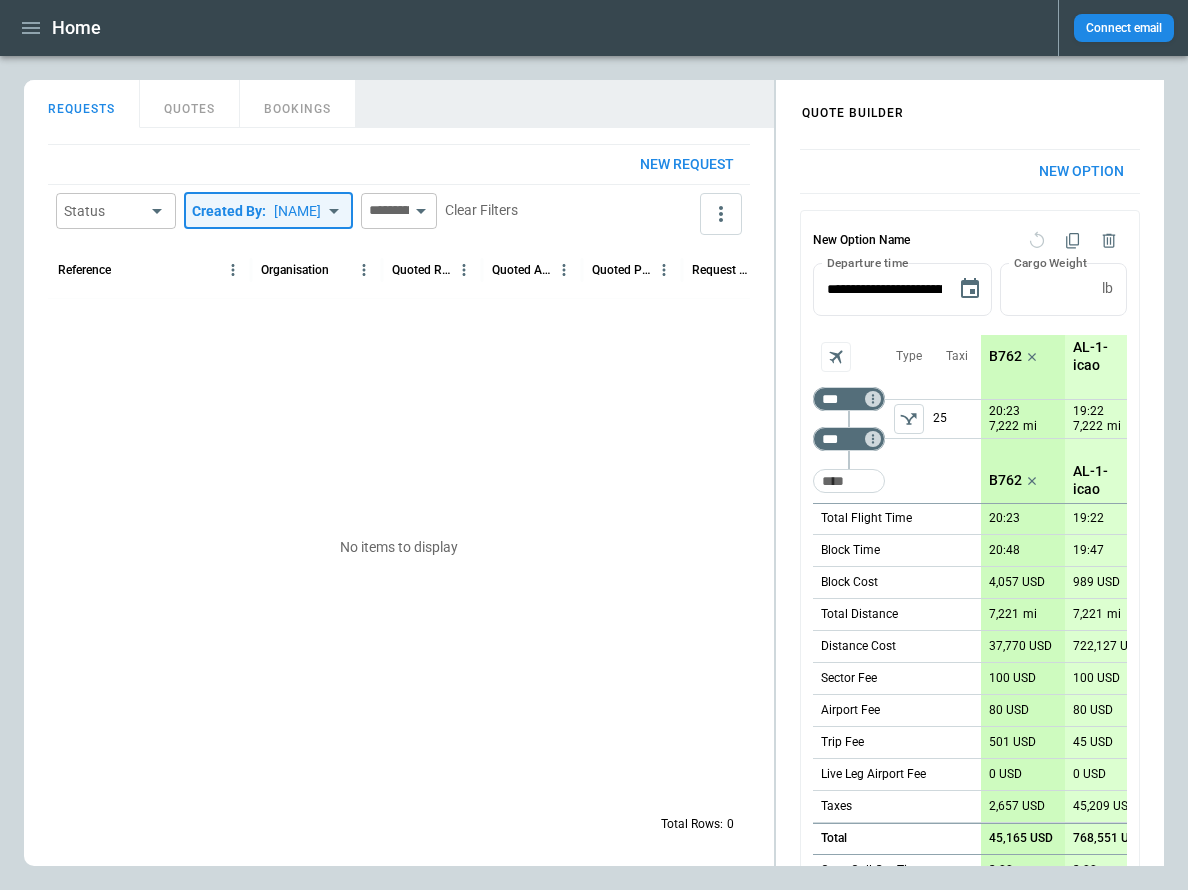 click on "**********" at bounding box center [594, 445] 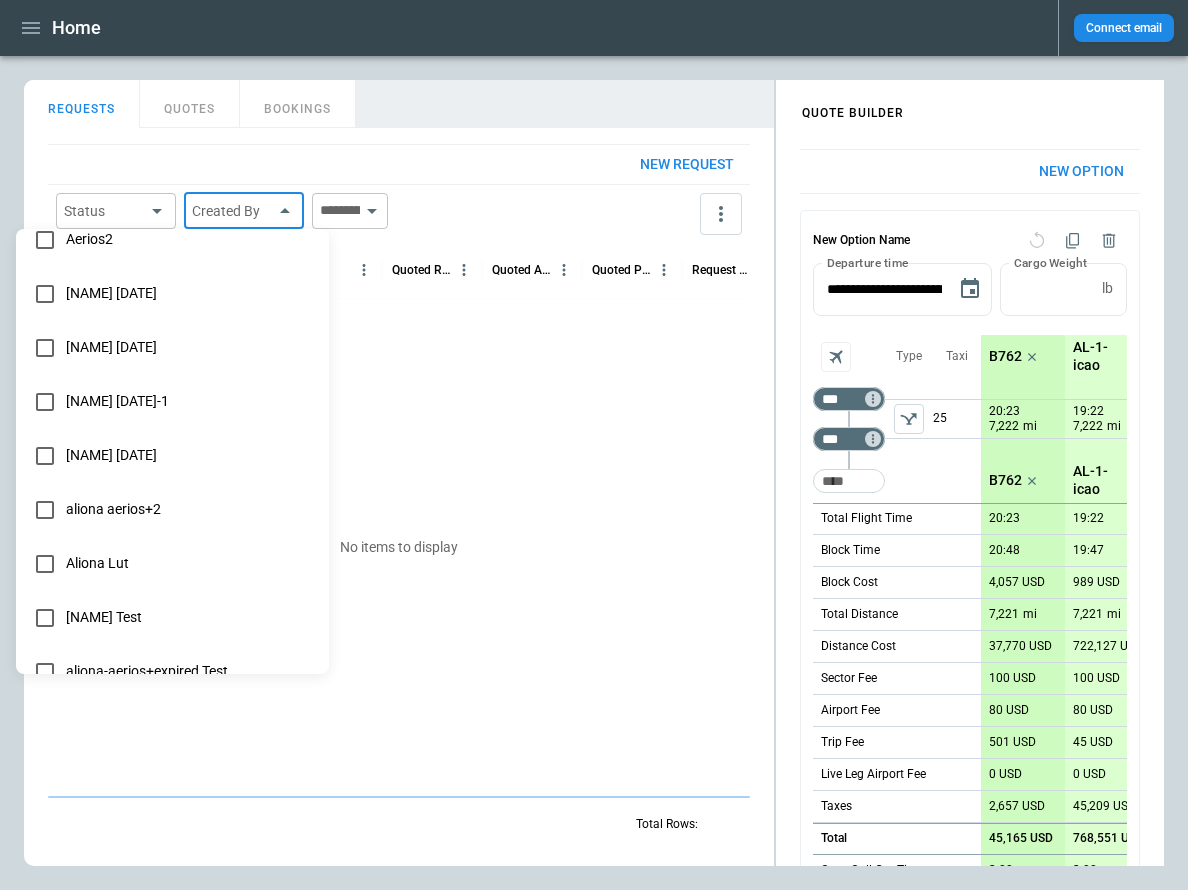 scroll, scrollTop: 83, scrollLeft: 0, axis: vertical 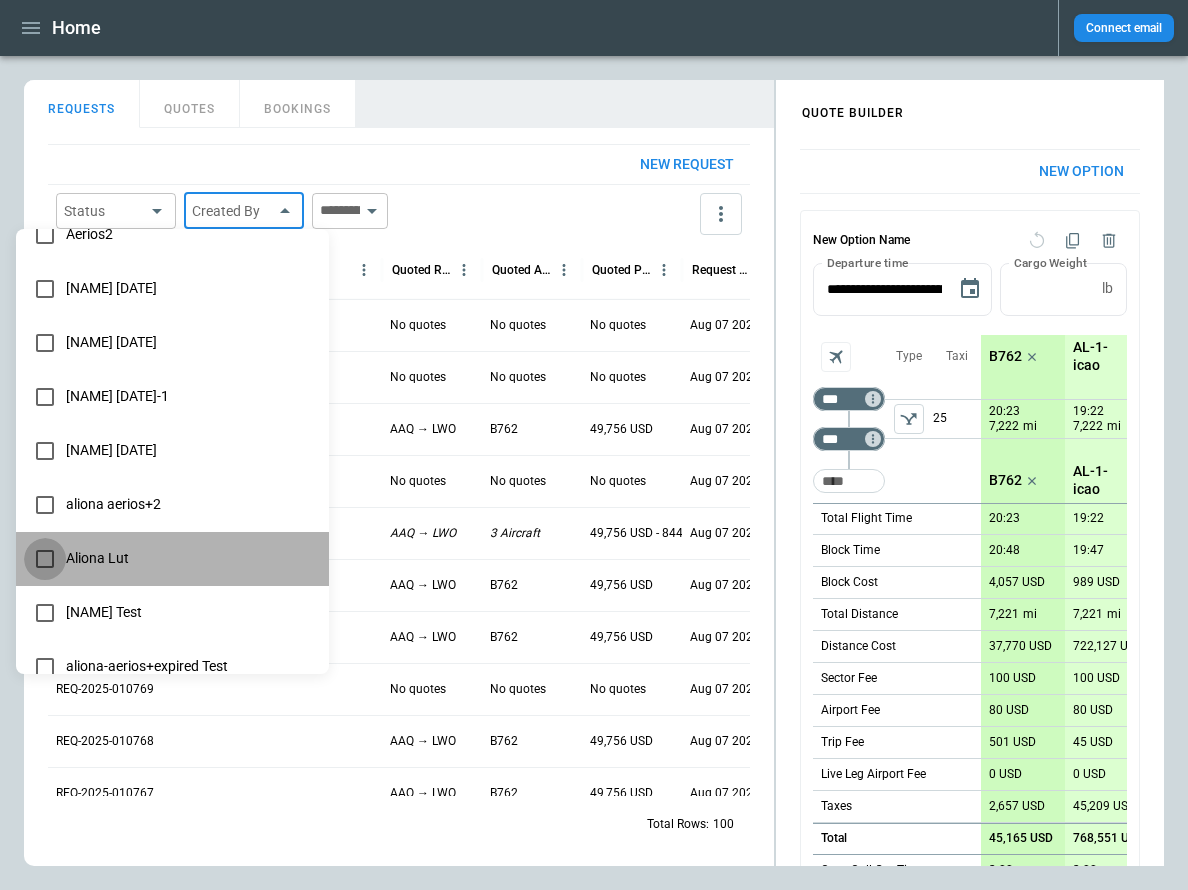 type on "**********" 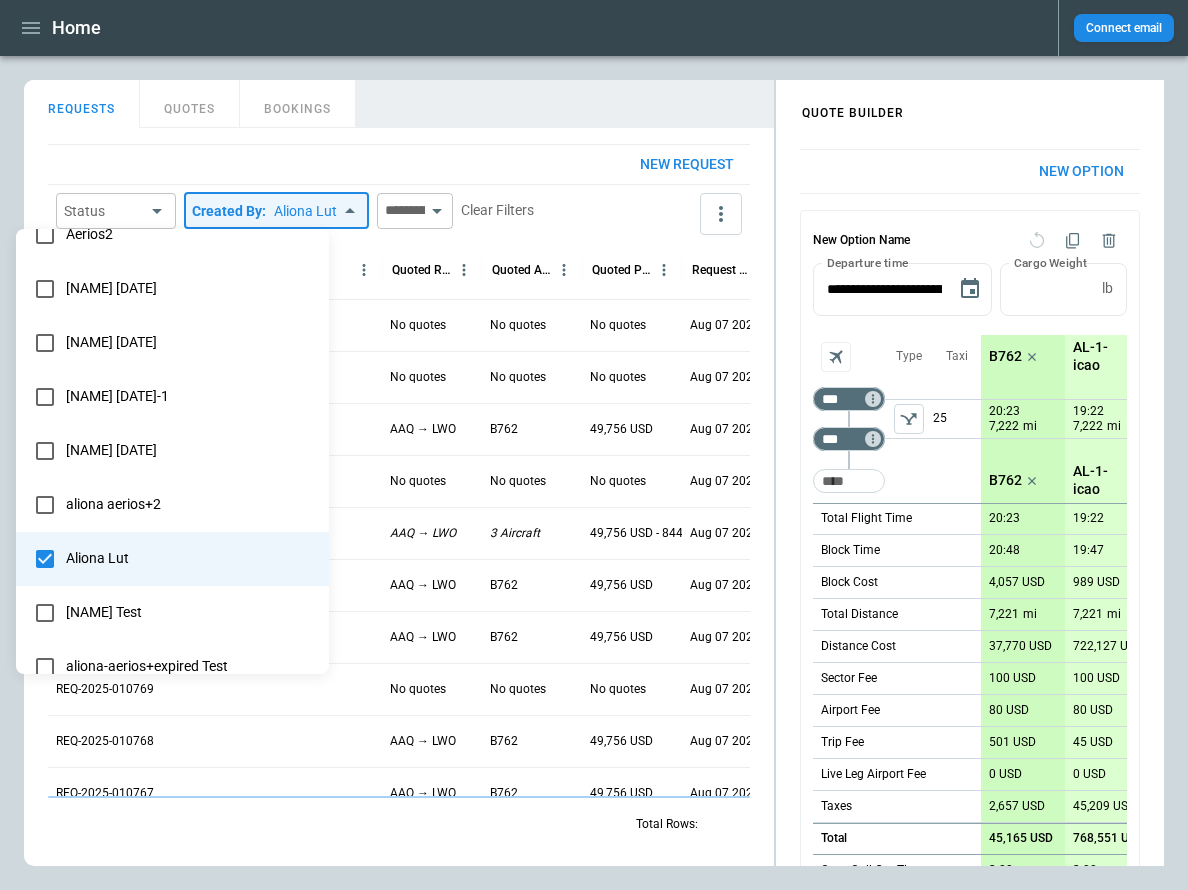 click at bounding box center [594, 445] 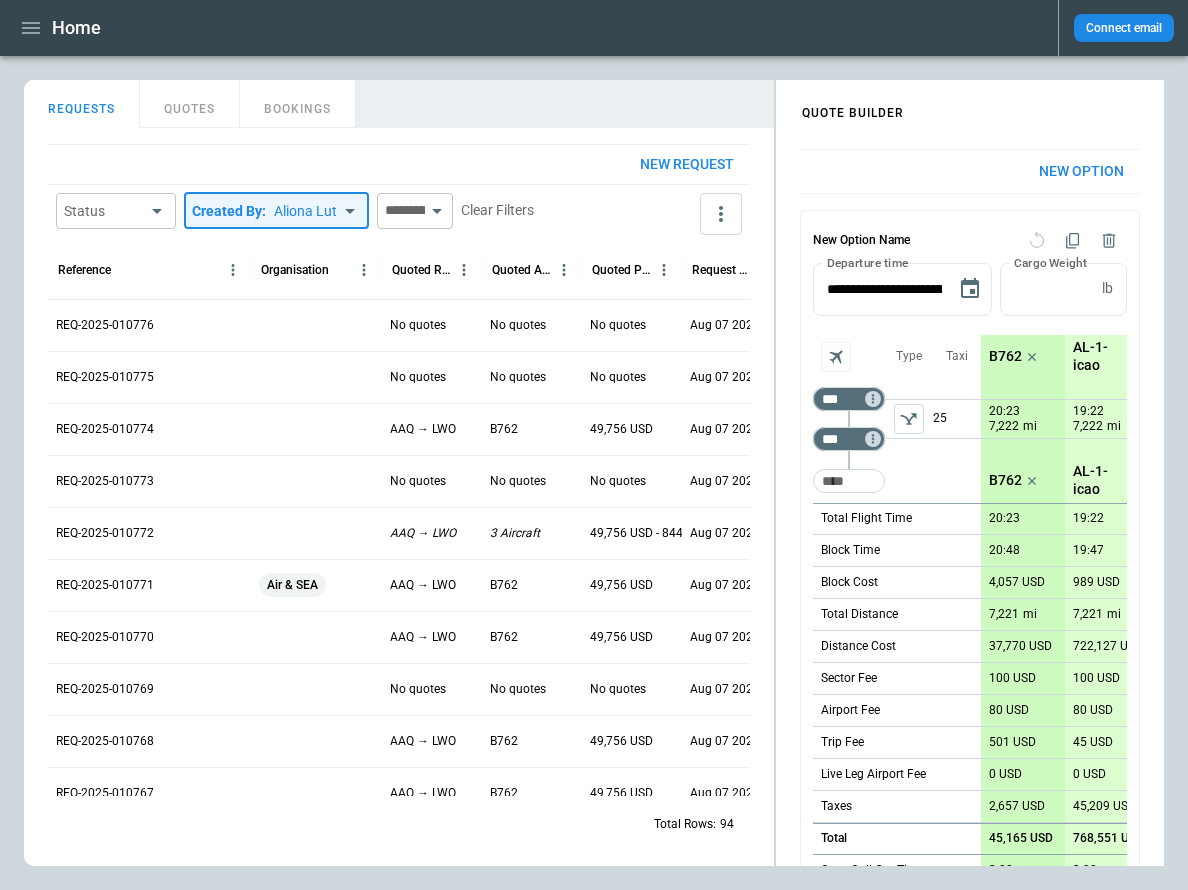 click on "**********" at bounding box center [594, 445] 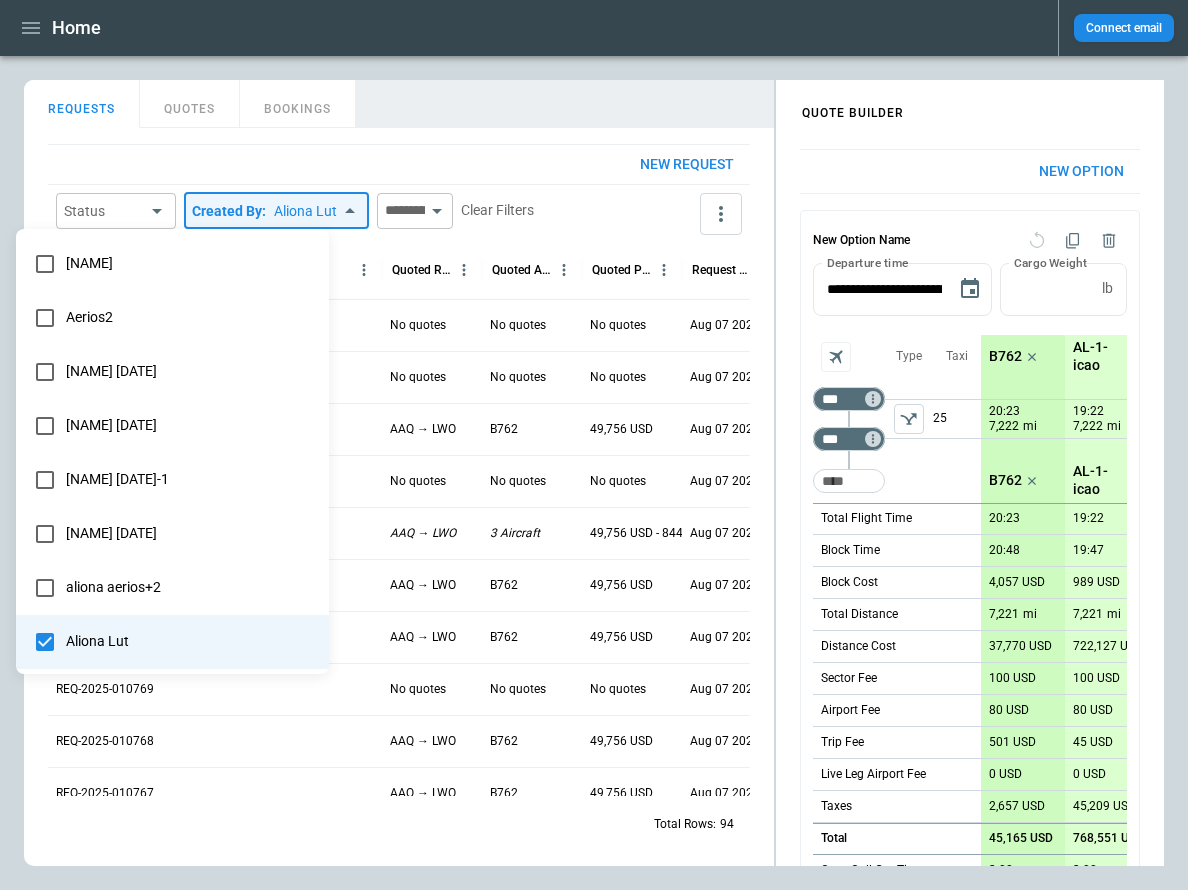 type 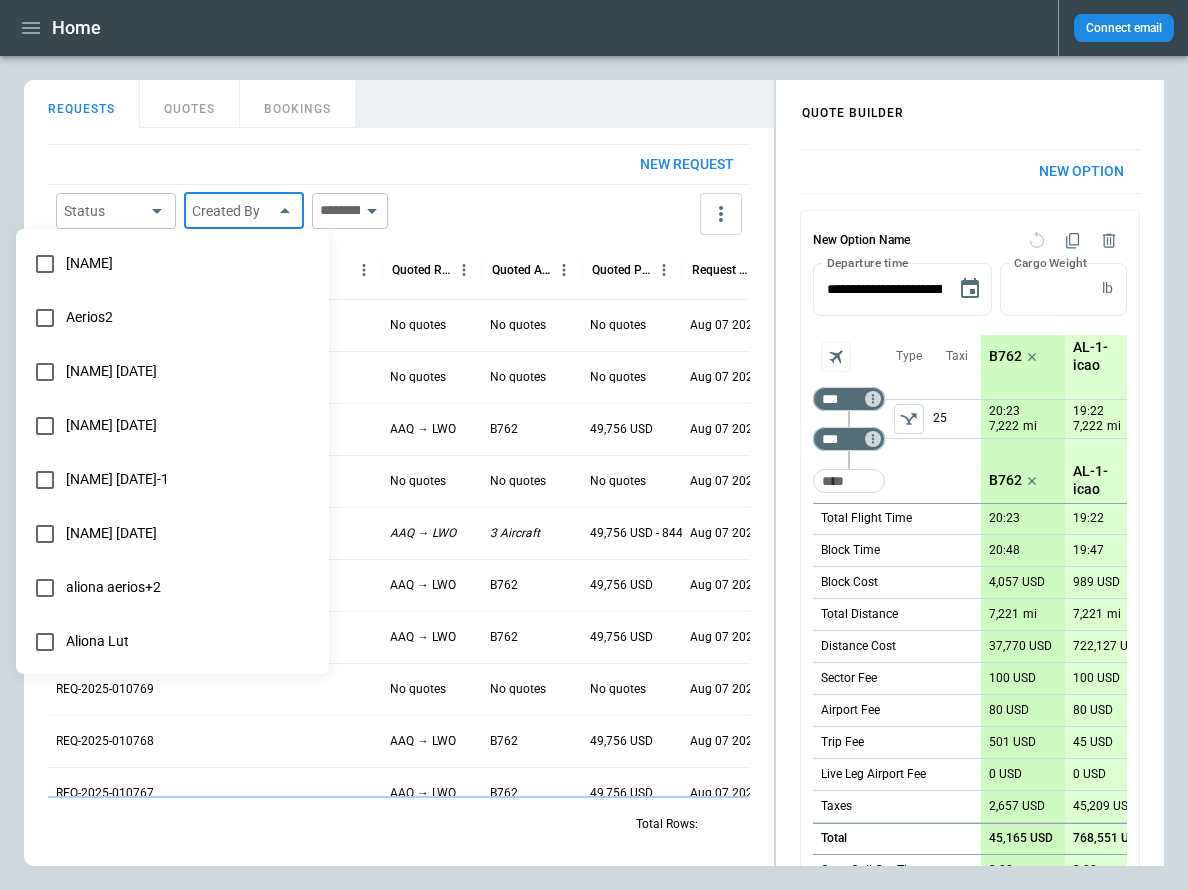 click at bounding box center [594, 445] 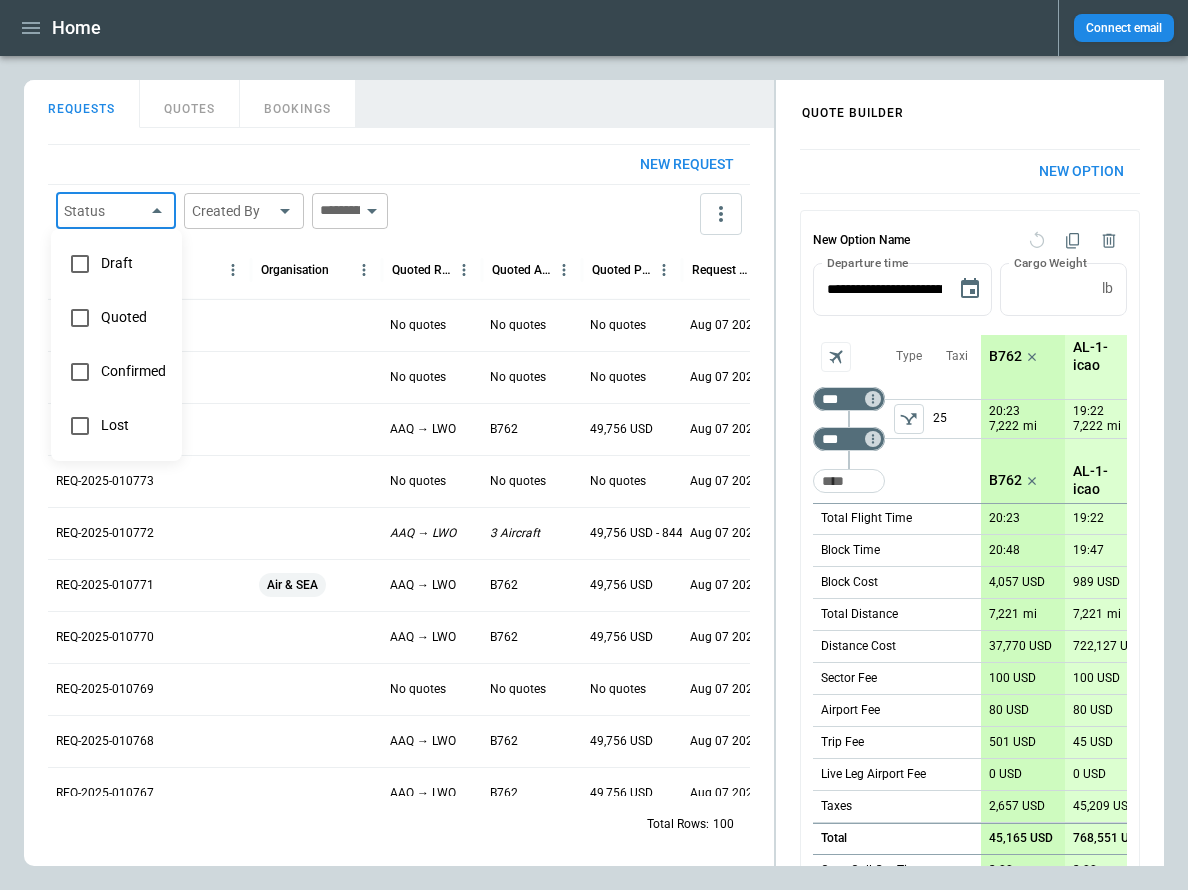 click on "Home Connect email FindBorderBarSize QUOTE BUILDER REQUESTS QUOTES BOOKINGS New request Status ​ Created By ​ ​ Reference Organisation Quoted Route Quoted Aircraft Quoted Price Request Created At (UTC+03:00) Status Created by REQ-2025-010776 No quotes No quotes No quotes Aug 07 2025 17:30 draft [FIRST] [LAST] REQ-2025-010775 No quotes No quotes No quotes Aug 07 2025 17:29 draft [FIRST] [LAST] REQ-2025-010774 AAQ → [CITY] B762 49,756 USD Aug 07 2025 17:29 draft [FIRST] [LAST] REQ-2025-010773 No quotes No quotes No quotes Aug 07 2025 17:29 draft [FIRST] [LAST] REQ-2025-010772 AAQ → [CITY] 3 Aircraft 49,756 USD - 844,208 USD Aug 07 2025 17:27 draft [FIRST] [LAST] REQ-2025-010771 Air & SEA AAQ → [CITY] B762 49,756 USD Aug 07 2025 17:26 quoted [FIRST] [LAST] REQ-2025-010770 AAQ → [CITY] B762 49,756 USD Aug 07 2025 17:26 draft [FIRST] [LAST] REQ-2025-010769 No quotes No quotes No quotes Aug 07 2025 17:25 draft [FIRST] [LAST] REQ-2025-010768 AAQ → [CITY] B762 49,756 USD Aug 07 2025 17:25 draft [FIRST] [LAST] REQ-2025-010767 AAQ → [CITY] B762 draft 100" at bounding box center (594, 445) 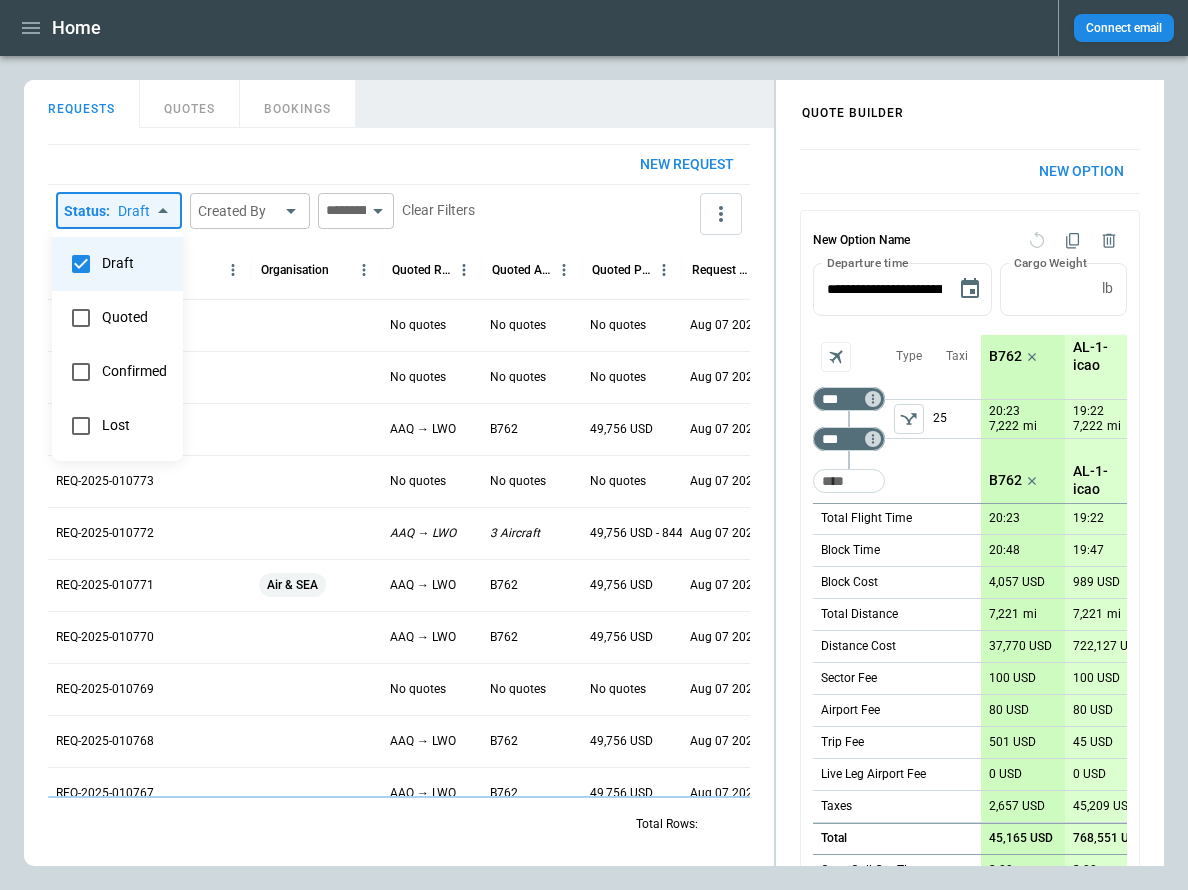 click at bounding box center [594, 445] 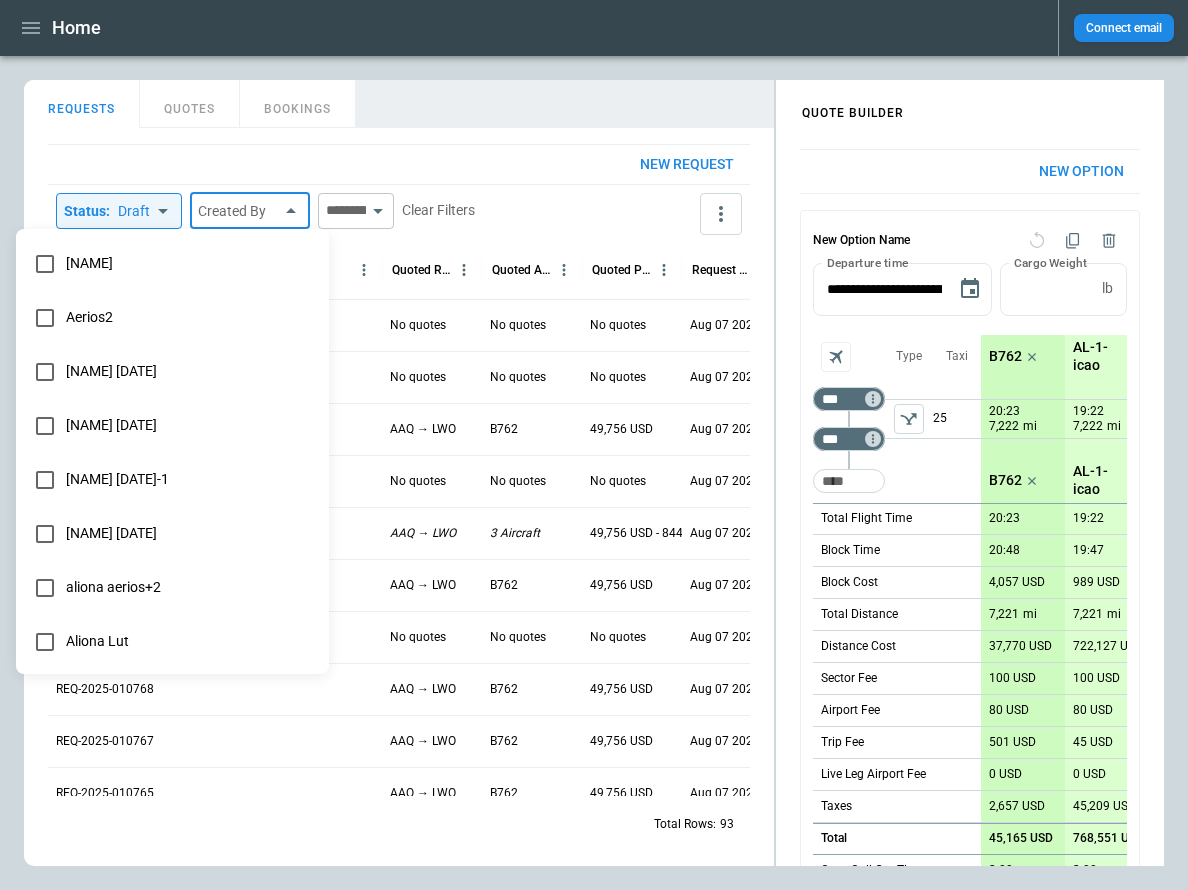 click on "Home Connect email FindBorderBarSize QUOTE BUILDER REQUESTS QUOTES BOOKINGS New request Status : Draft *** ​ Created By ​ ​ Clear Filters Reference Organisation Quoted Route Quoted Aircraft Quoted Price Request Created At (UTC+03:00) Status Created by REQ-2025-010776 No quotes No quotes No quotes Aug 07 2025 17:30 draft [FIRST] [LAST] REQ-2025-010775 No quotes No quotes No quotes Aug 07 2025 17:29 draft [FIRST] [LAST] REQ-2025-010774 AAQ → [CITY] B762 49,756 USD Aug 07 2025 17:29 draft [FIRST] [LAST] REQ-2025-010773 No quotes No quotes No quotes Aug 07 2025 17:29 draft [FIRST] [LAST] REQ-2025-010772 AAQ → [CITY] 3 Aircraft 49,756 USD - 844,208 USD Aug 07 2025 17:27 draft [FIRST] [LAST] REQ-2025-010770 AAQ → [CITY] B762 49,756 USD Aug 07 2025 17:26 draft [FIRST] [LAST] REQ-2025-010769 No quotes No quotes No quotes Aug 07 2025 17:25 draft [FIRST] [LAST] REQ-2025-010768 AAQ → [CITY] B762 49,756 USD Aug 07 2025 17:25 draft [FIRST] [LAST] REQ-2025-010767 AAQ → [CITY] B762 49,756 USD Aug 07 2025 17:25 draft [FIRST] [LAST] REQ-2025-010765 AAQ → [CITY]" at bounding box center [594, 445] 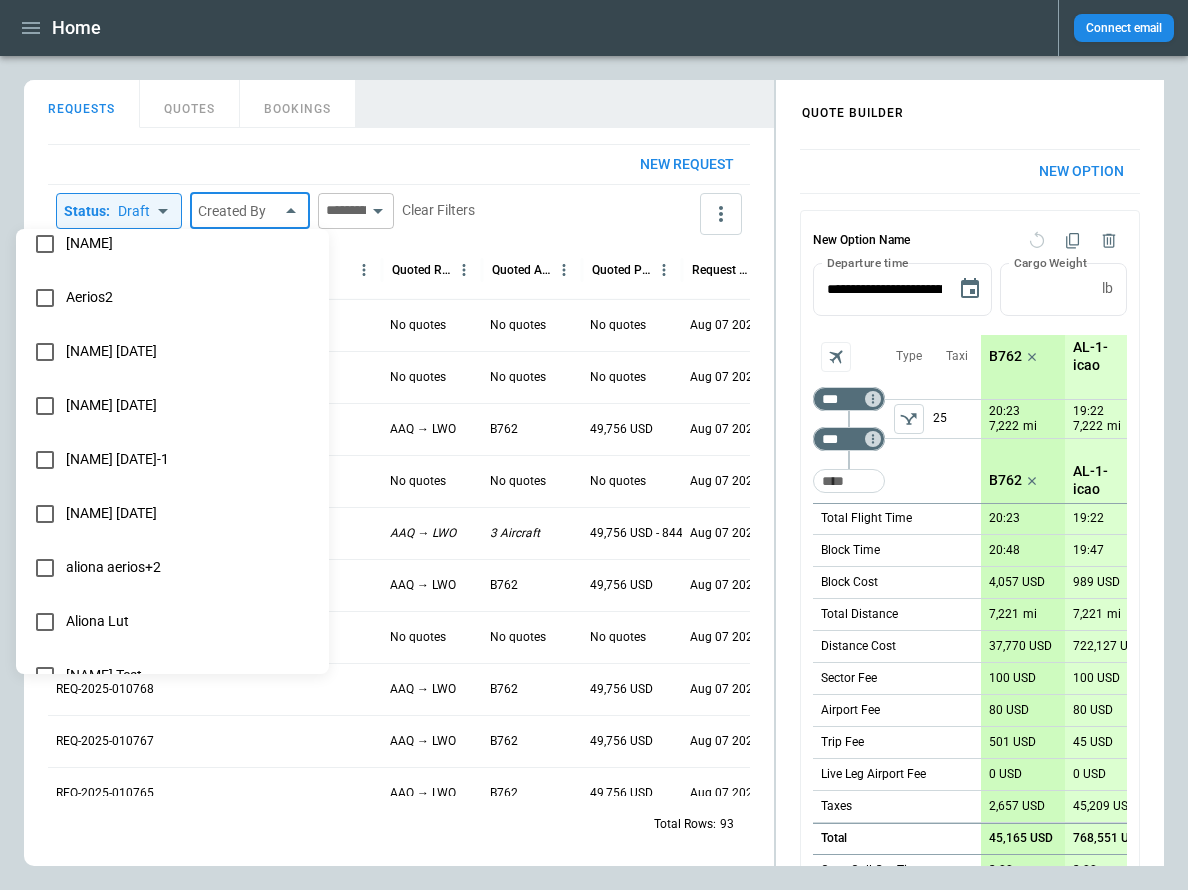 scroll, scrollTop: 30, scrollLeft: 0, axis: vertical 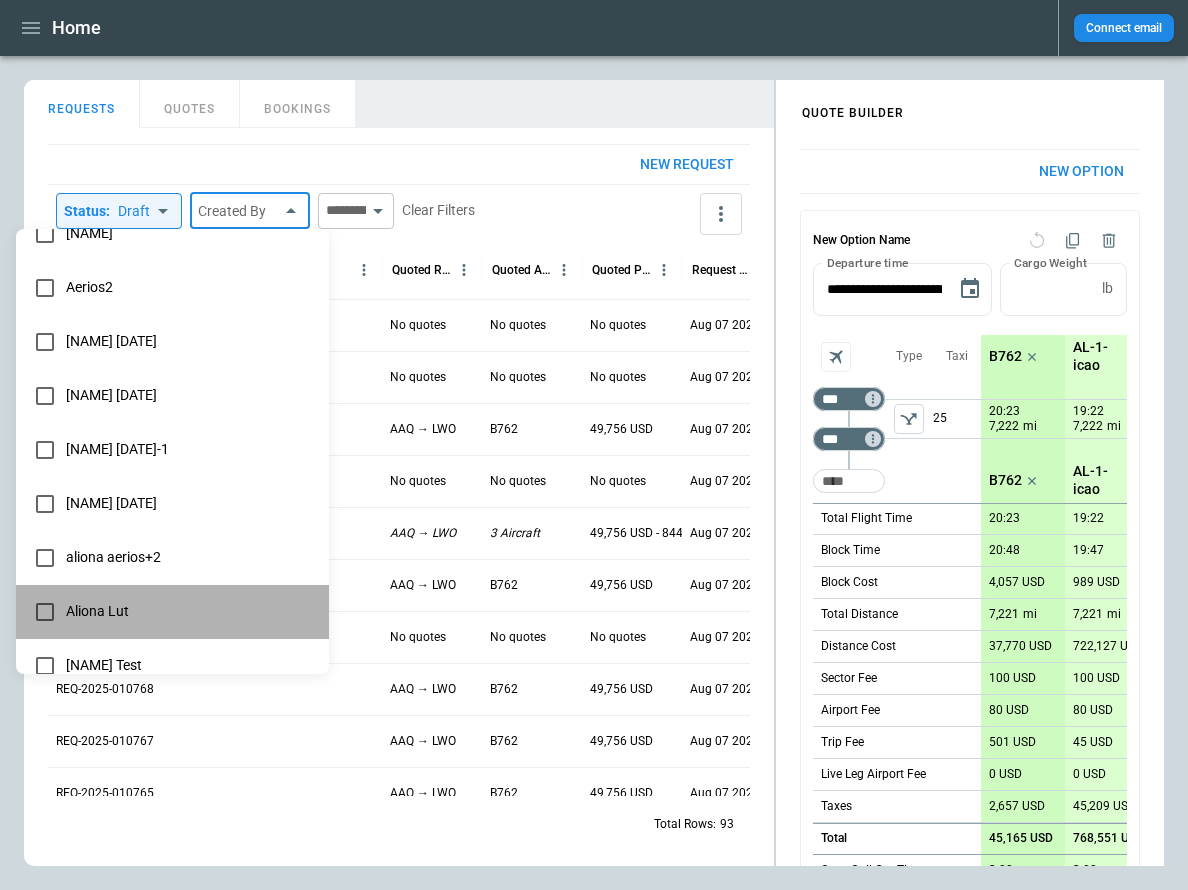click on "Aliona Lut" at bounding box center [189, 611] 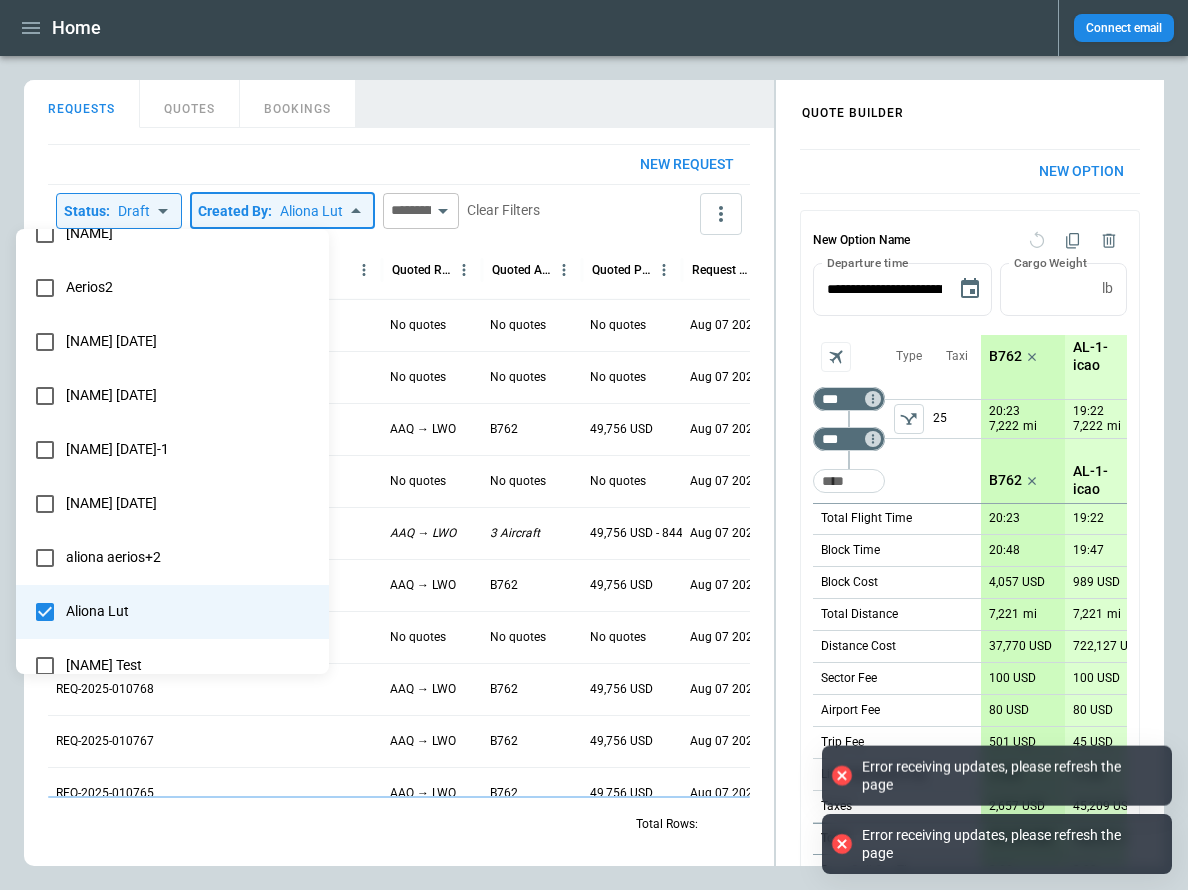 click at bounding box center [594, 445] 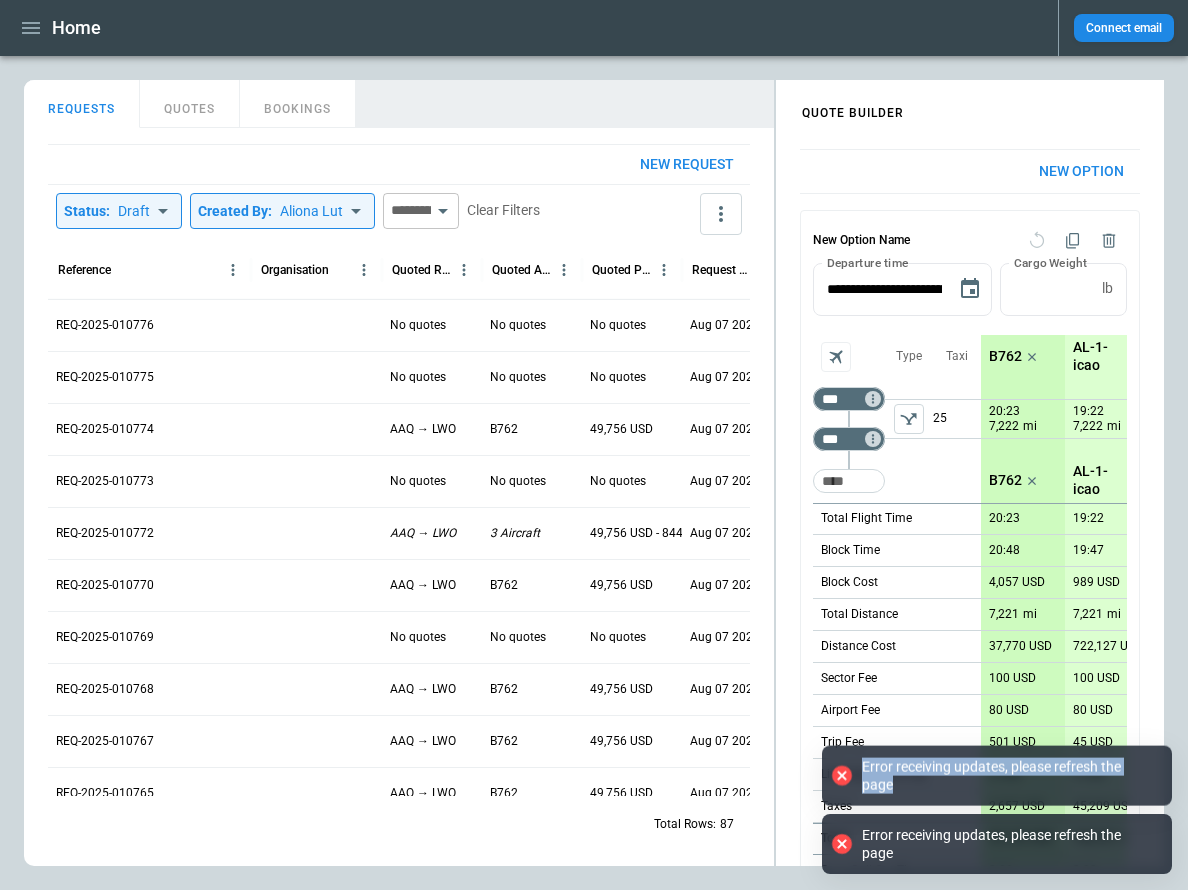 drag, startPoint x: 924, startPoint y: 789, endPoint x: 862, endPoint y: 769, distance: 65.14599 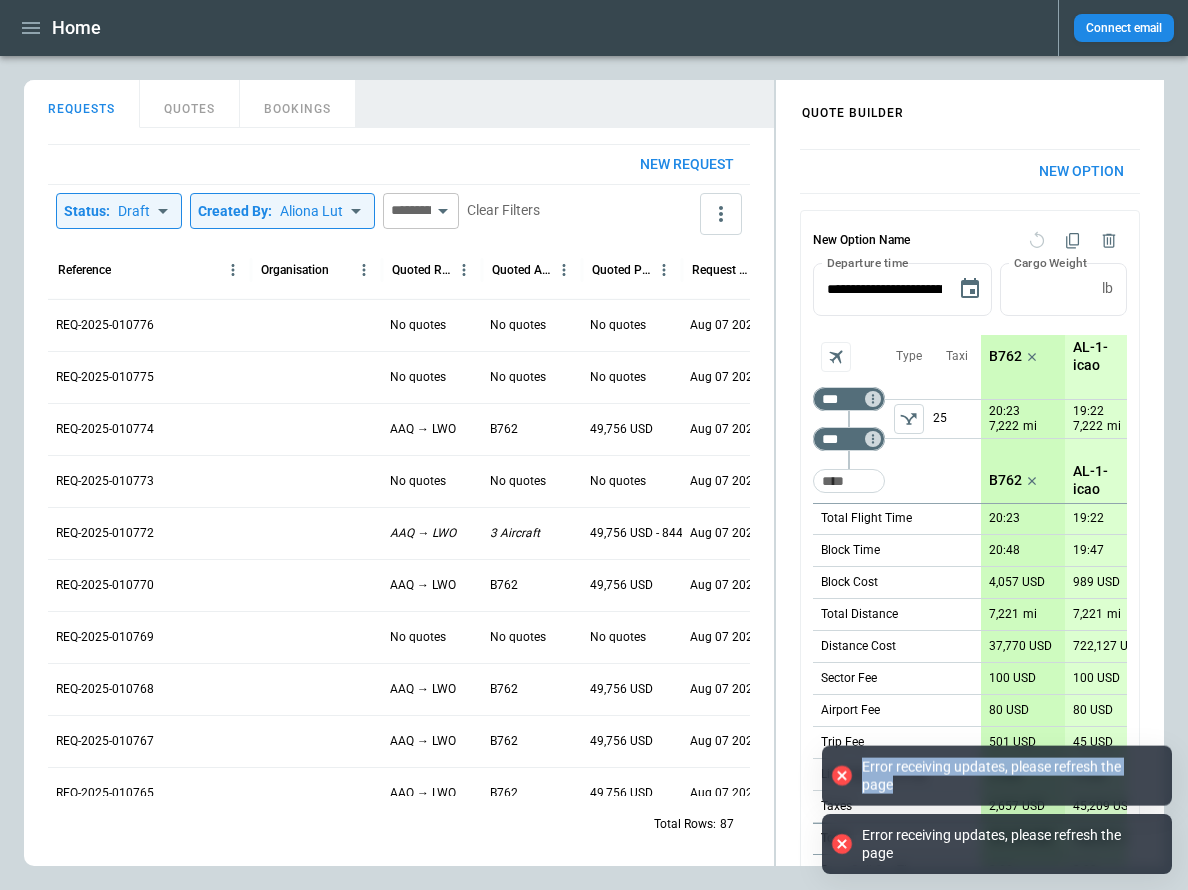 click on "Error receiving updates, please refresh the page" at bounding box center [1007, 775] 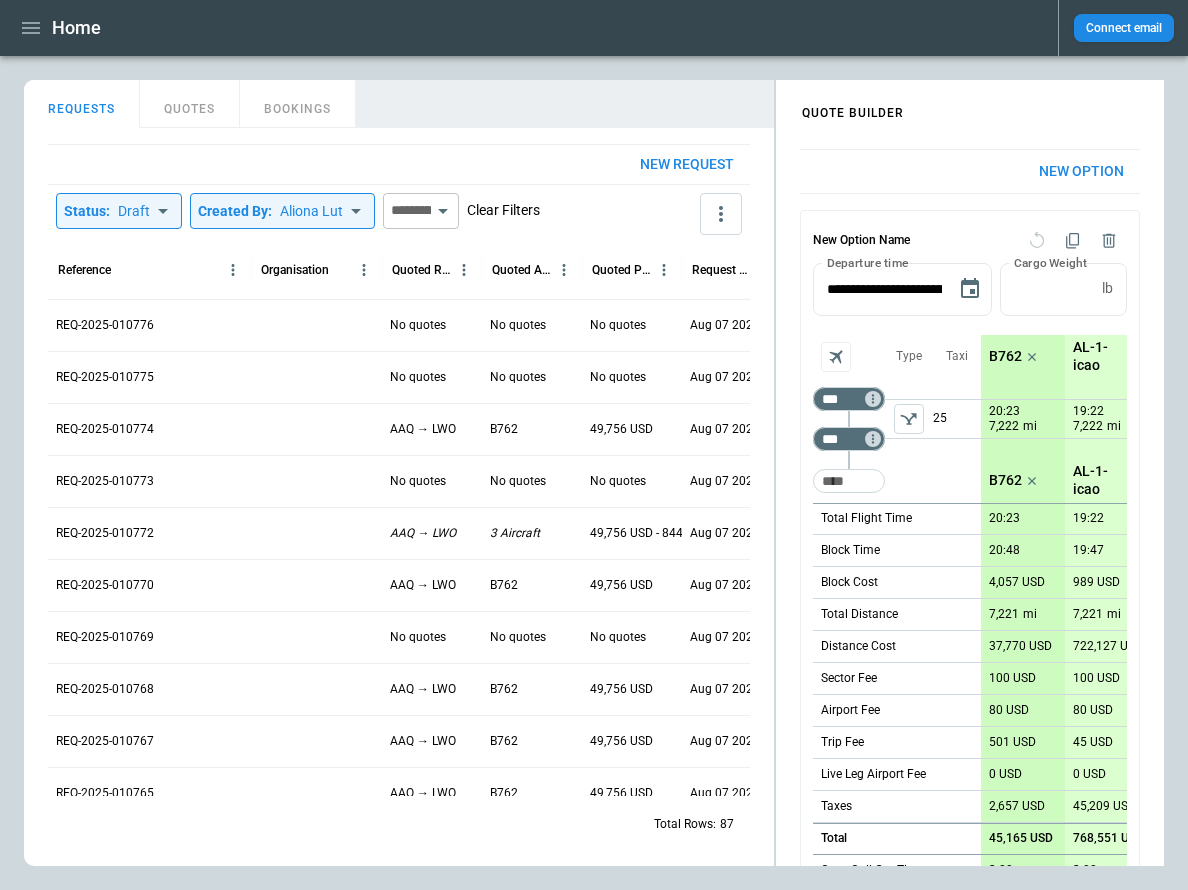 click on "Clear Filters" at bounding box center [503, 210] 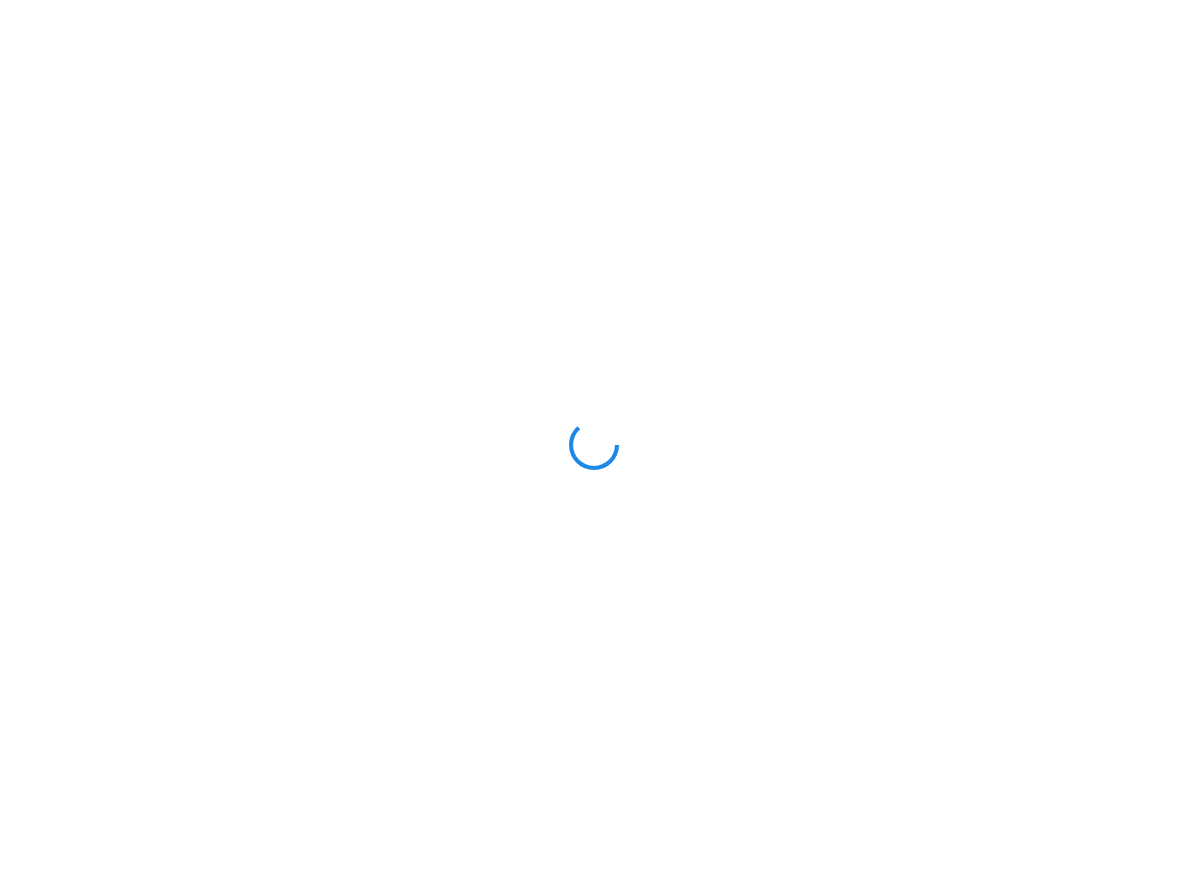 scroll, scrollTop: 0, scrollLeft: 0, axis: both 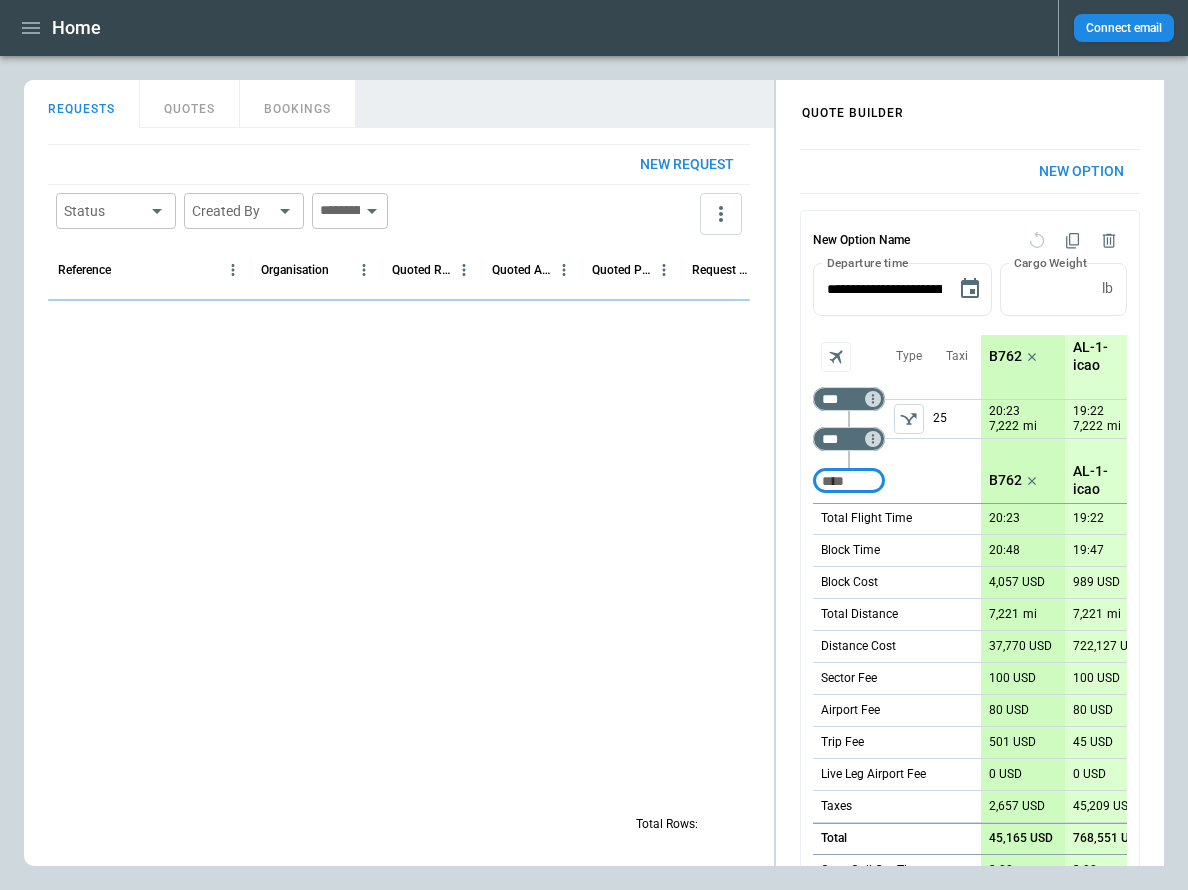 click 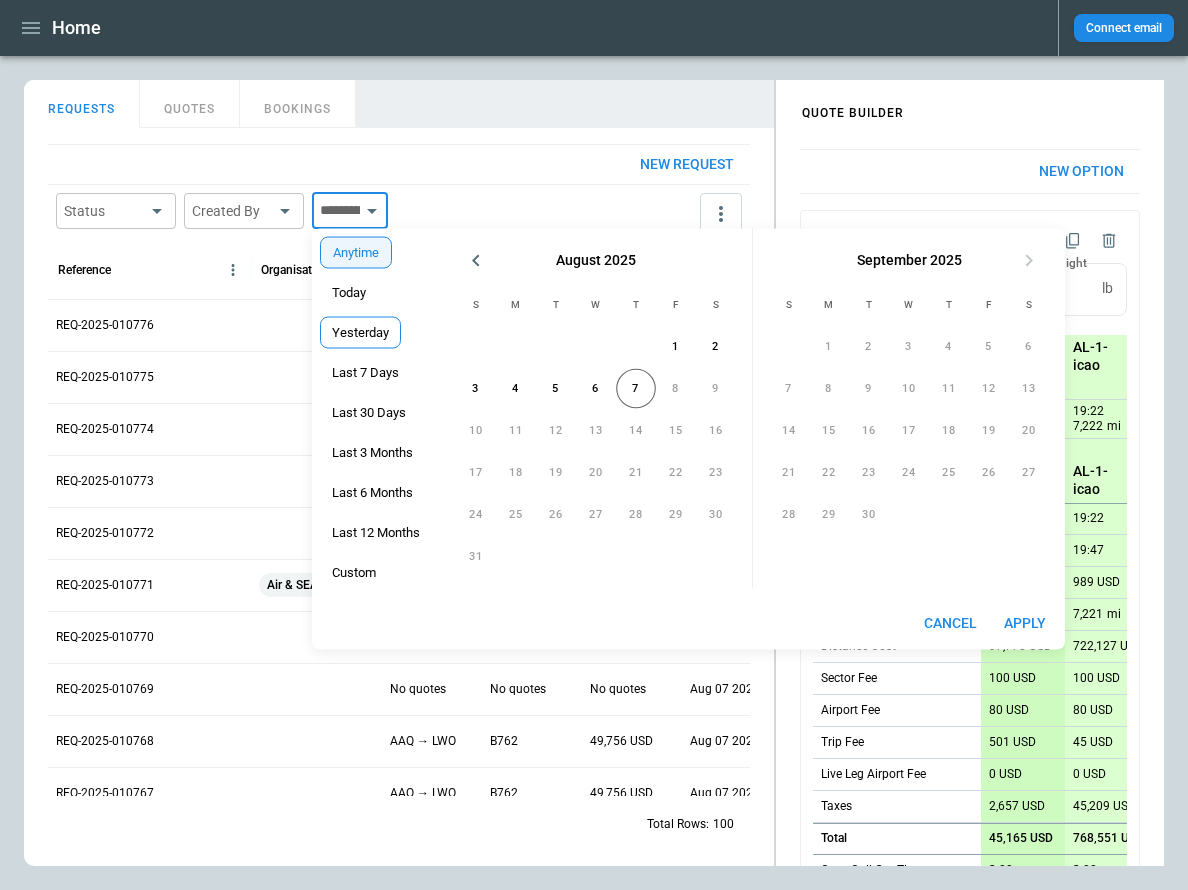 click on "Yesterday" at bounding box center (360, 333) 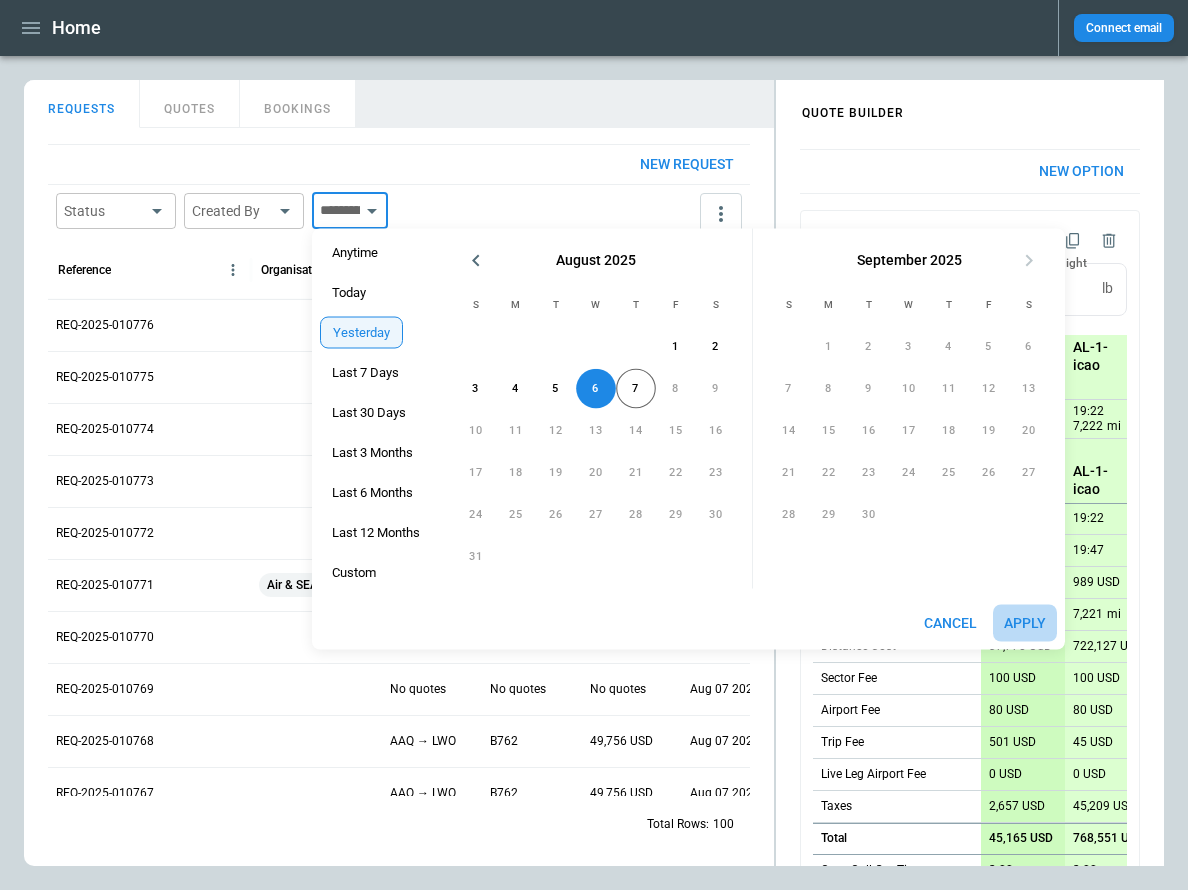 click on "Apply" at bounding box center (1025, 623) 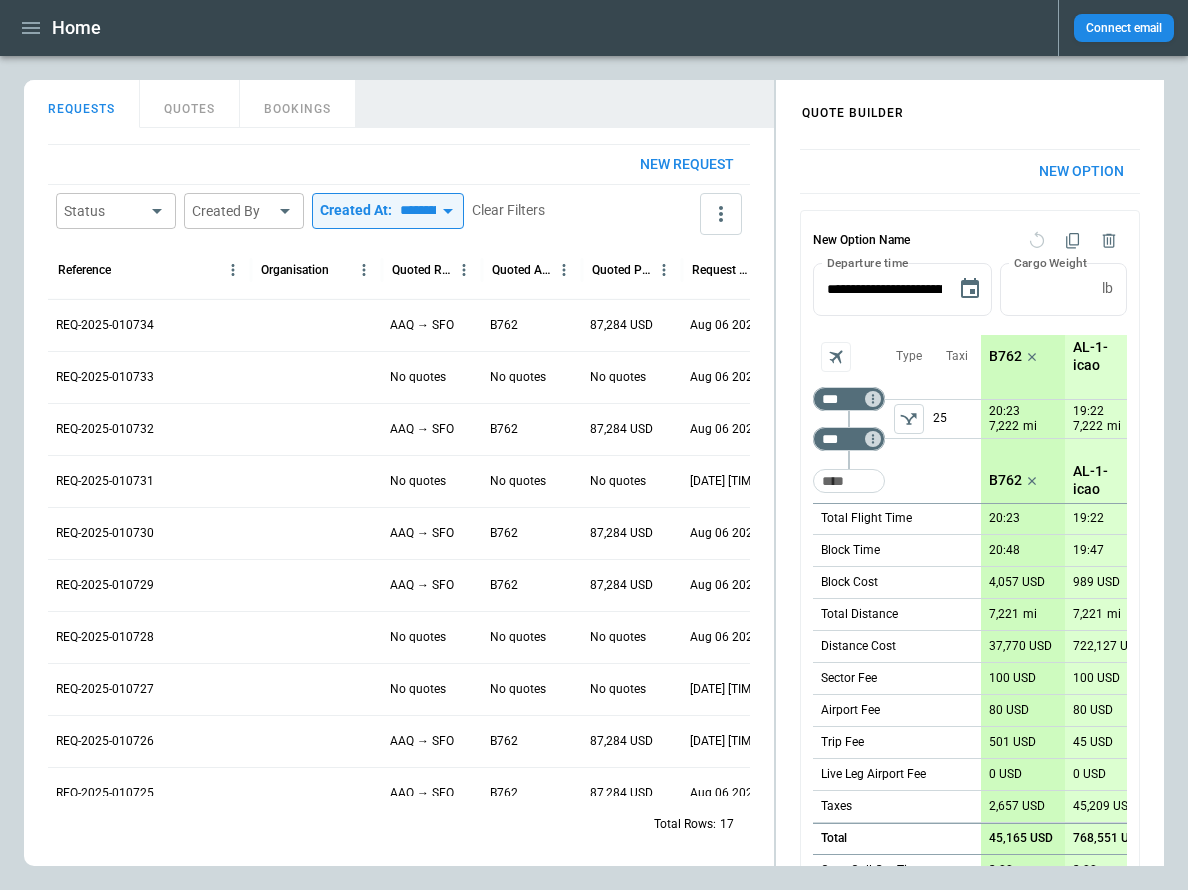 click on "New request Status ​ Created By ​ ​ Created At: ********* ​ Clear Filters Reference Organisation Quoted Route Quoted Aircraft Quoted Price Request Created At (UTC+03:00) Status Created by REQ-2025-010734 AAQ → [CITY] B762 87,284 USD Aug 06 2025 17:45 draft [FIRST] [LAST] REQ-2025-010733 No quotes No quotes No quotes Aug 06 2025 17:44 draft [FIRST] [LAST] REQ-2025-010732 AAQ → [CITY] B762 87,284 USD Aug 06 2025 17:43 draft [FIRST] [LAST] REQ-2025-010731 No quotes No quotes No quotes Aug 06 2025 17:41 draft [FIRST] [LAST] REQ-2025-010730 AAQ → [CITY] B762 87,284 USD Aug 06 2025 17:39 draft [FIRST] [LAST] REQ-2025-010729 AAQ → [CITY] B762 87,284 USD Aug 06 2025 17:39 draft [FIRST] [LAST] REQ-2025-010728 No quotes No quotes No quotes Aug 06 2025 17:39 draft [FIRST] [LAST] REQ-2025-010727 No quotes No quotes No quotes Aug 06 2025 17:38 draft [FIRST] [LAST] REQ-2025-010726 AAQ → [CITY] B762 87,284 USD Aug 06 2025 17:38 draft [FIRST] [LAST] REQ-2025-010725 AAQ → [CITY] B762" at bounding box center [399, 497] 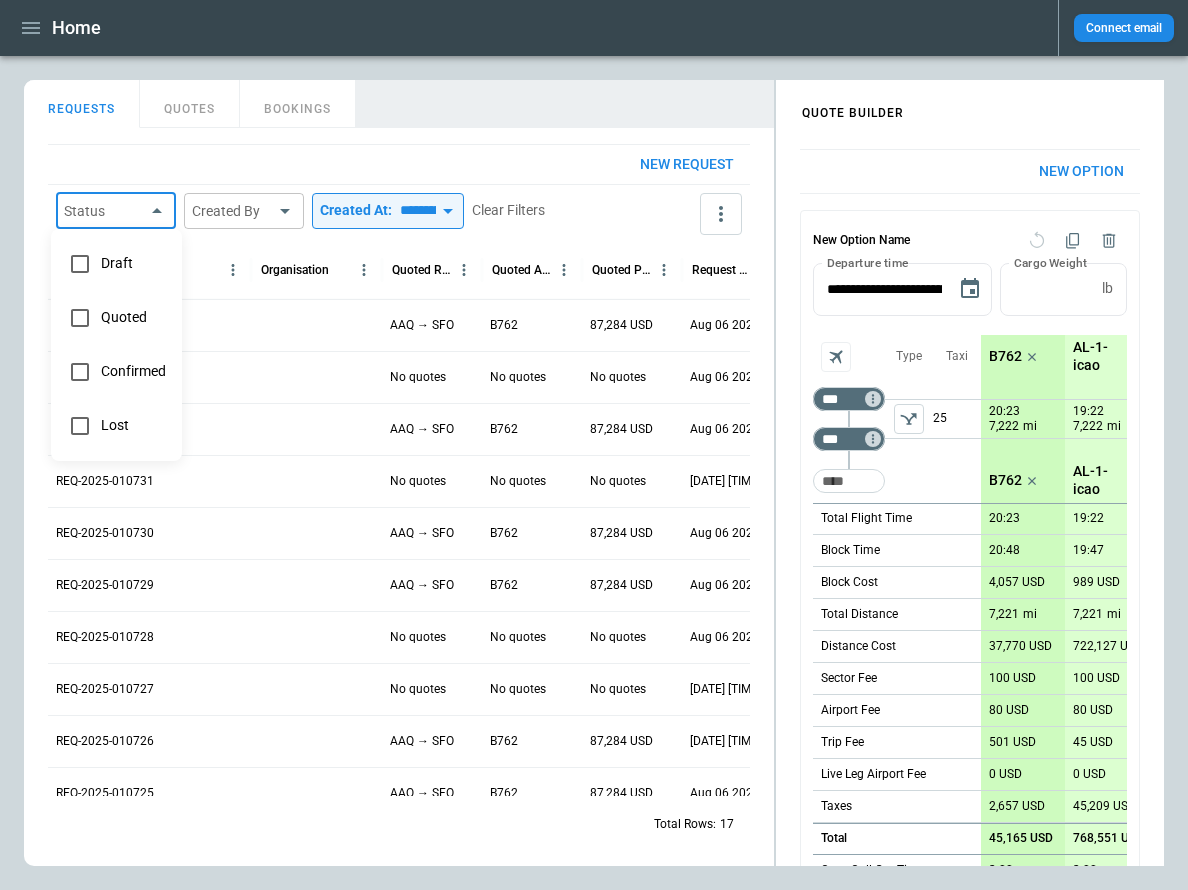 click on "Home Connect email FindBorderBarSize QUOTE BUILDER REQUESTS QUOTES BOOKINGS New request Status ​ Created By ​ ​ Created At: ********* ​ Clear Filters Reference Organisation Quoted Route Quoted Aircraft Quoted Price Request Created At (UTC+03:00) Status Created by REQ-2025-010734 AAQ → [CITY] B762 87,284 USD Aug 06 2025 17:45 draft [FIRST] [LAST] REQ-2025-010733 No quotes No quotes No quotes Aug 06 2025 17:44 draft [FIRST] [LAST] REQ-2025-010732 AAQ → [CITY] B762 87,284 USD Aug 06 2025 17:43 draft [FIRST] [LAST] REQ-2025-010731 No quotes No quotes No quotes Aug 06 2025 17:41 draft [FIRST] [LAST] REQ-2025-010730 AAQ → [CITY] B762 87,284 USD Aug 06 2025 17:39 draft [FIRST] [LAST] REQ-2025-010729 AAQ → [CITY] B762 87,284 USD Aug 06 2025 17:39 draft [FIRST] [LAST] REQ-2025-010728 No quotes No quotes No quotes Aug 06 2025 17:39 draft [FIRST] [LAST] REQ-2025-010727 No quotes No quotes No quotes Aug 06 2025 17:38 draft [FIRST] [LAST] REQ-2025-010726 AAQ → [CITY] B762 87,284 USD Aug 06 2025 17:38 draft [FIRST] [LAST] REQ-2025-010725 AAQ → [CITY] B762" at bounding box center [594, 445] 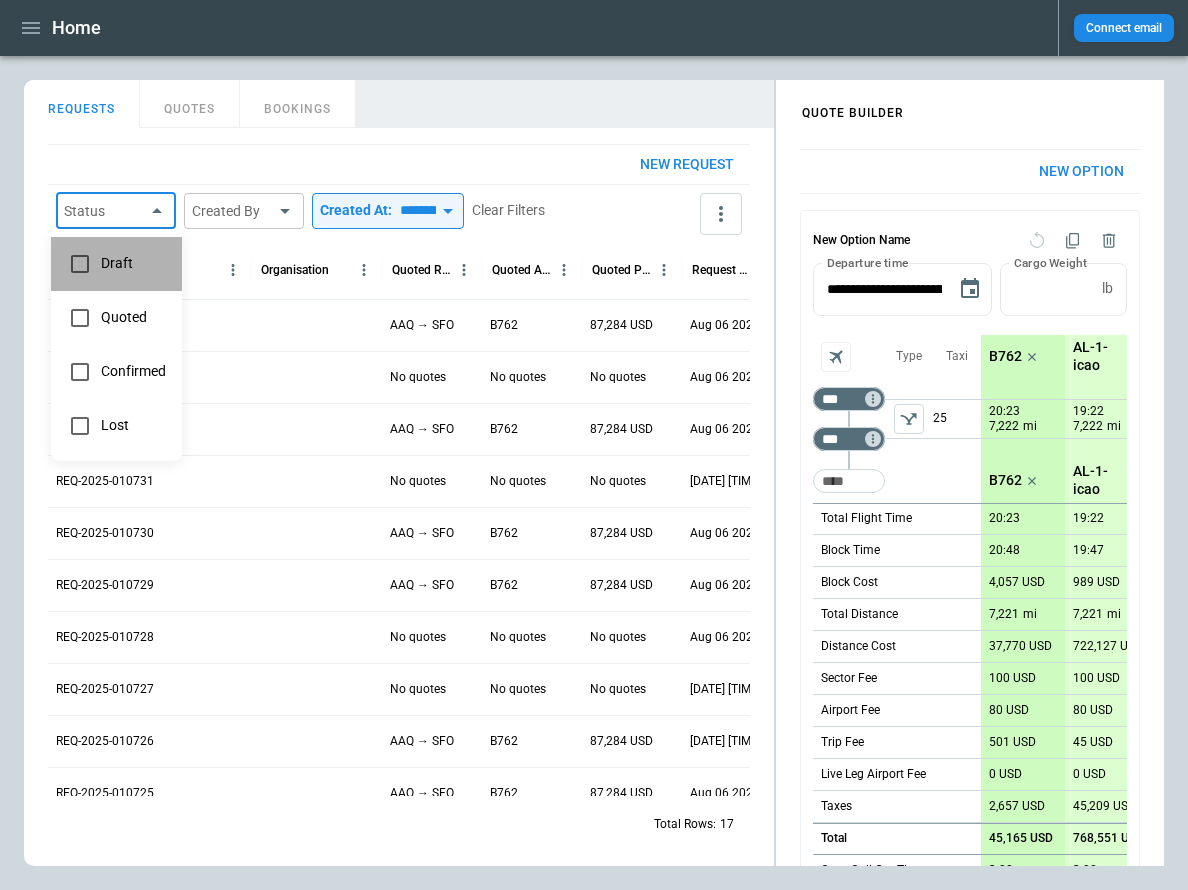 click on "Draft" at bounding box center [133, 263] 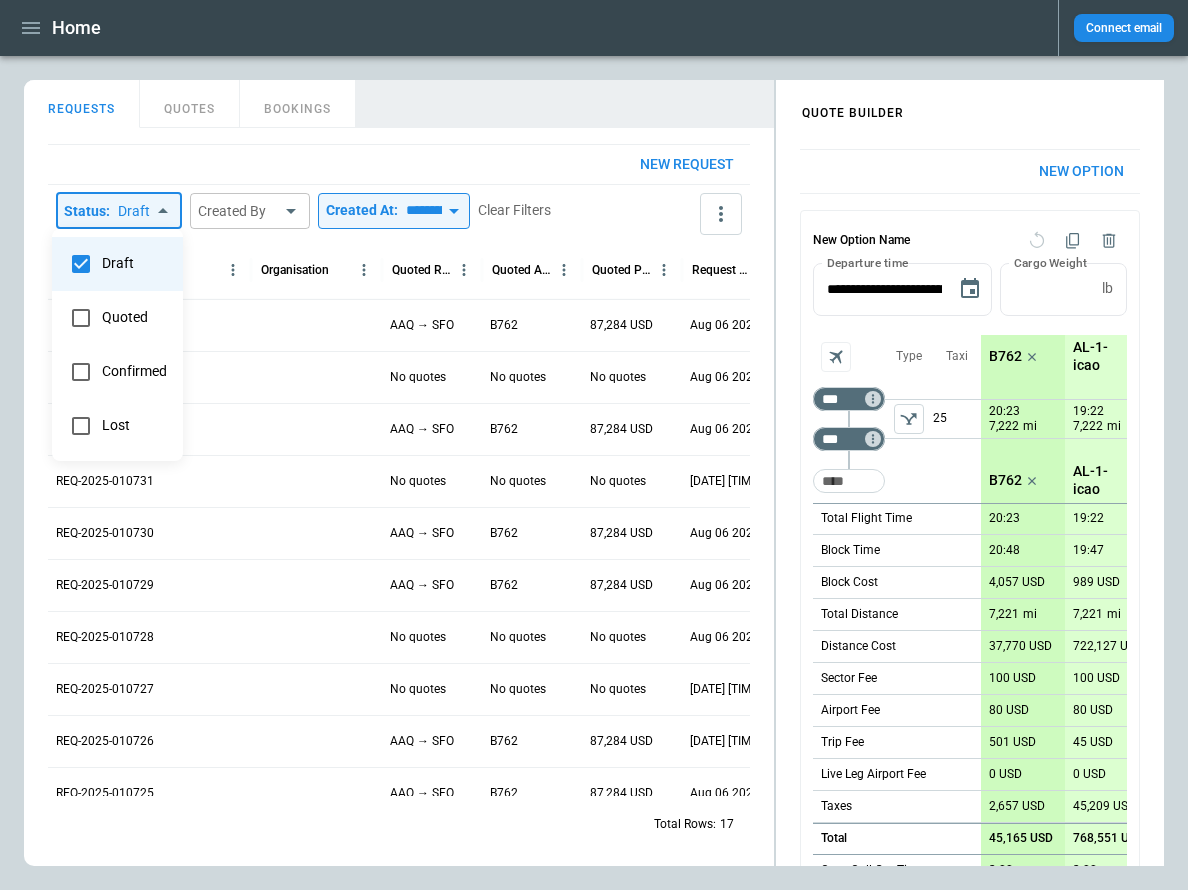 click at bounding box center [594, 445] 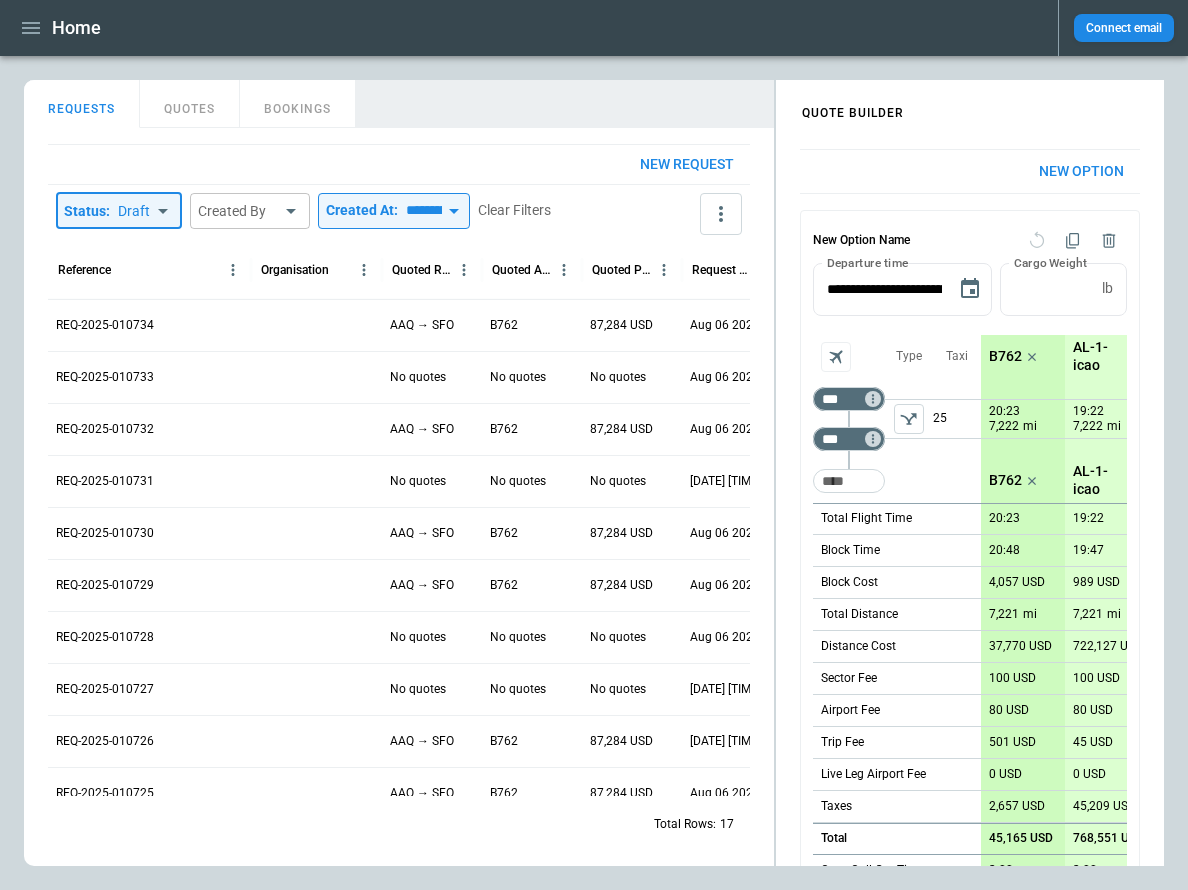 click on "Home Connect email FindBorderBarSize QUOTE BUILDER REQUESTS QUOTES BOOKINGS New request Status : Draft *** ​ Created By ​ ​ Created At: ********* ​ Clear Filters Reference Organisation Quoted Route Quoted Aircraft Quoted Price Request Created At (UTC+03:00) Status Created by REQ-2025-010734 AAQ → [CITY] B762 87,284 USD Aug 06 2025 17:45 draft [FIRST] [LAST] REQ-2025-010733 No quotes No quotes No quotes Aug 06 2025 17:44 draft [FIRST] [LAST] REQ-2025-010732 AAQ → [CITY] B762 87,284 USD Aug 06 2025 17:43 draft [FIRST] [LAST] REQ-2025-010731 No quotes No quotes No quotes Aug 06 2025 17:41 draft [FIRST] [LAST] REQ-2025-010730 AAQ → [CITY] B762 87,284 USD Aug 06 2025 17:39 draft [FIRST] [LAST] REQ-2025-010729 AAQ → [CITY] B762 87,284 USD Aug 06 2025 17:39 draft [FIRST] [LAST] REQ-2025-010728 No quotes No quotes No quotes Aug 06 2025 17:39 draft [FIRST] [LAST] REQ-2025-010727 No quotes No quotes No quotes Aug 06 2025 17:38 draft [FIRST] [LAST] REQ-2025-010726 AAQ → [CITY] B762 87,284 USD Aug 06 2025 17:38 draft [FIRST] [LAST] REQ-2025-010725 AAQ → [CITY] B762" at bounding box center (594, 445) 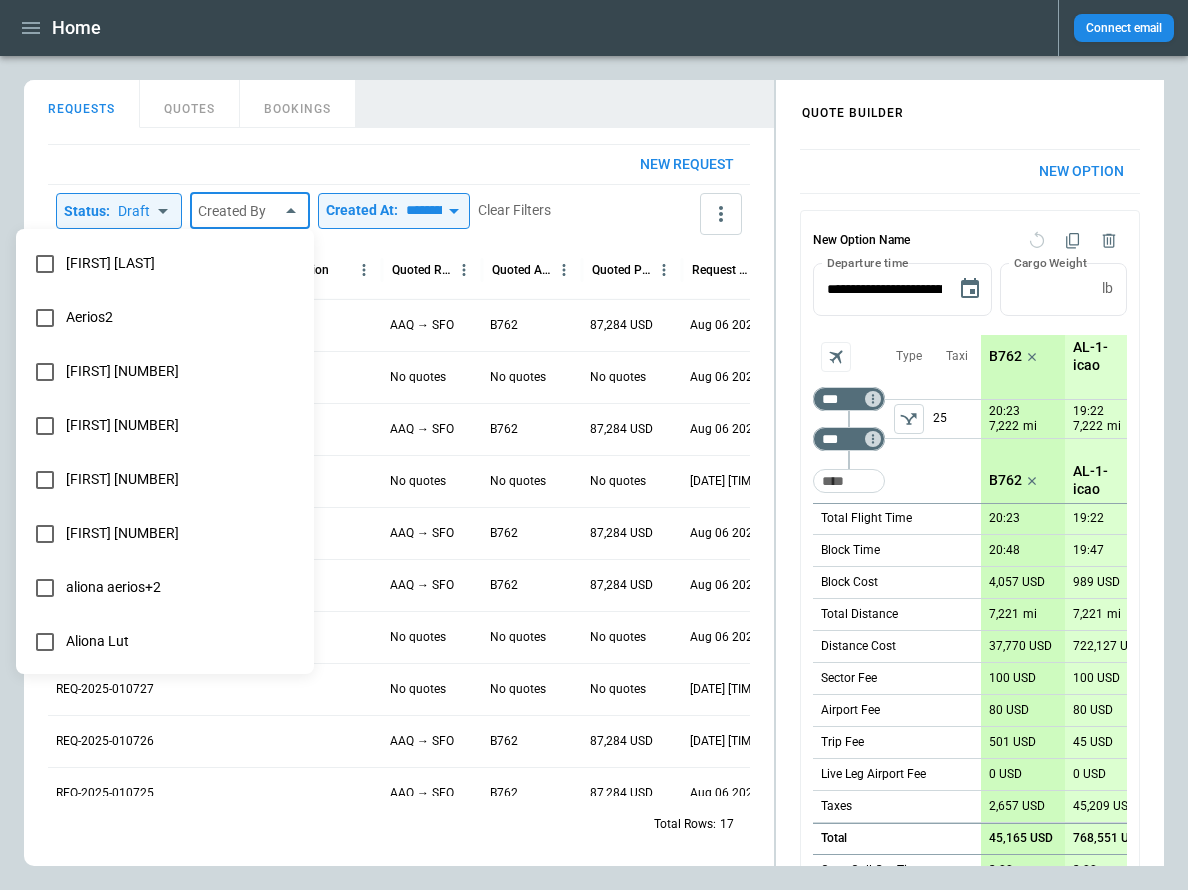 click on "Aerios2" at bounding box center (165, 318) 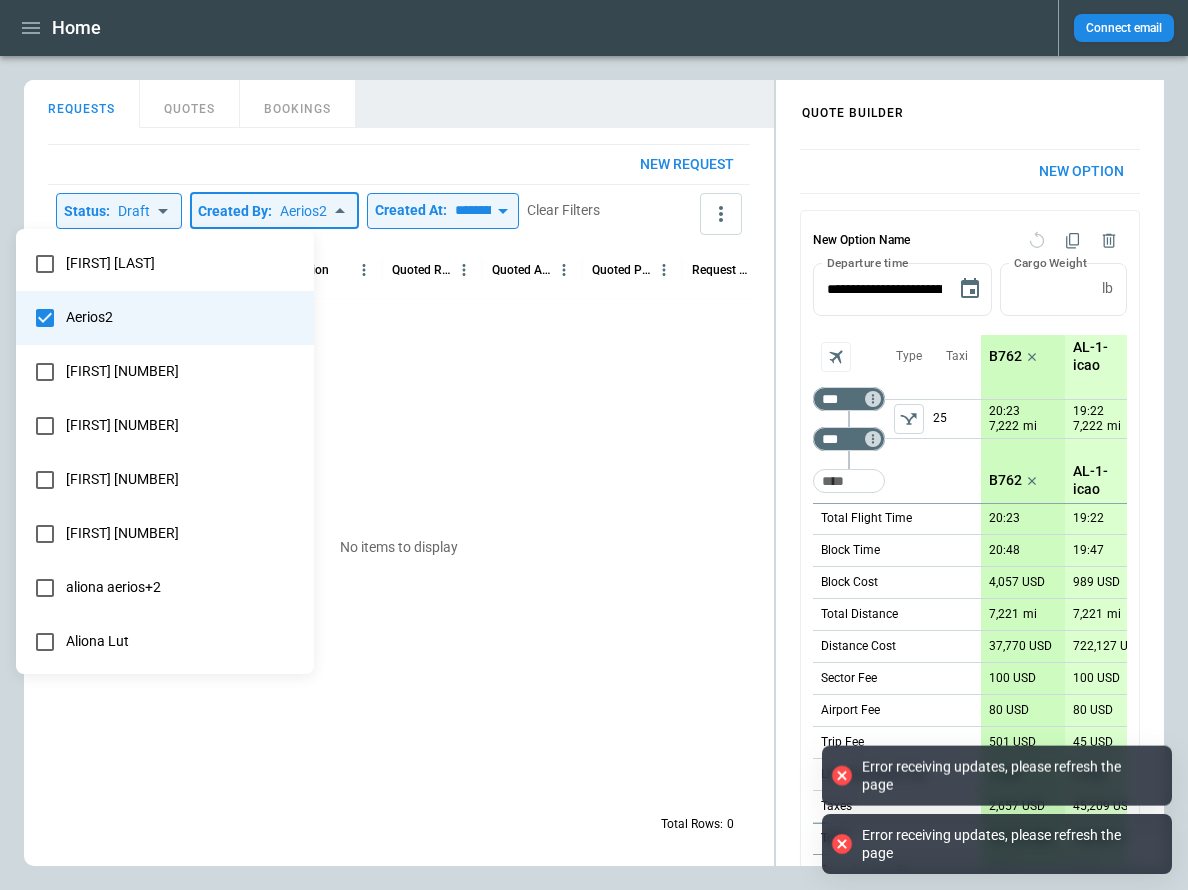 click at bounding box center [594, 445] 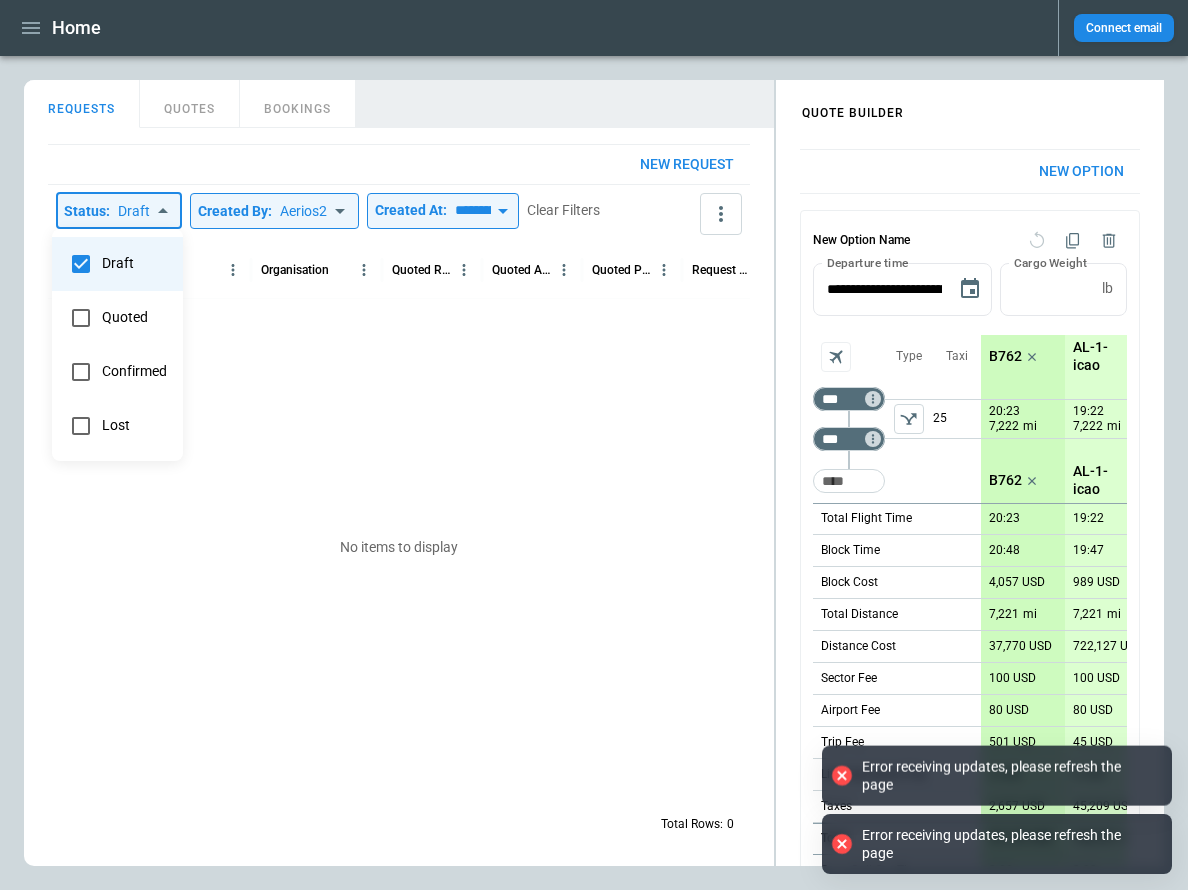 click on "**********" at bounding box center [594, 445] 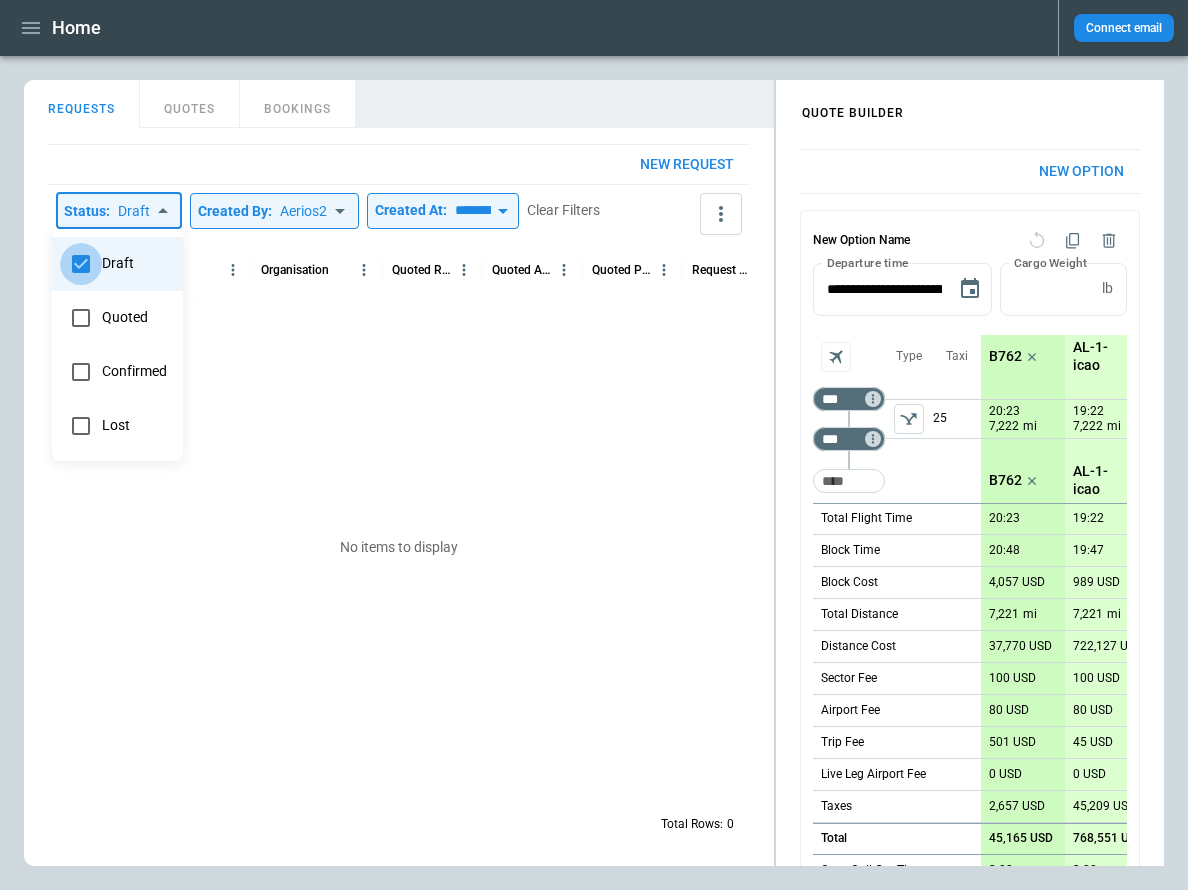 type 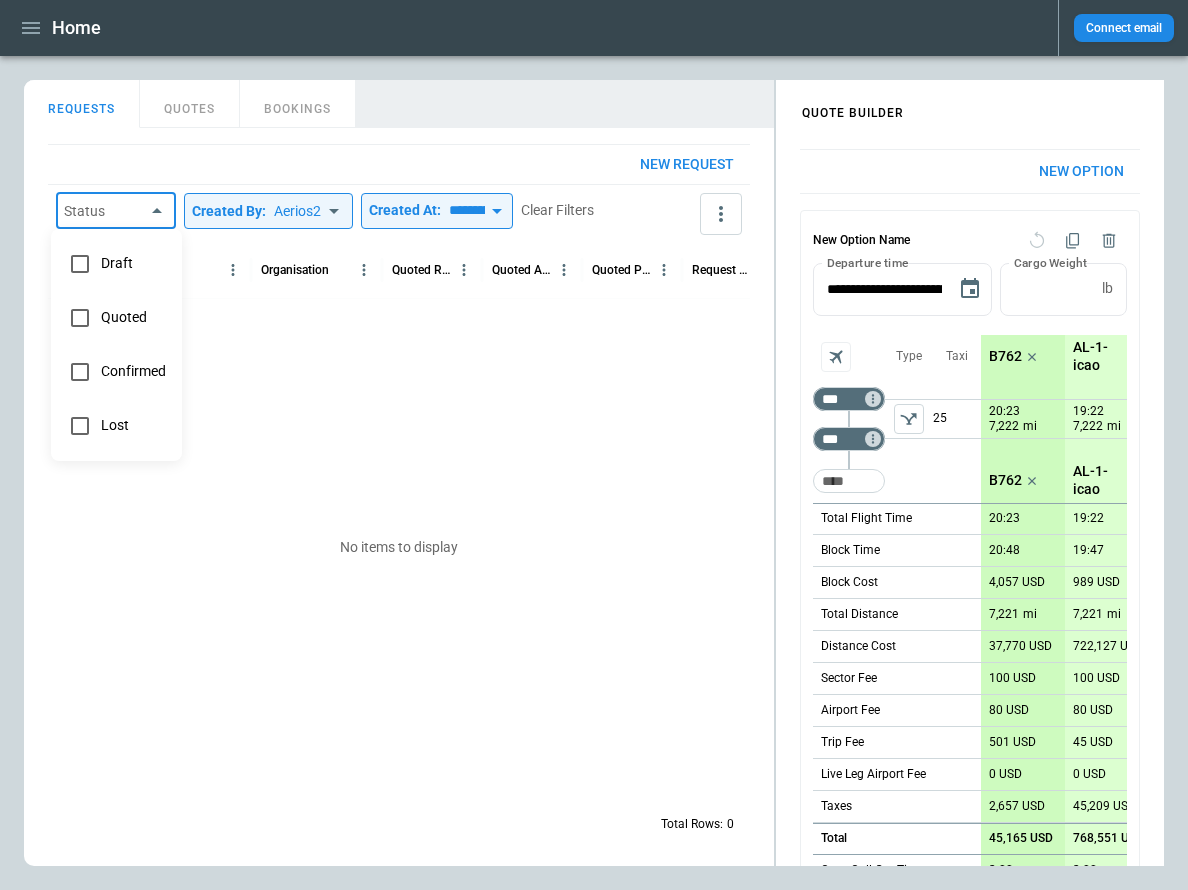 click at bounding box center (594, 445) 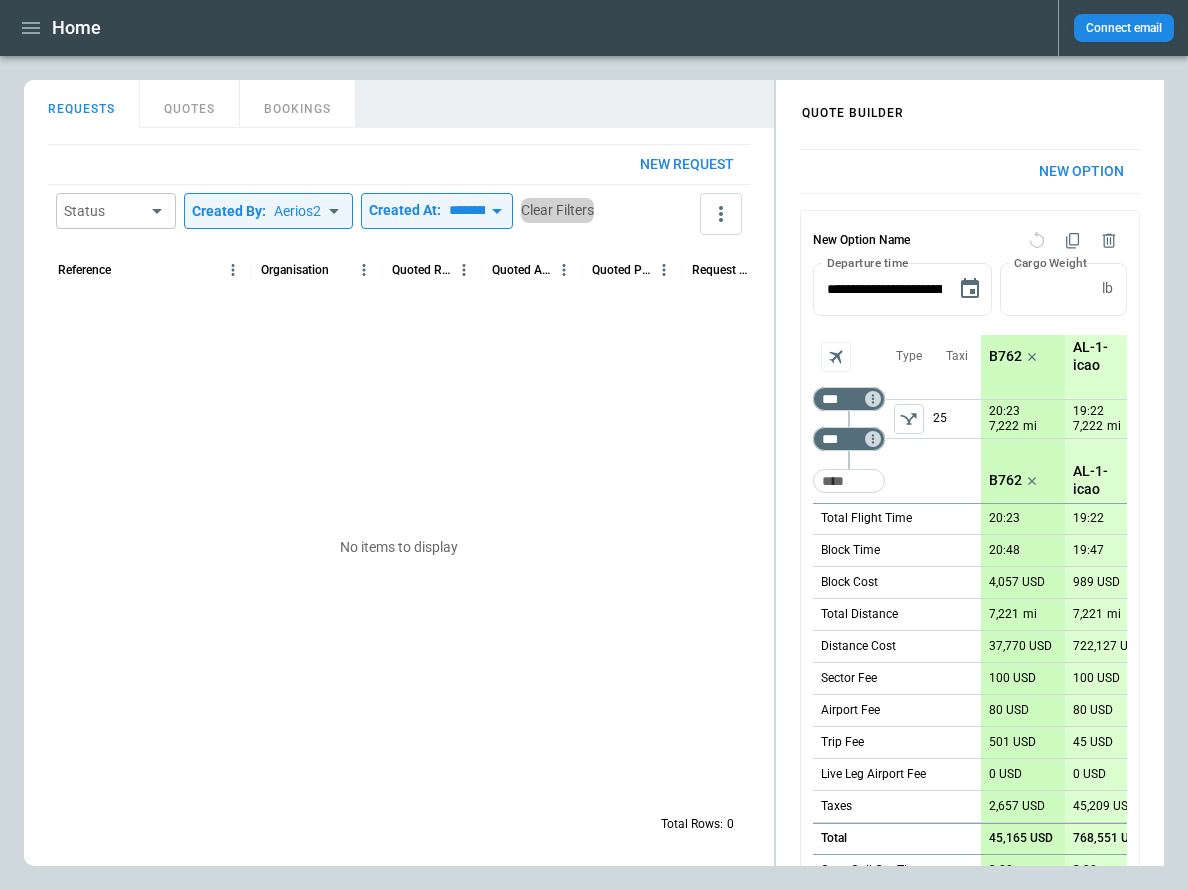 click on "Clear Filters" at bounding box center (557, 210) 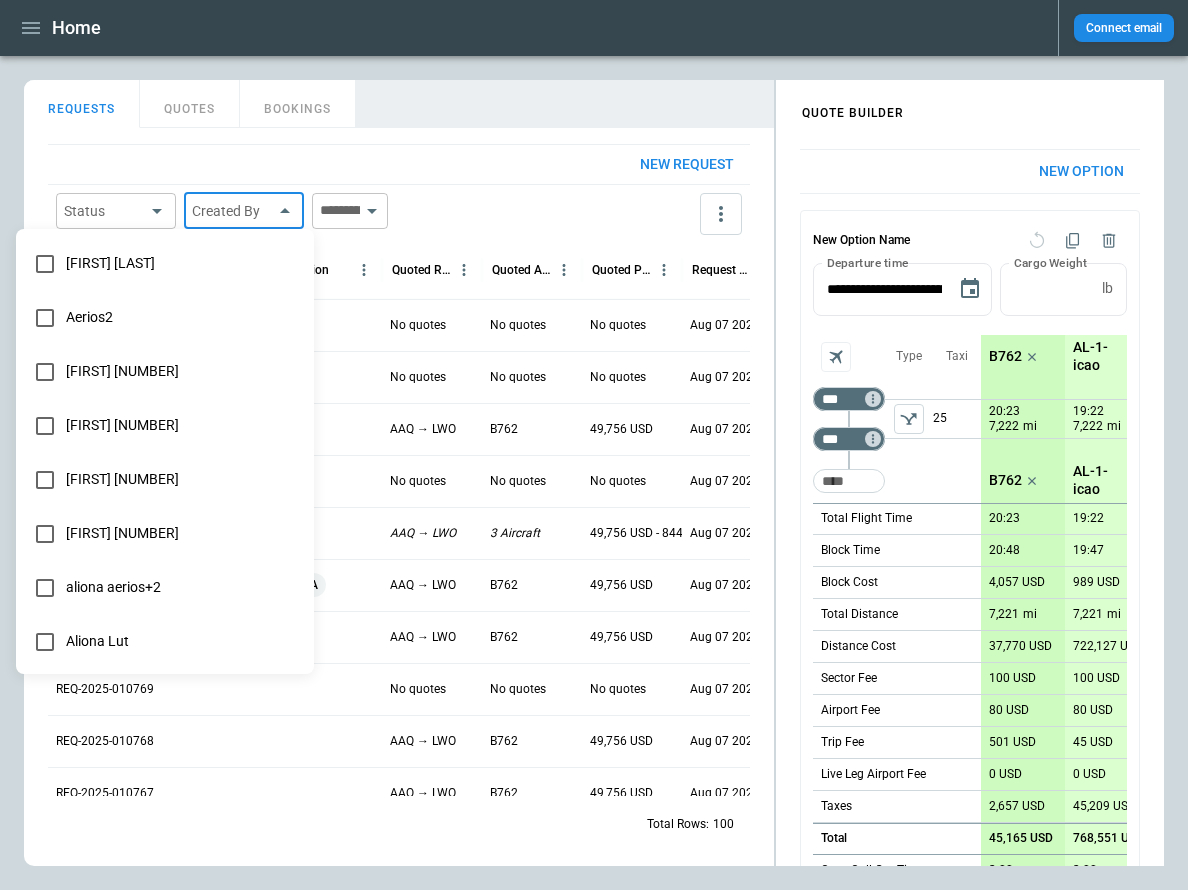click on "Home Connect email FindBorderBarSize QUOTE BUILDER REQUESTS QUOTES BOOKINGS New request Status ​ Created By ​ ​ Reference Organisation Quoted Route Quoted Aircraft Quoted Price Request Created At (UTC+03:00) Status Created by REQ-2025-010776 No quotes No quotes No quotes Aug 07 2025 17:30 draft [FIRST] [LAST] REQ-2025-010775 No quotes No quotes No quotes Aug 07 2025 17:29 draft [FIRST] [LAST] REQ-2025-010774 AAQ → [CITY] B762 49,756 USD Aug 07 2025 17:29 draft [FIRST] [LAST] REQ-2025-010773 No quotes No quotes No quotes Aug 07 2025 17:29 draft [FIRST] [LAST] REQ-2025-010772 AAQ → [CITY] 3 Aircraft 49,756 USD - 844,208 USD Aug 07 2025 17:27 draft [FIRST] [LAST] REQ-2025-010771 Air & SEA AAQ → [CITY] B762 49,756 USD Aug 07 2025 17:26 quoted [FIRST] [LAST] REQ-2025-010770 AAQ → [CITY] B762 49,756 USD Aug 07 2025 17:26 draft [FIRST] [LAST] REQ-2025-010769 No quotes No quotes No quotes Aug 07 2025 17:25 draft [FIRST] [LAST] REQ-2025-010768 AAQ → [CITY] B762 49,756 USD Aug 07 2025 17:25 draft [FIRST] [LAST] REQ-2025-010767 AAQ → [CITY] B762 draft 100" at bounding box center [594, 445] 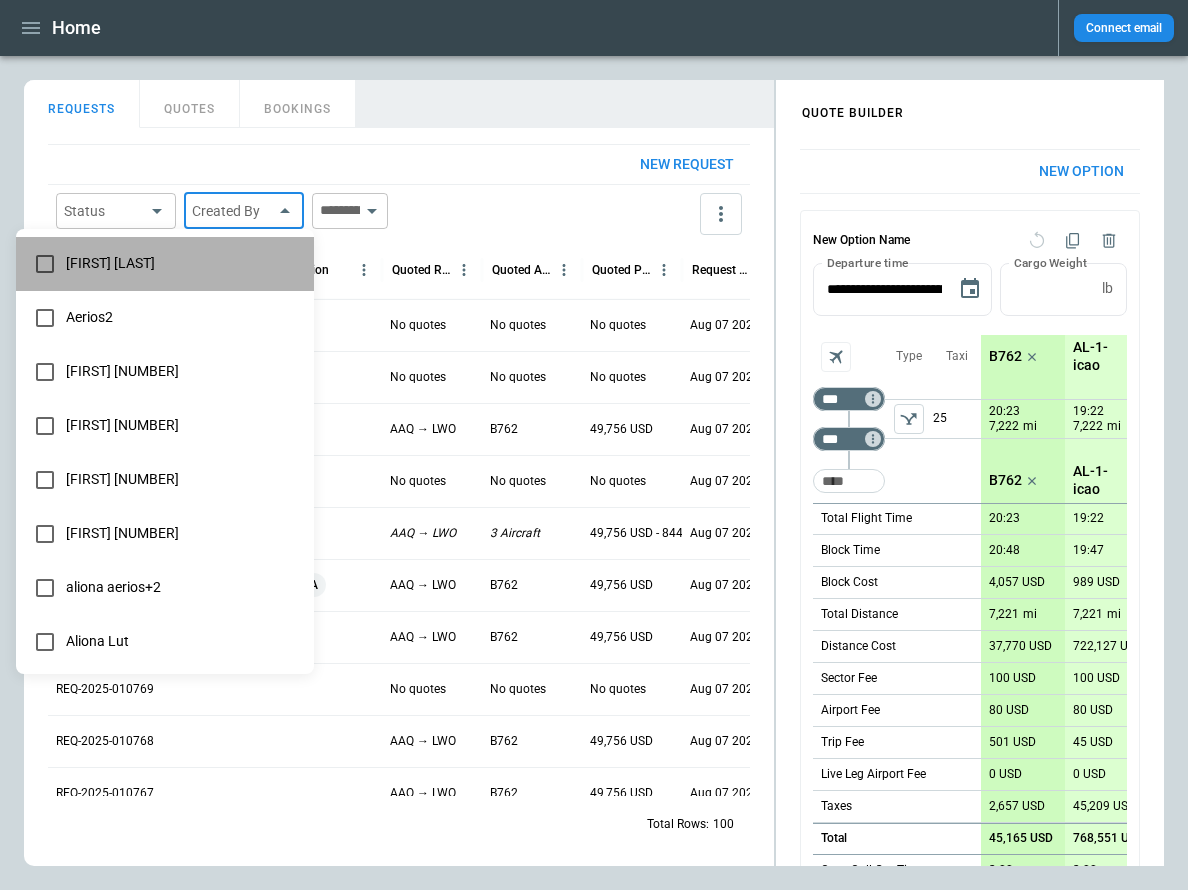 click on "[FIRST] [LAST]" at bounding box center [182, 263] 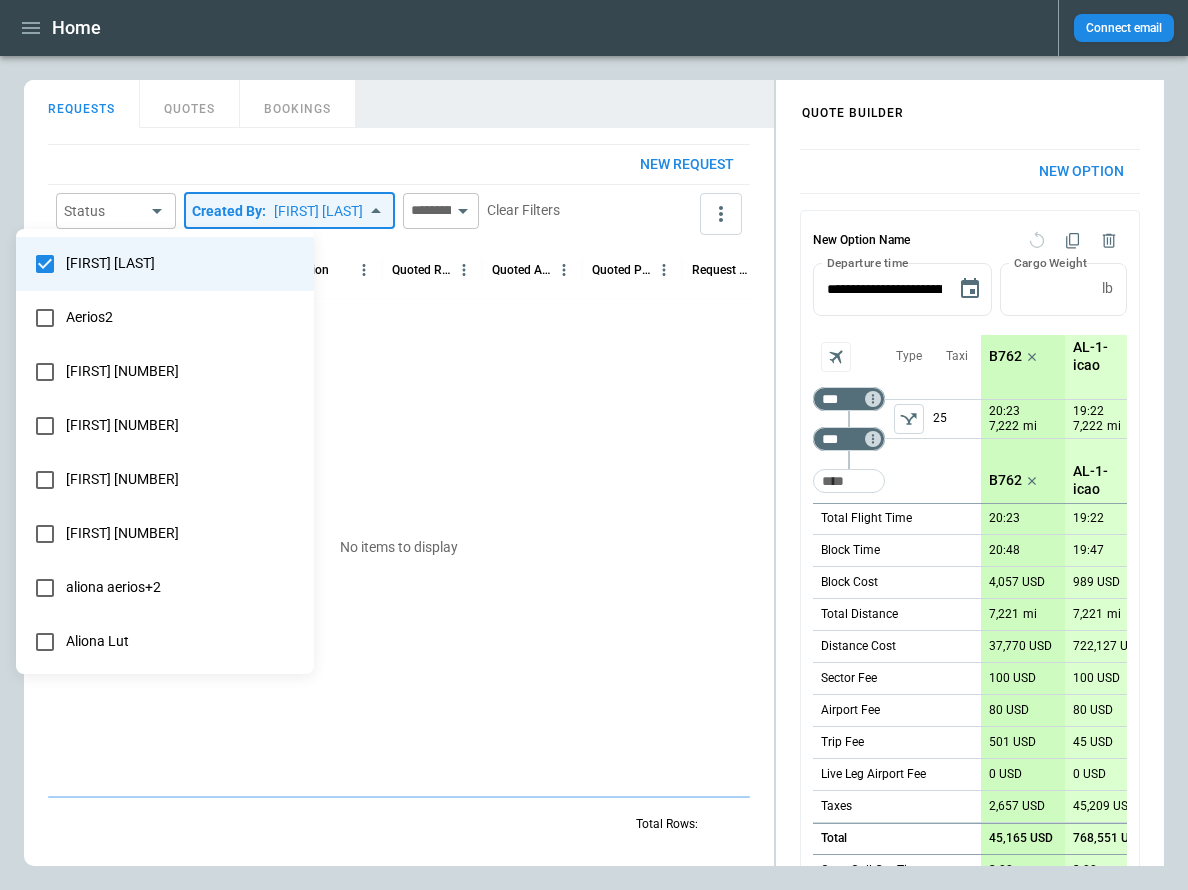 click at bounding box center [594, 445] 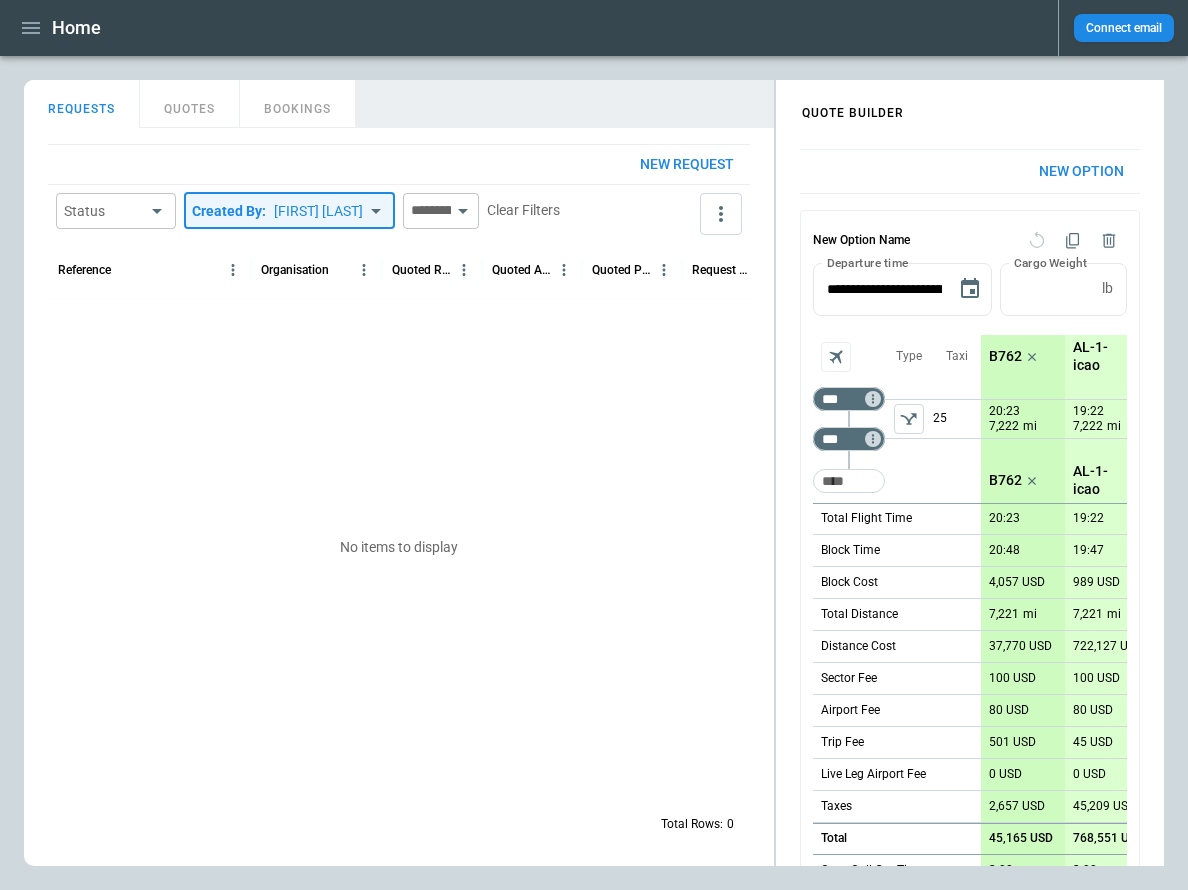 click 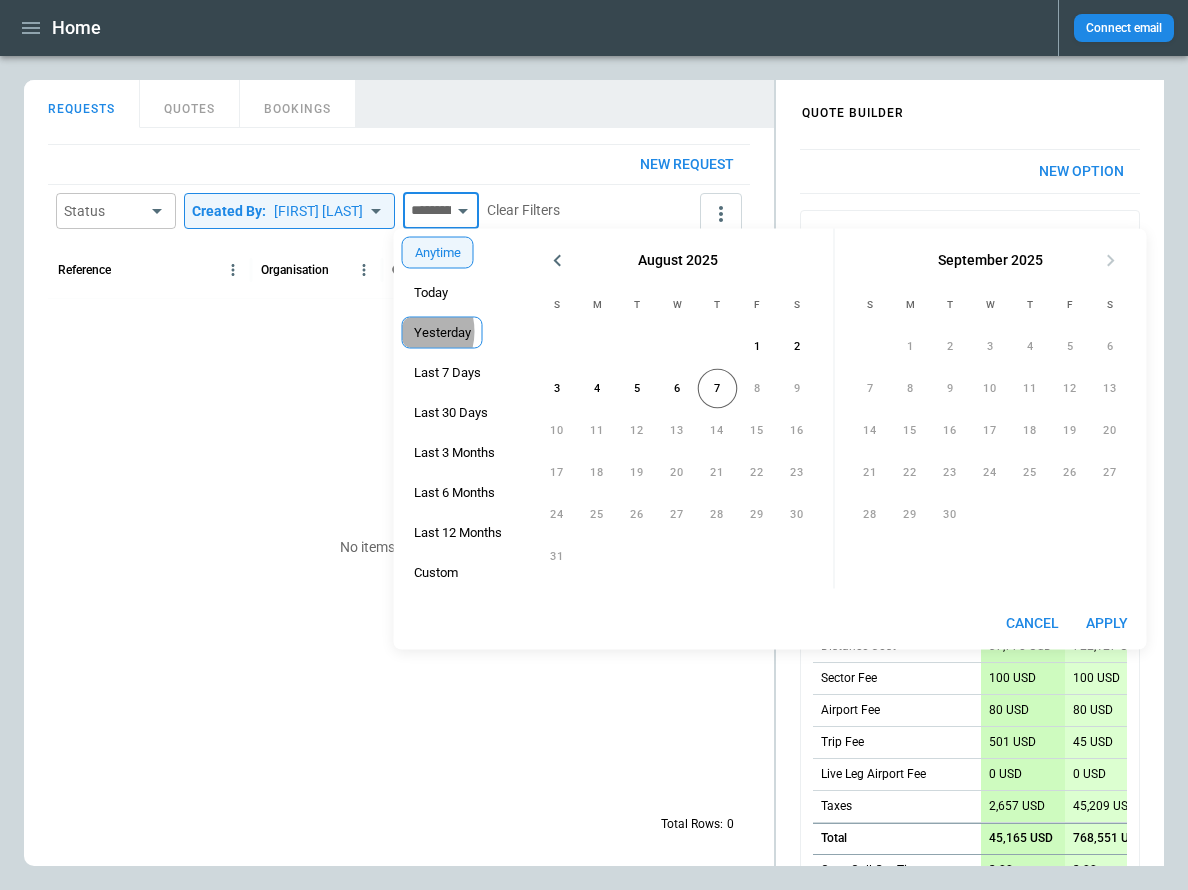 click on "Yesterday" at bounding box center [442, 333] 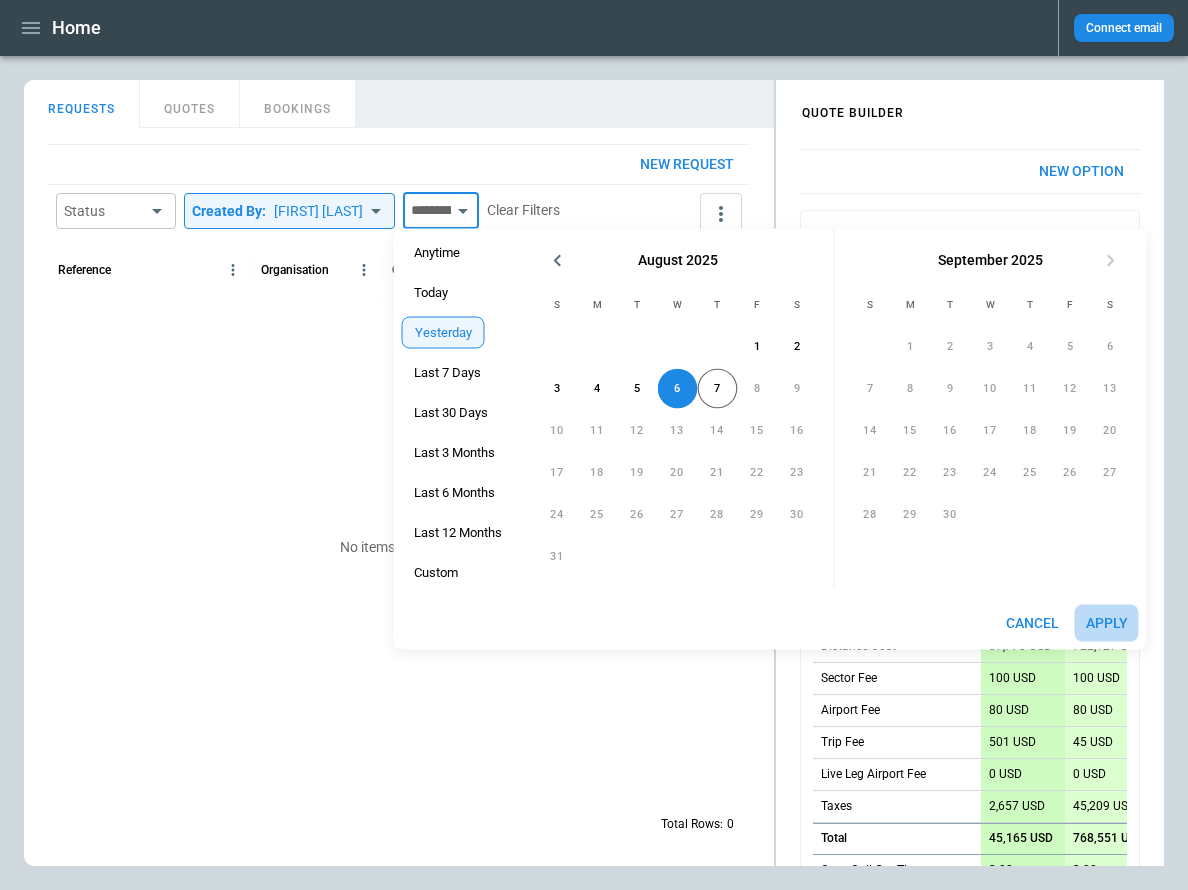 click on "Apply" at bounding box center (1107, 623) 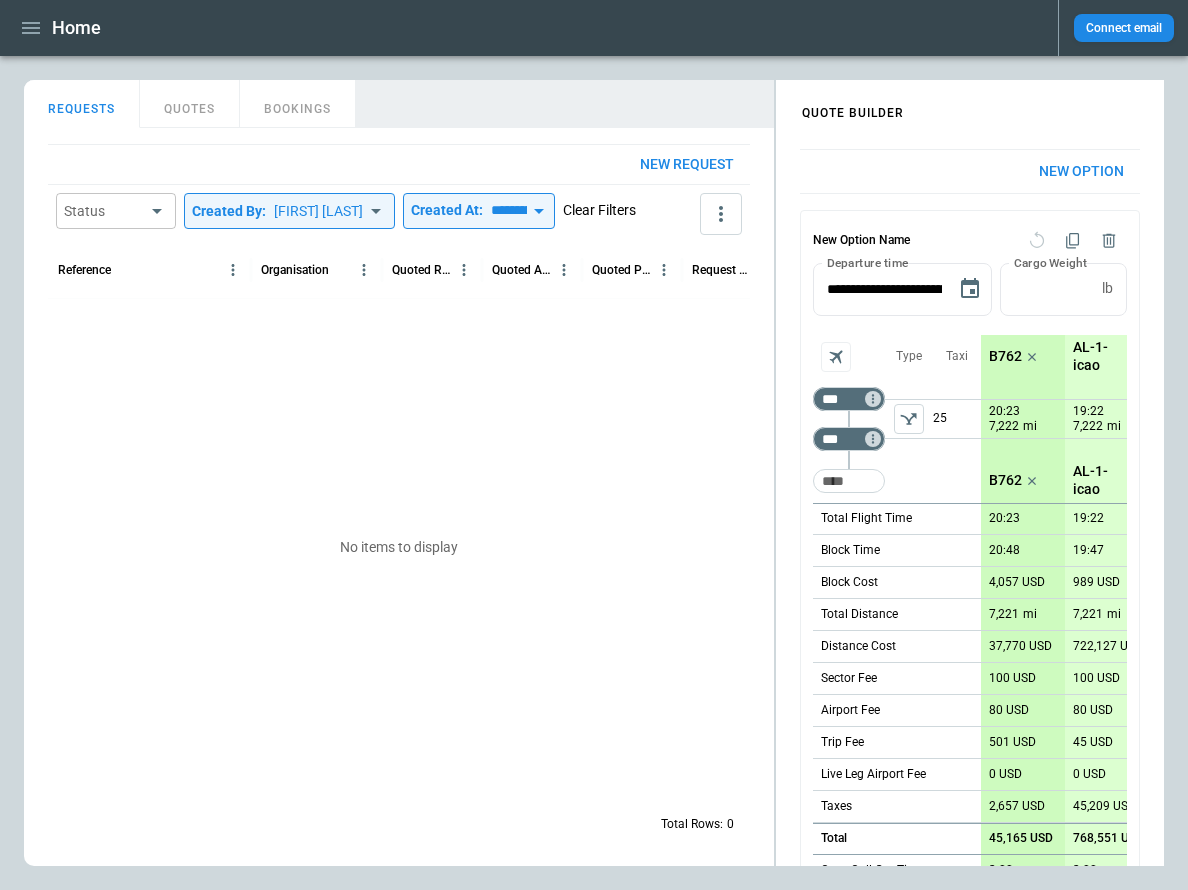 click on "Clear Filters" at bounding box center (599, 210) 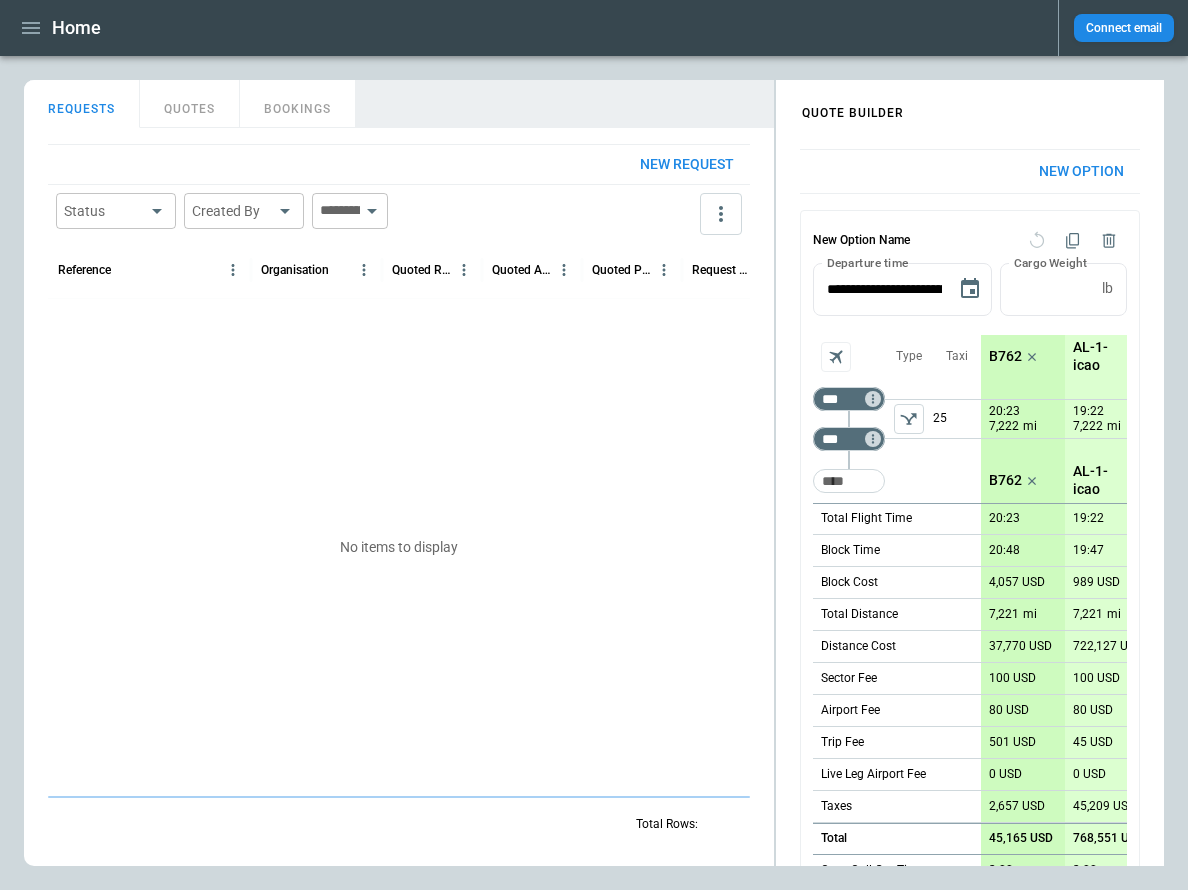 click on "**********" at bounding box center (594, 445) 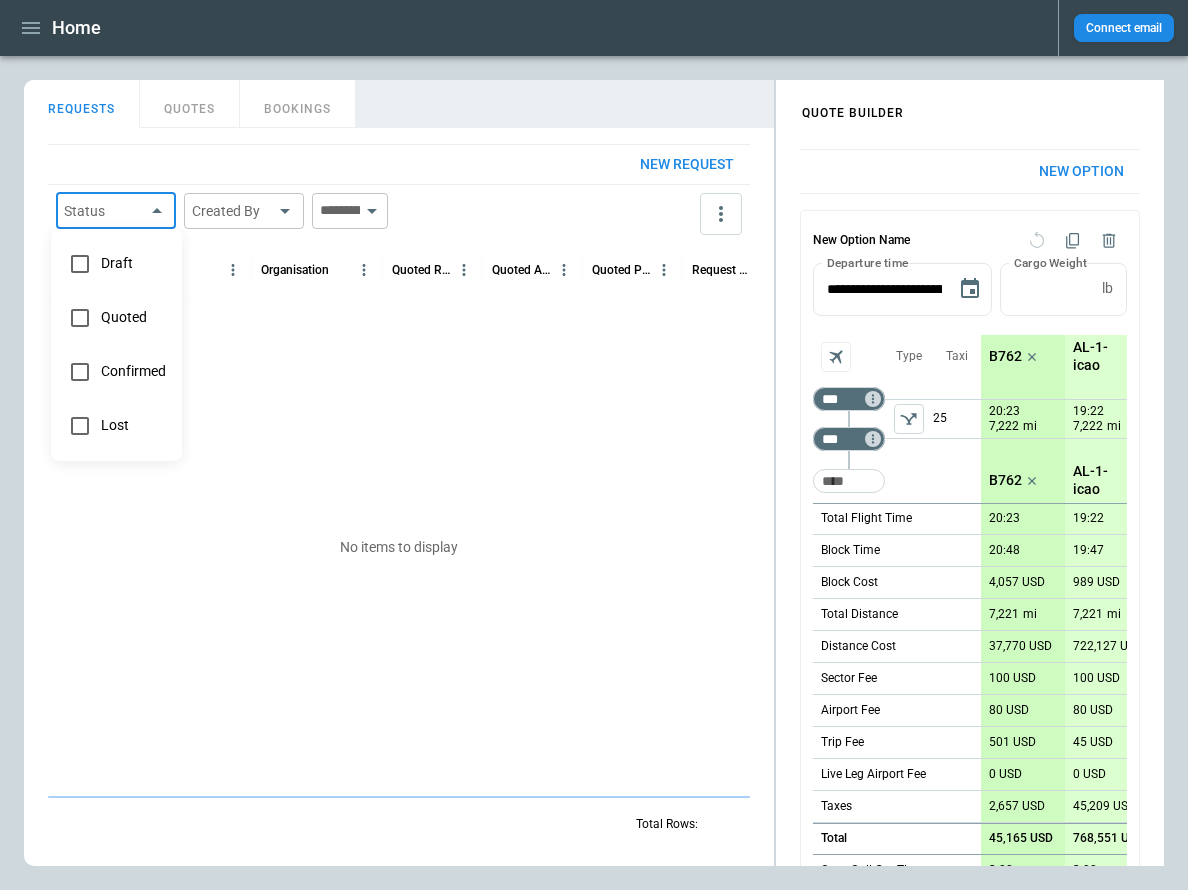 click on "Draft" at bounding box center (133, 263) 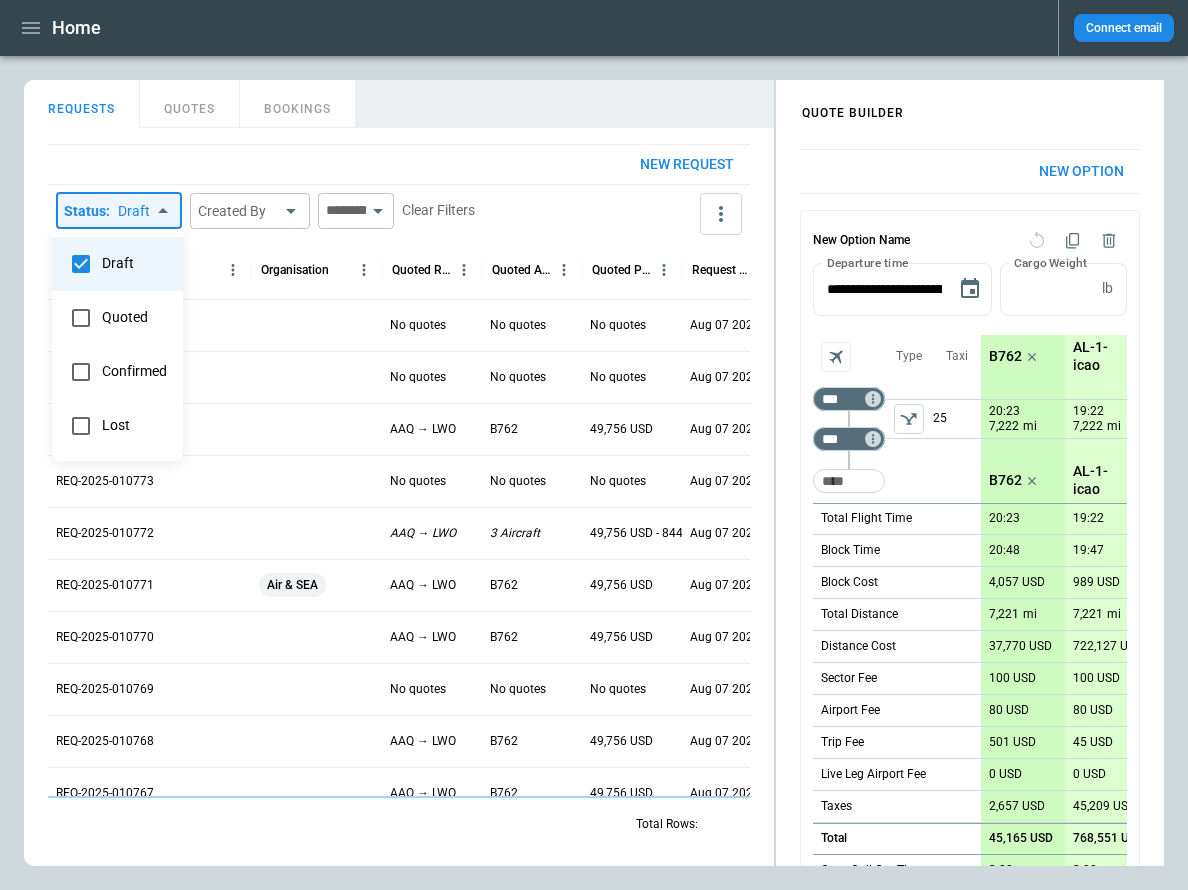 click at bounding box center [594, 445] 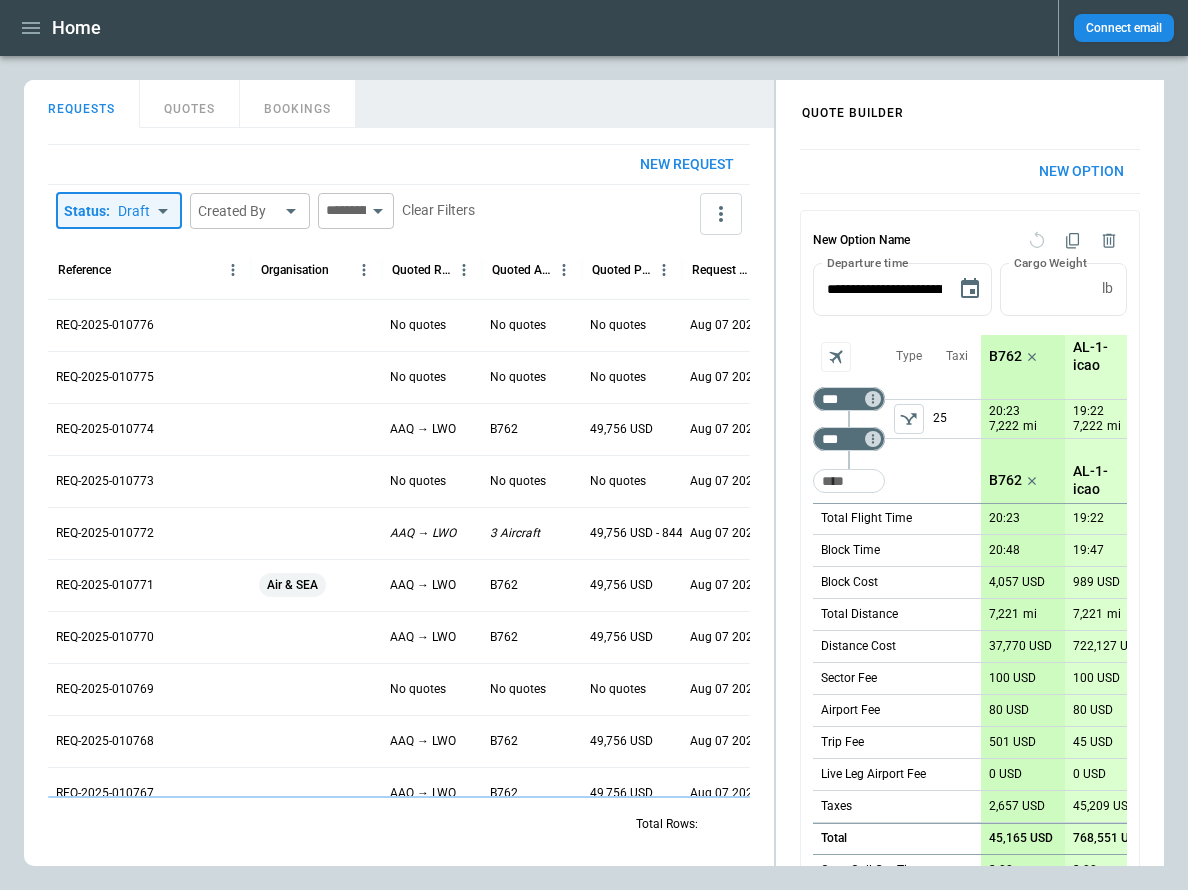 click on "Home Connect email FindBorderBarSize QUOTE BUILDER REQUESTS QUOTES BOOKINGS New request Status : Draft *** ​ Created By ​ ​ Clear Filters Reference Organisation Quoted Route Quoted Aircraft Quoted Price Request Created At (UTC+03:00) Status Created by REQ-2025-010776 No quotes No quotes No quotes Aug 07 2025 17:30 draft Aliona Lut REQ-2025-010775 No quotes No quotes No quotes Aug 07 2025 17:29 draft Aliona Lut REQ-2025-010774 AAQ → LWO B762 49,756 USD Aug 07 2025 17:29 draft Aliona Lut REQ-2025-010773 No quotes No quotes No quotes Aug 07 2025 17:29 draft Aliona Lut REQ-2025-010772 AAQ → LWO 3 Aircraft 49,756 USD - 844,208 USD Aug 07 2025 17:27 draft Aliona Lut REQ-2025-010771 Air & SEA AAQ → LWO B762 49,756 USD Aug 07 2025 17:26 quoted Aliona Lut REQ-2025-010770 AAQ → LWO B762 49,756 USD Aug 07 2025 17:26 draft Aliona Lut REQ-2025-010769 No quotes No quotes No quotes Aug 07 2025 17:25 draft Aliona Lut REQ-2025-010768 AAQ → LWO B762 49,756 USD Aug 07 2025 17:25 draft Aliona Lut REQ-2025-010767" at bounding box center (594, 445) 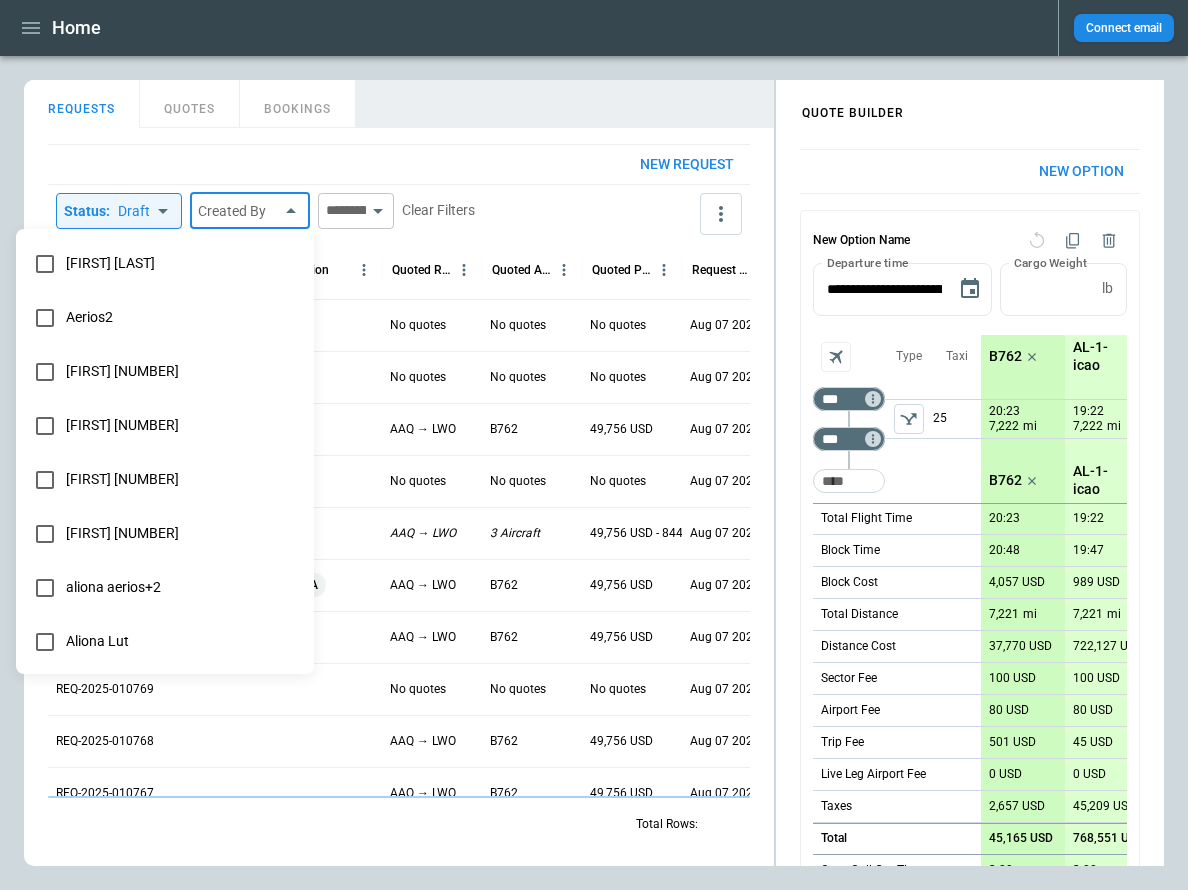 click on "Aerios2" at bounding box center [182, 317] 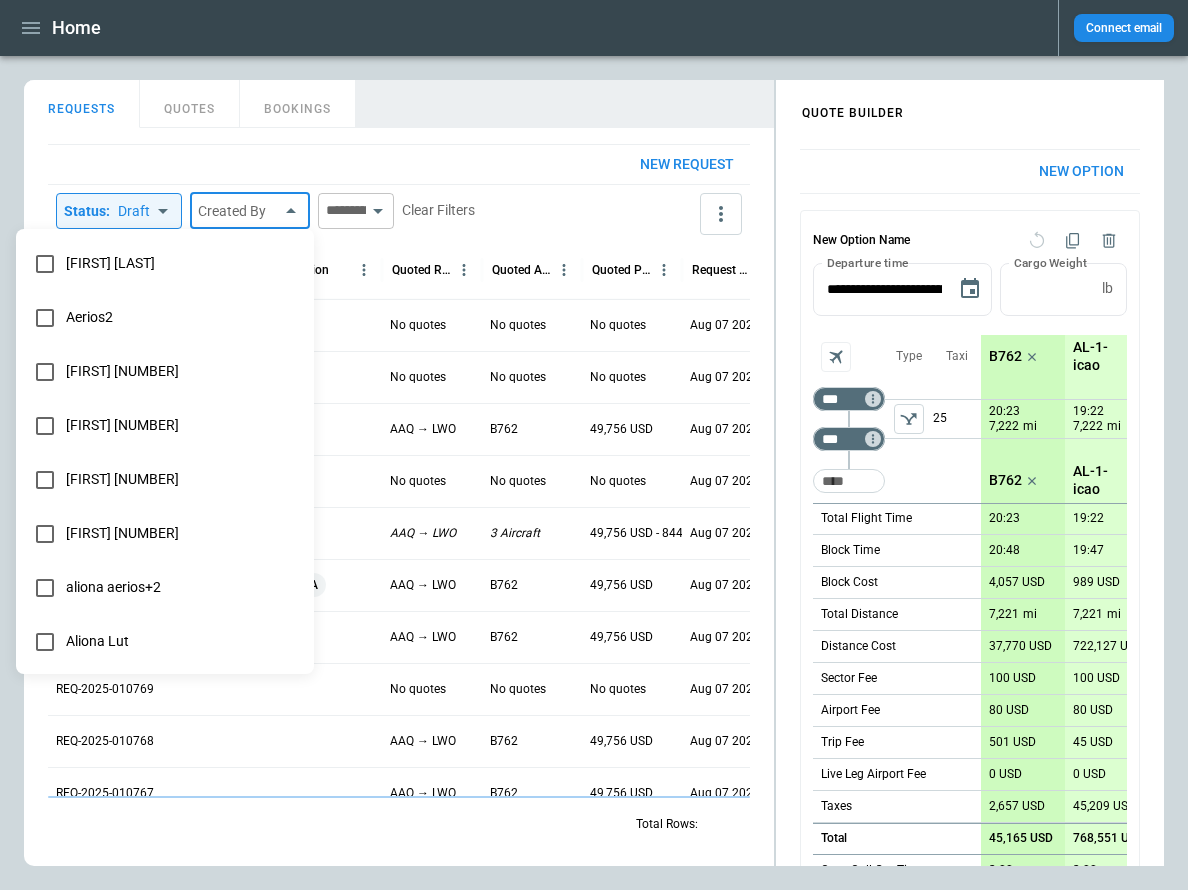 type on "**********" 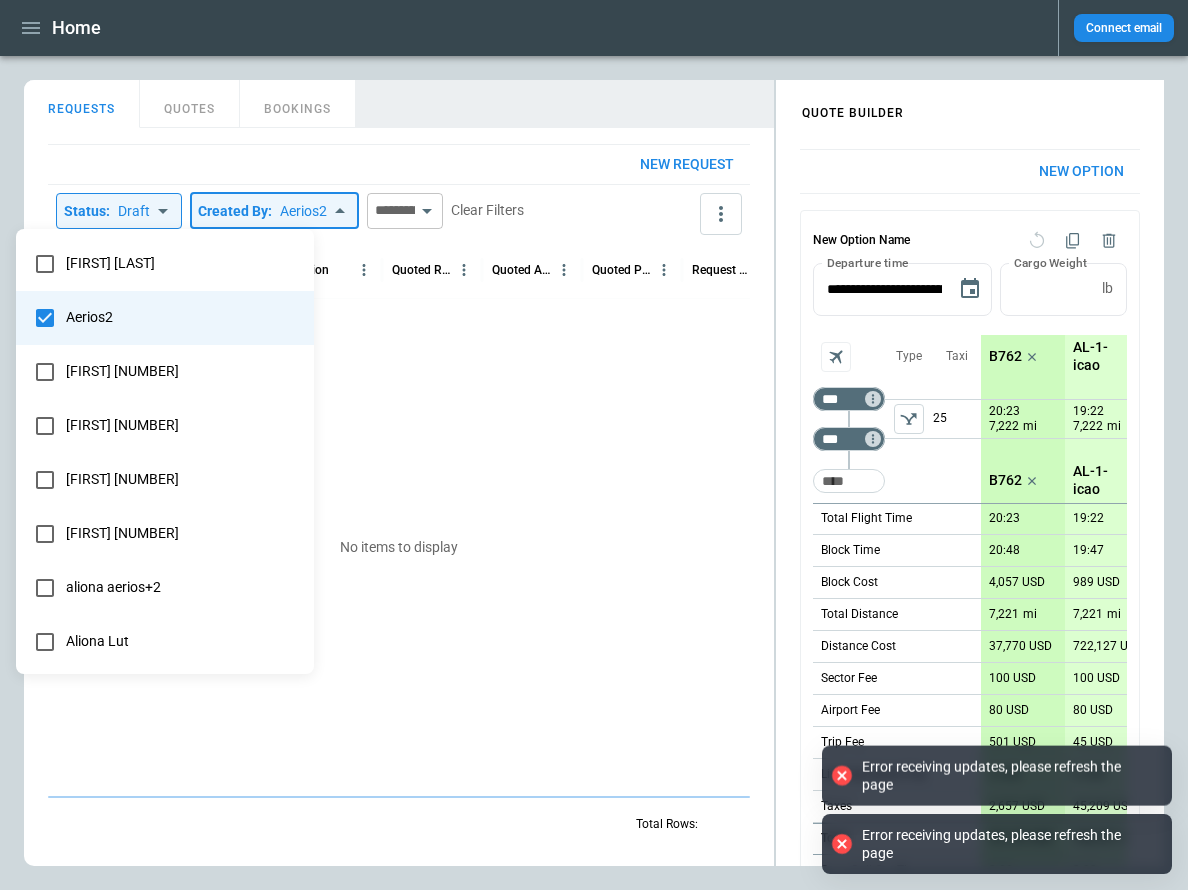 click at bounding box center (594, 445) 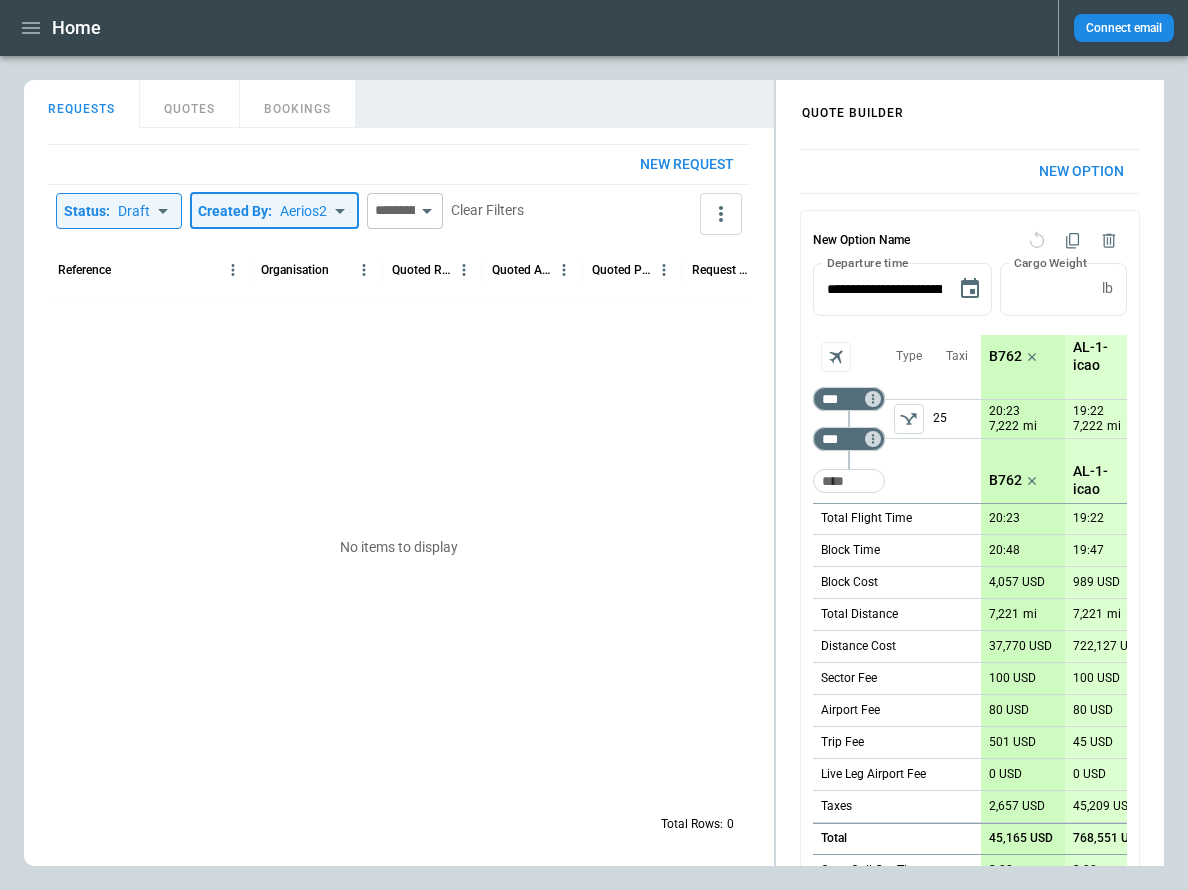 click on "**********" at bounding box center (594, 445) 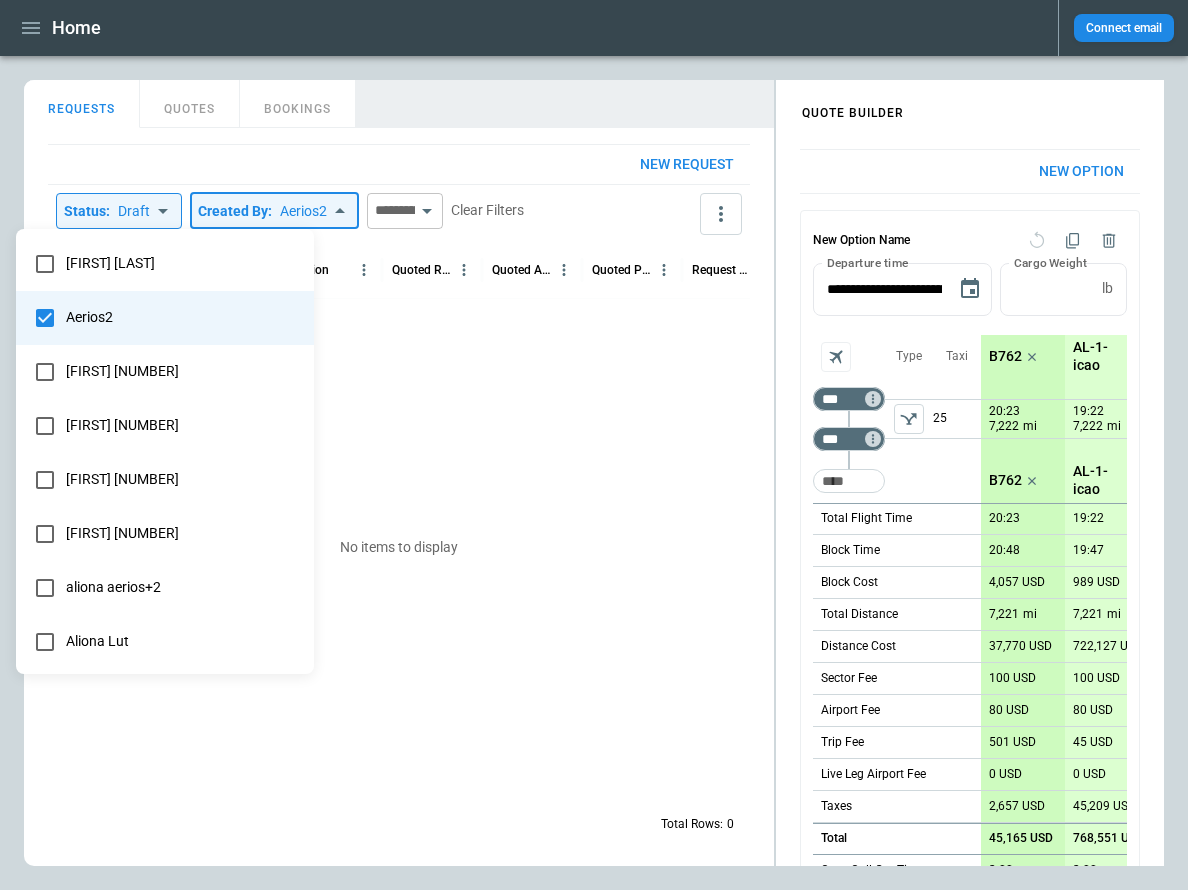 type 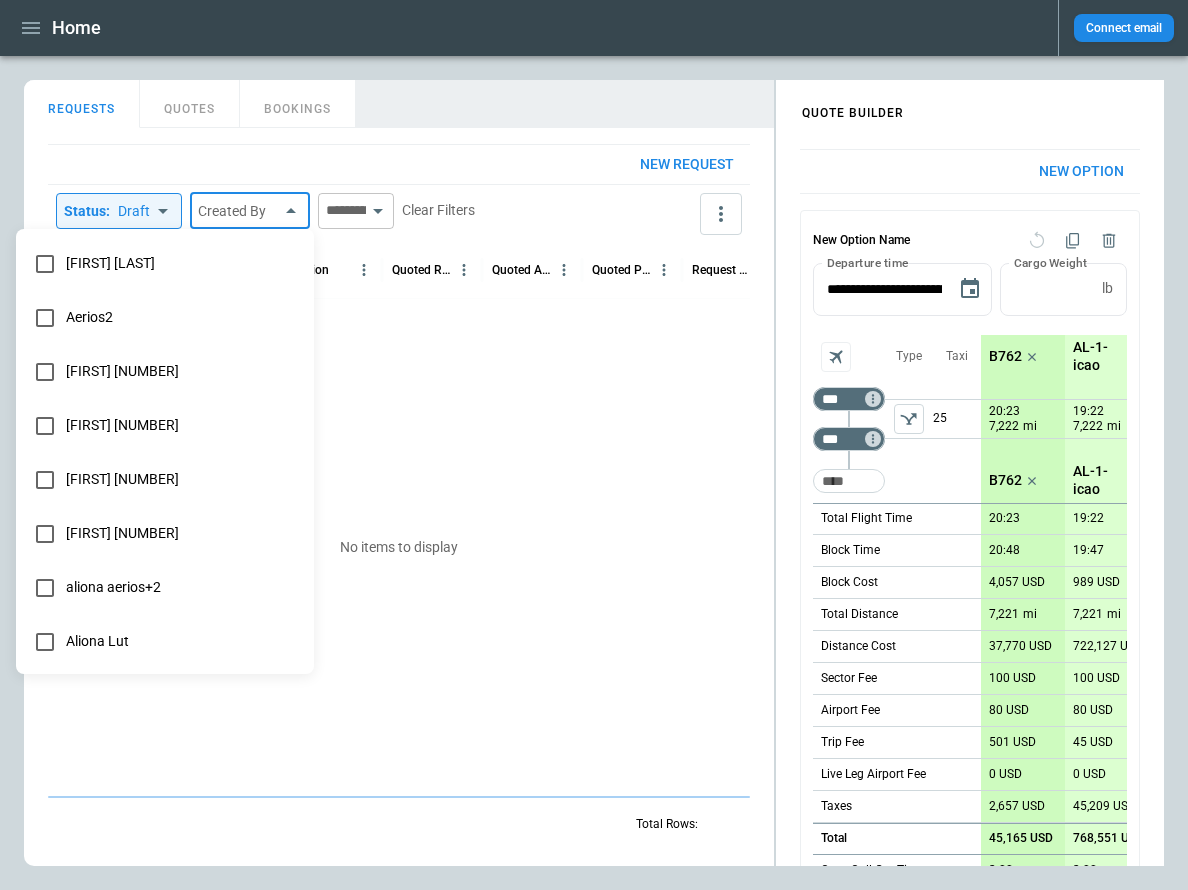 click at bounding box center [594, 445] 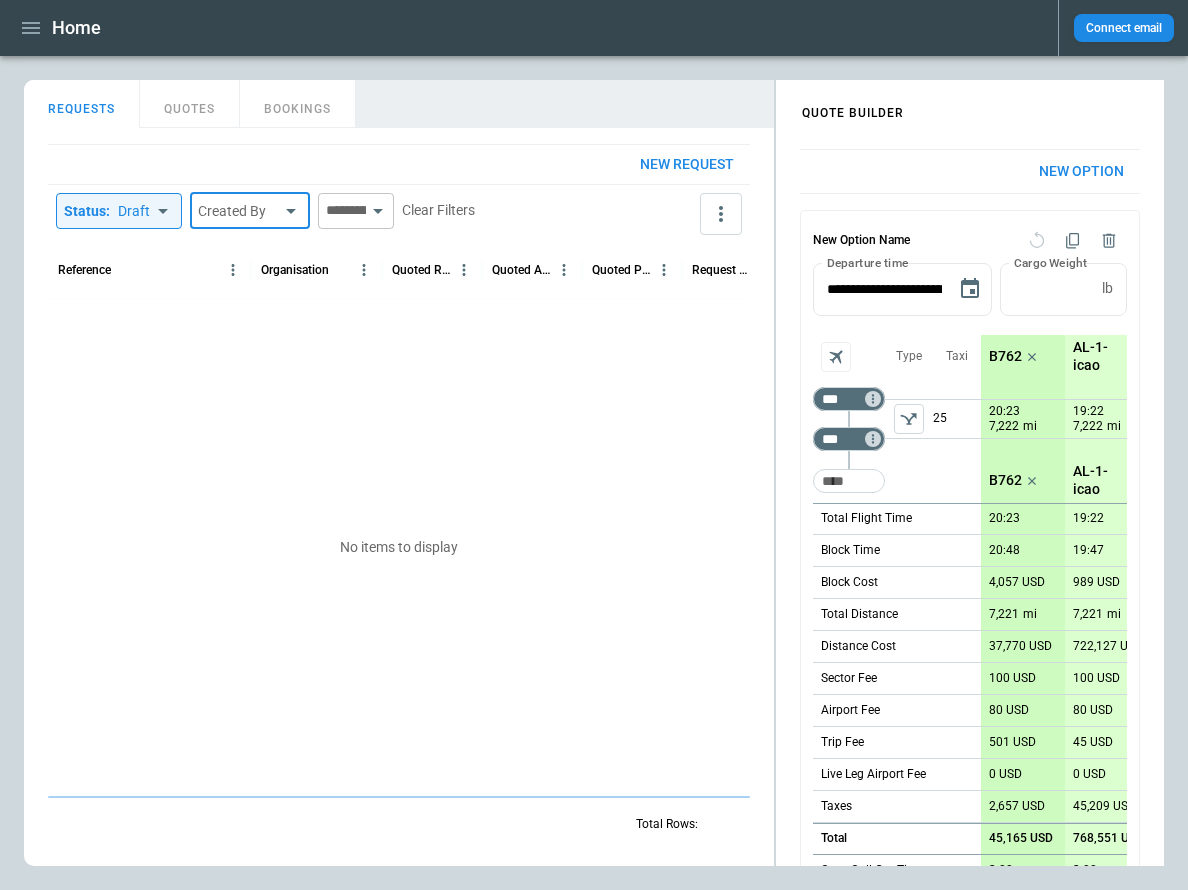 click on "**********" at bounding box center (594, 445) 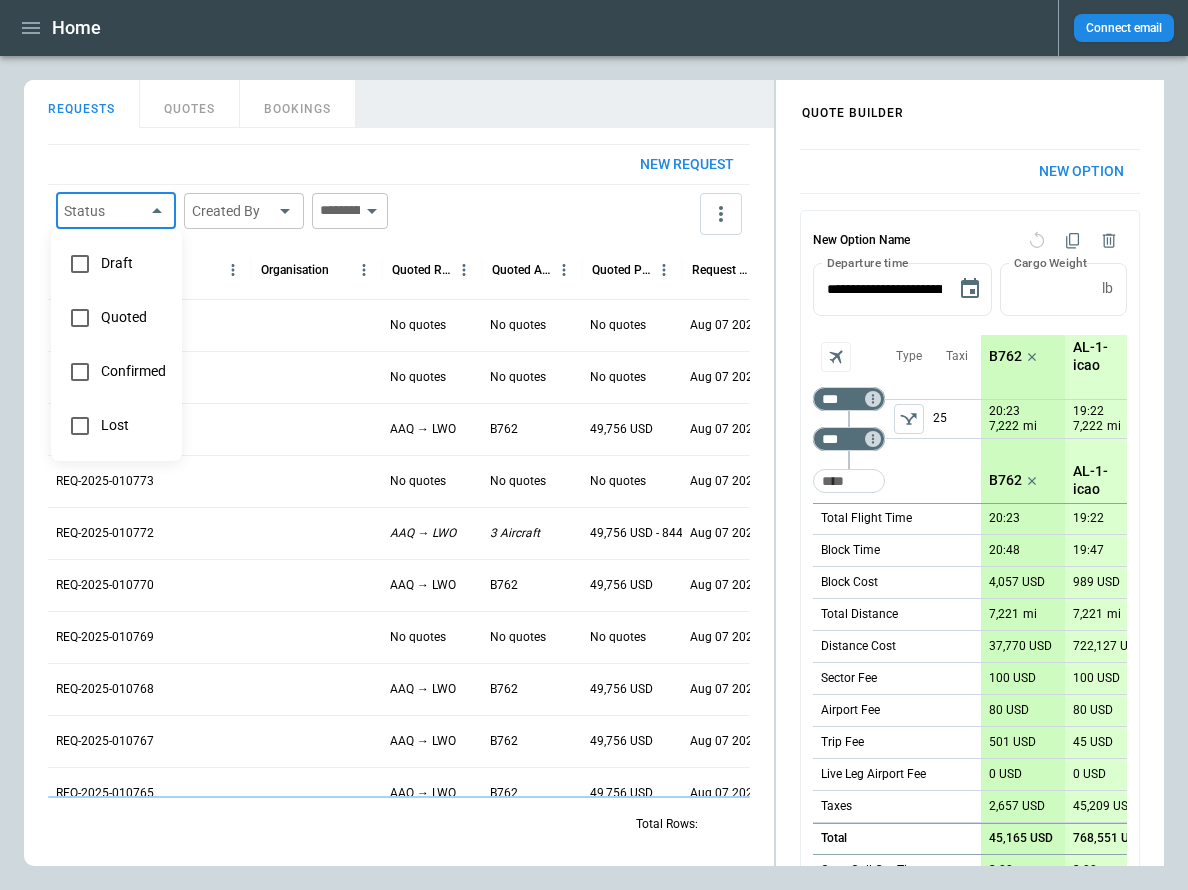 click at bounding box center [594, 445] 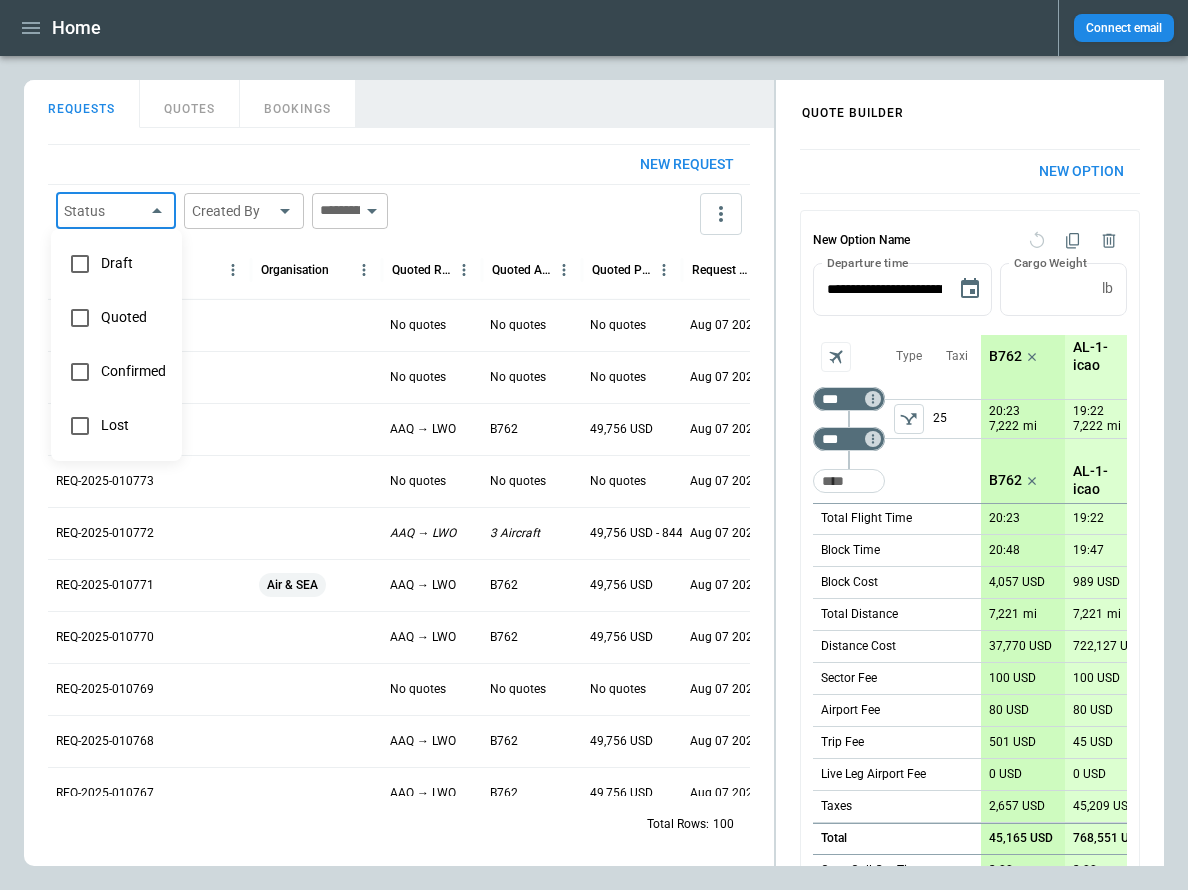 click on "Home Connect email FindBorderBarSize QUOTE BUILDER REQUESTS QUOTES BOOKINGS New request Status ​ Created By ​ ​ Reference Organisation Quoted Route Quoted Aircraft Quoted Price Request Created At (UTC+03:00) Status Created by REQ-2025-010776 No quotes No quotes No quotes Aug 07 2025 17:30 draft [FIRST] [LAST] REQ-2025-010775 No quotes No quotes No quotes Aug 07 2025 17:29 draft [FIRST] [LAST] REQ-2025-010774 AAQ → [CITY] B762 49,756 USD Aug 07 2025 17:29 draft [FIRST] [LAST] REQ-2025-010773 No quotes No quotes No quotes Aug 07 2025 17:29 draft [FIRST] [LAST] REQ-2025-010772 AAQ → [CITY] 3 Aircraft 49,756 USD - 844,208 USD Aug 07 2025 17:27 draft [FIRST] [LAST] REQ-2025-010771 Air & SEA AAQ → [CITY] B762 49,756 USD Aug 07 2025 17:26 quoted [FIRST] [LAST] REQ-2025-010770 AAQ → [CITY] B762 49,756 USD Aug 07 2025 17:26 draft [FIRST] [LAST] REQ-2025-010769 No quotes No quotes No quotes Aug 07 2025 17:25 draft [FIRST] [LAST] REQ-2025-010768 AAQ → [CITY] B762 49,756 USD Aug 07 2025 17:25 draft [FIRST] [LAST] REQ-2025-010767 AAQ → [CITY] B762 draft 100" at bounding box center [594, 445] 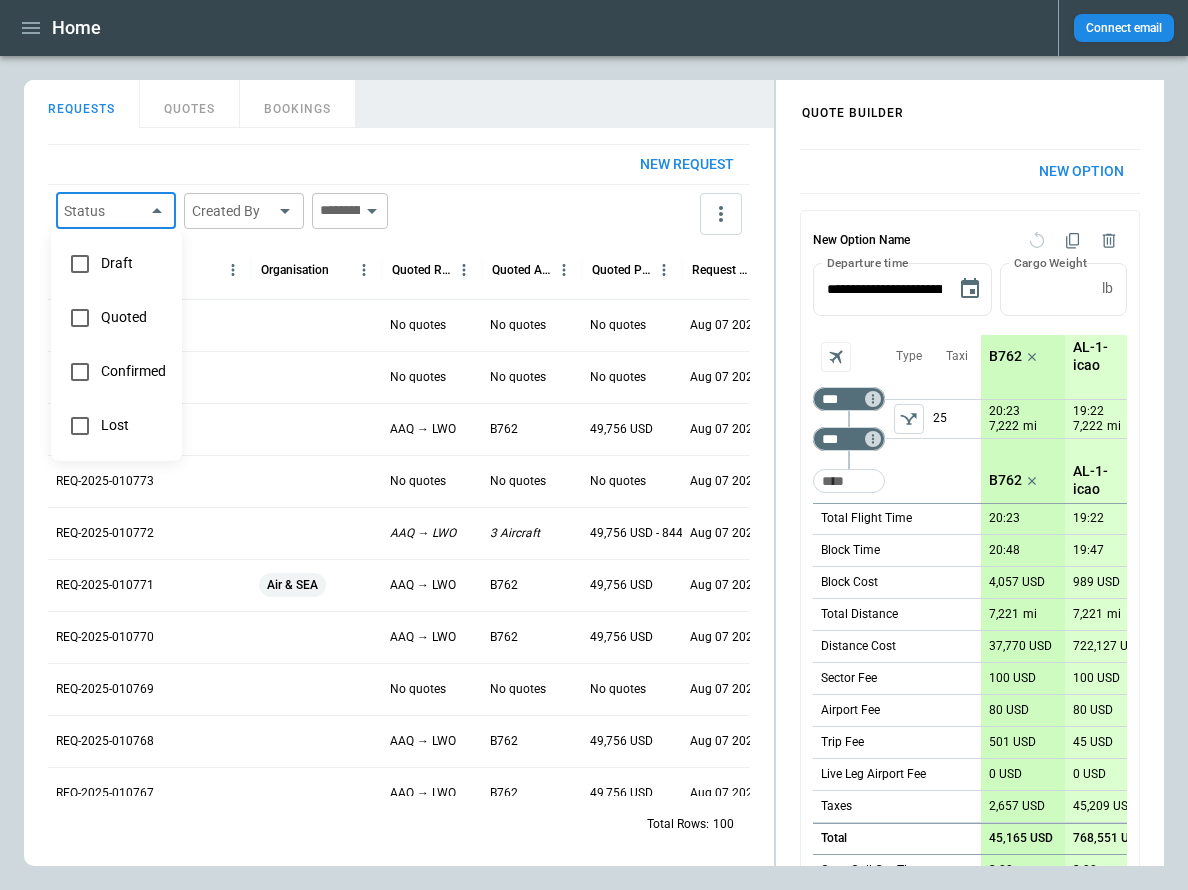 click on "Draft" at bounding box center (133, 263) 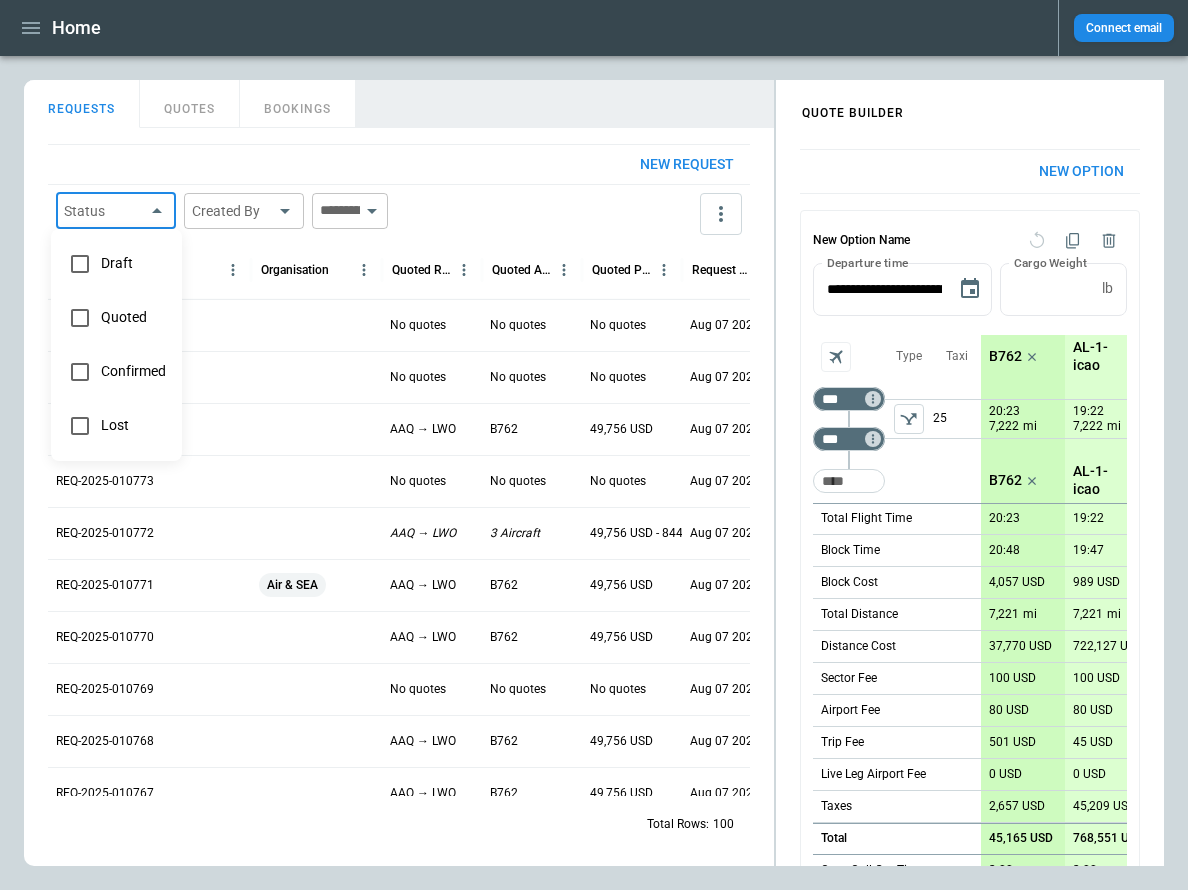 type on "***" 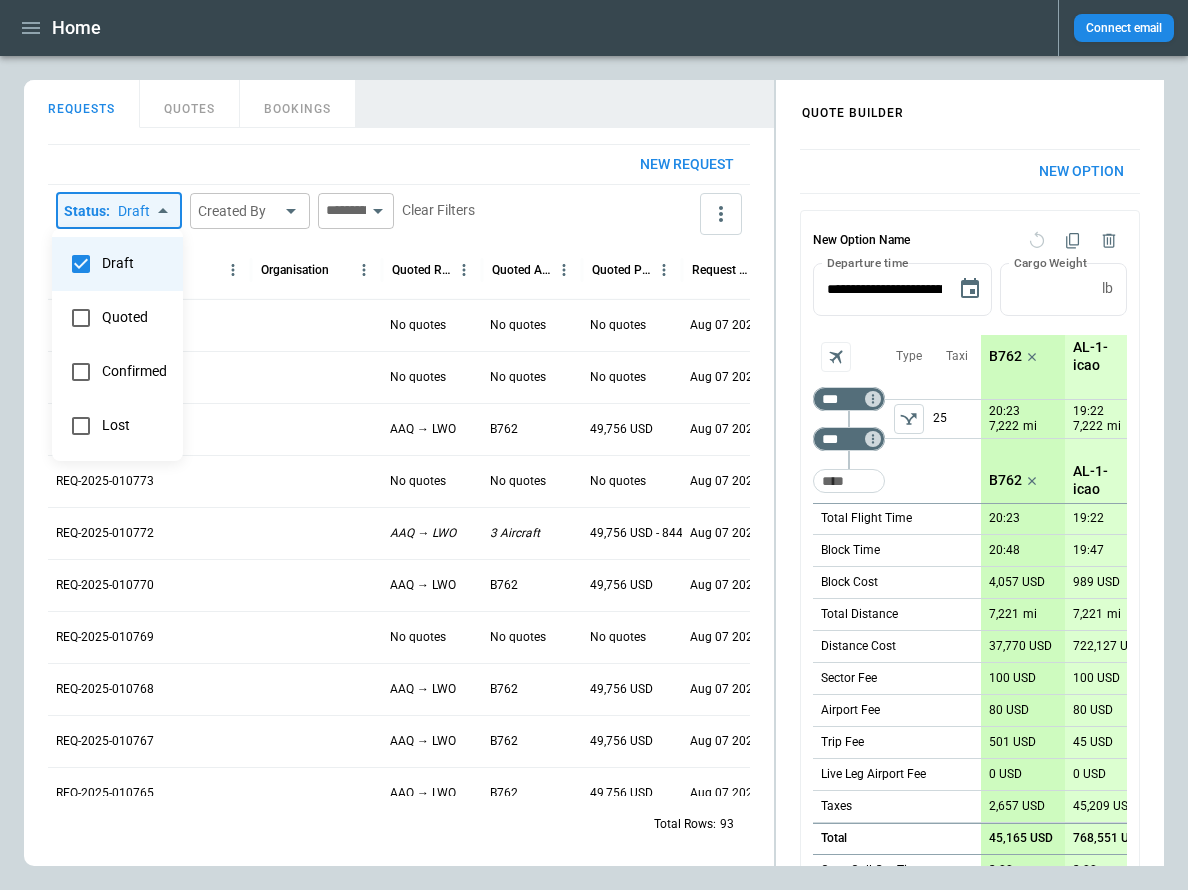 click at bounding box center (594, 445) 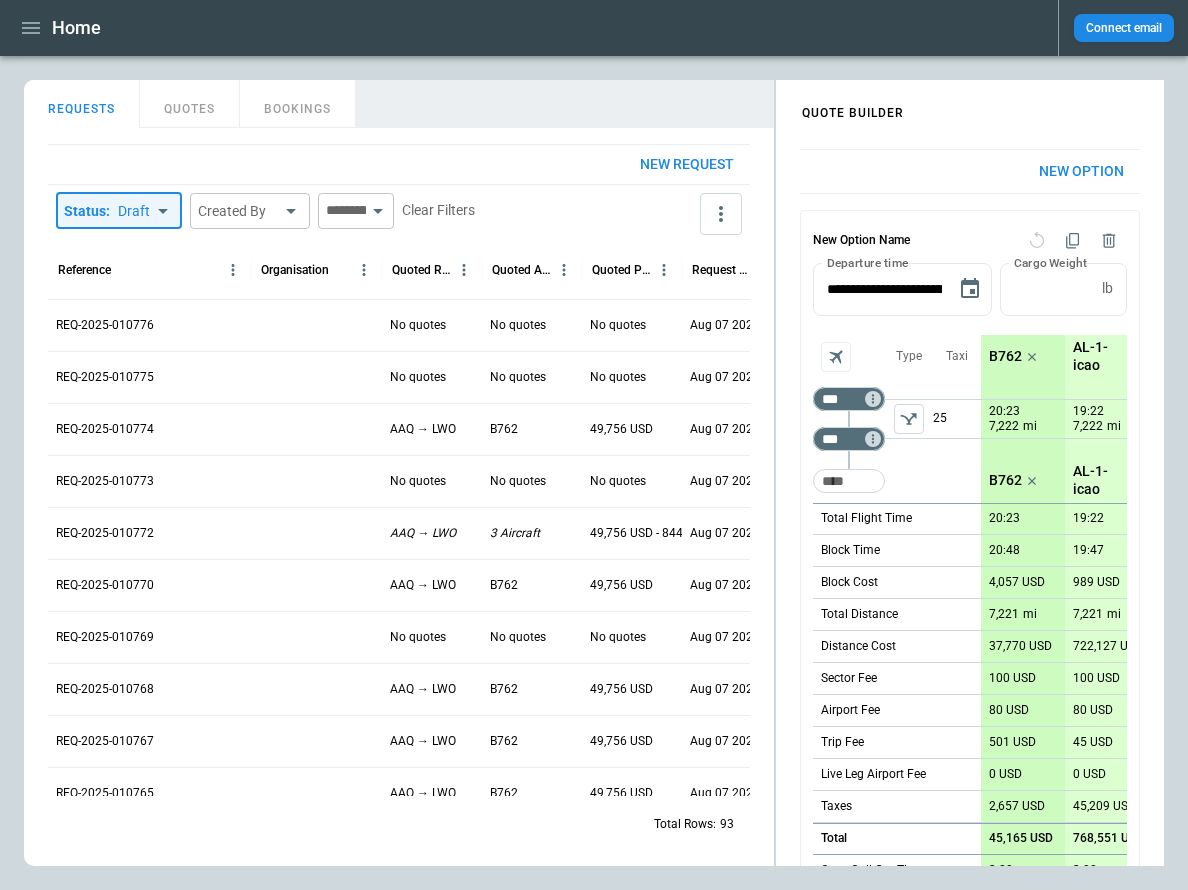 click on "Home Connect email FindBorderBarSize QUOTE BUILDER REQUESTS QUOTES BOOKINGS New request Status : Draft *** ​ Created By ​ ​ Clear Filters Reference Organisation Quoted Route Quoted Aircraft Quoted Price Request Created At (UTC+03:00) Status Created by REQ-2025-010776 No quotes No quotes No quotes Aug 07 2025 17:30 draft [FIRST] [LAST] REQ-2025-010775 No quotes No quotes No quotes Aug 07 2025 17:29 draft [FIRST] [LAST] REQ-2025-010774 AAQ → [CITY] B762 49,756 USD Aug 07 2025 17:29 draft [FIRST] [LAST] REQ-2025-010773 No quotes No quotes No quotes Aug 07 2025 17:29 draft [FIRST] [LAST] REQ-2025-010772 AAQ → [CITY] 3 Aircraft 49,756 USD - 844,208 USD Aug 07 2025 17:27 draft [FIRST] [LAST] REQ-2025-010770 AAQ → [CITY] B762 49,756 USD Aug 07 2025 17:26 draft [FIRST] [LAST] REQ-2025-010769 No quotes No quotes No quotes Aug 07 2025 17:25 draft [FIRST] [LAST] REQ-2025-010768 AAQ → [CITY] B762 49,756 USD Aug 07 2025 17:25 draft [FIRST] [LAST] REQ-2025-010767 AAQ → [CITY] B762 49,756 USD Aug 07 2025 17:25 draft [FIRST] [LAST] REQ-2025-010765 AAQ → [CITY]" at bounding box center [594, 445] 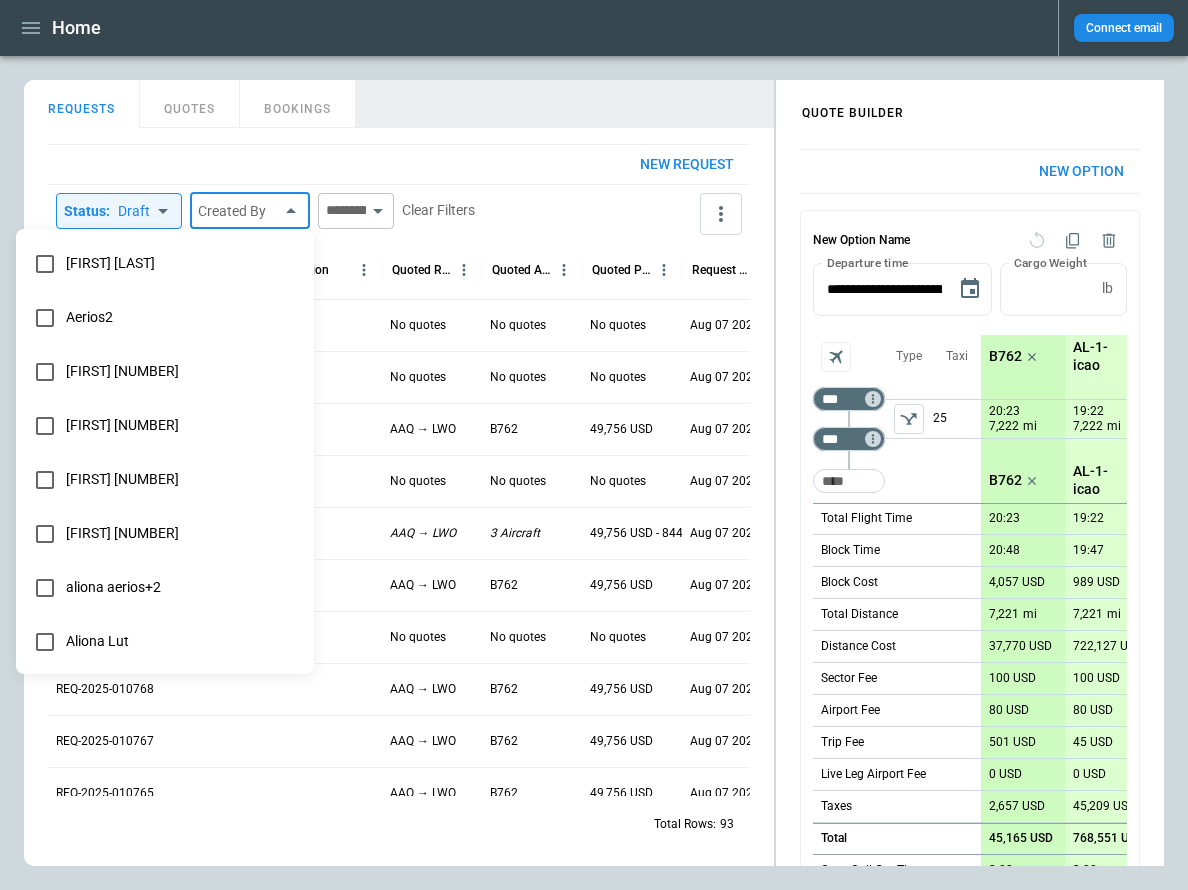 click on "Aliona Lut" at bounding box center [182, 641] 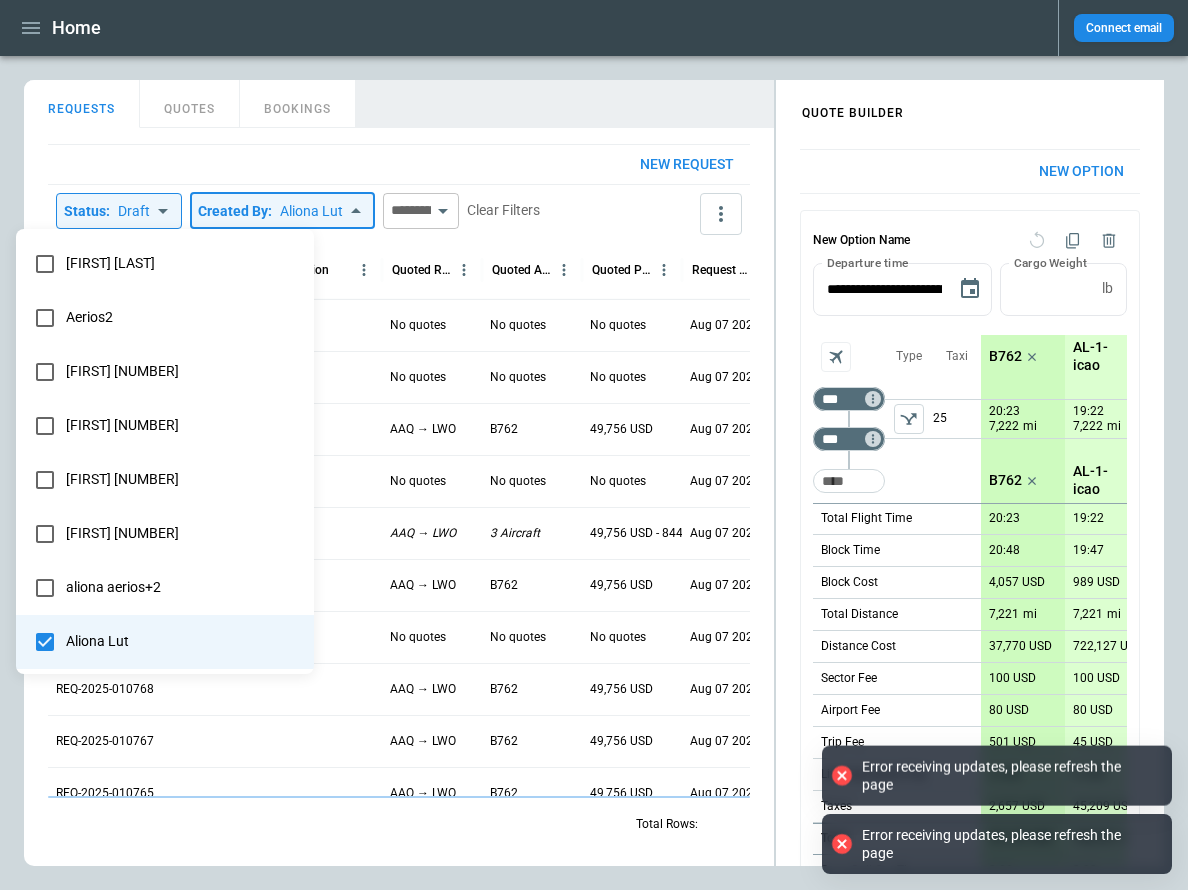 click at bounding box center [594, 445] 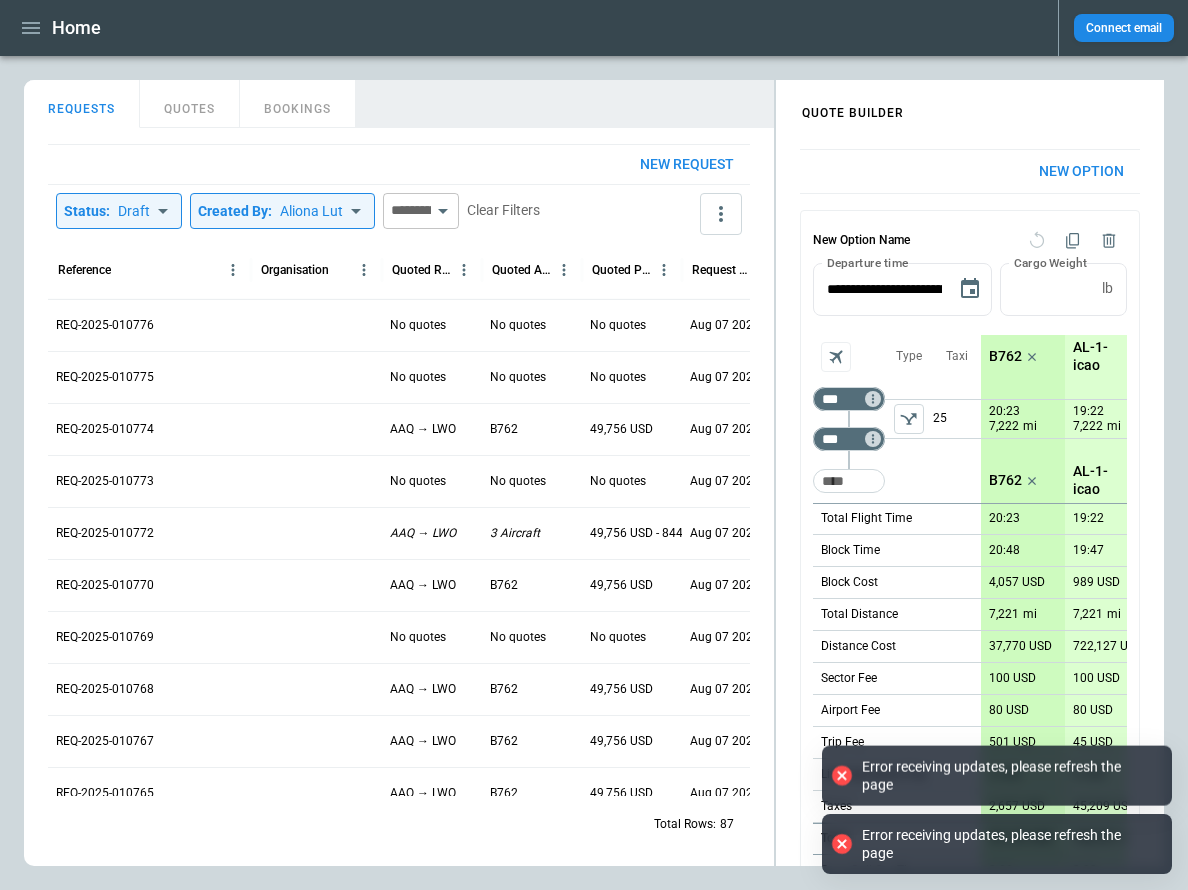 drag, startPoint x: 861, startPoint y: 764, endPoint x: 955, endPoint y: 859, distance: 133.64505 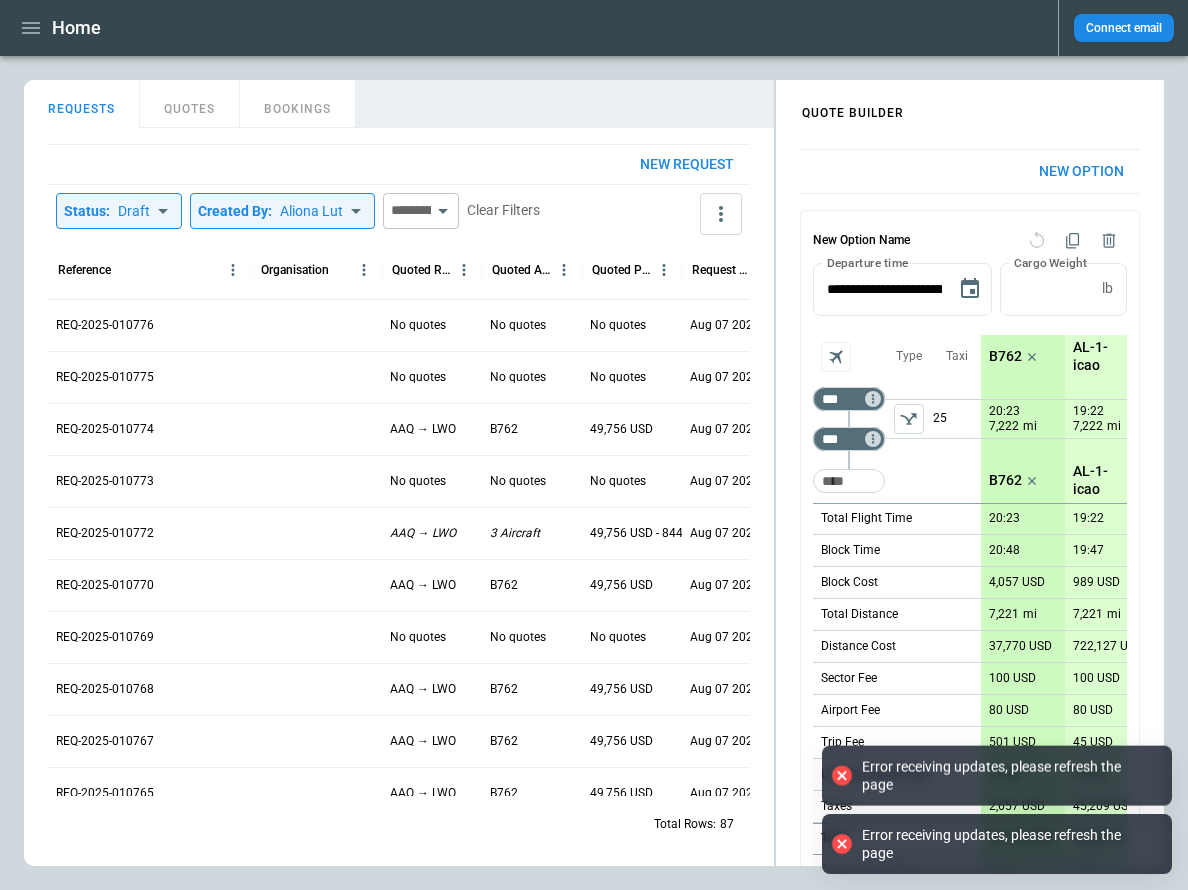 click on "Error receiving updates, please refresh the page Error receiving updates, please refresh the page" at bounding box center [594, 445] 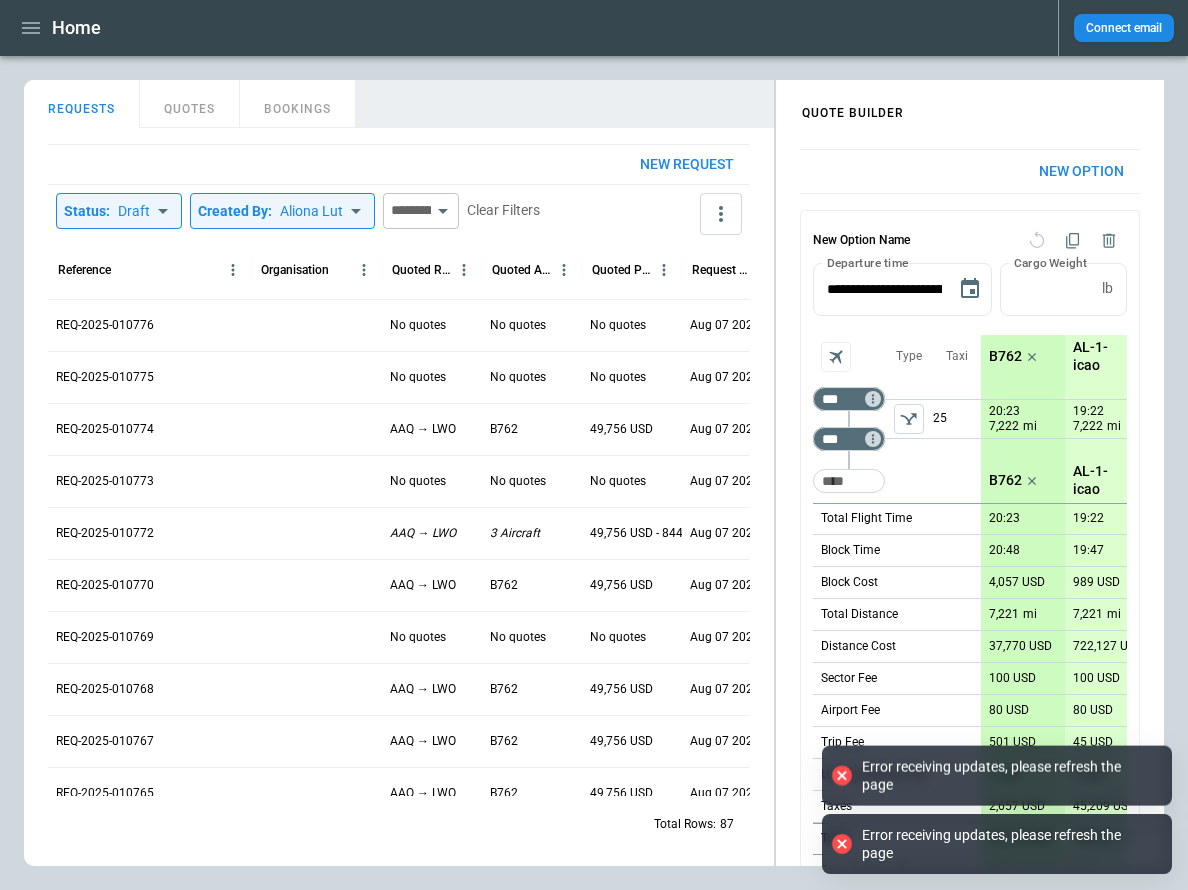 click on "REQUESTS QUOTES BOOKINGS" at bounding box center (399, 101) 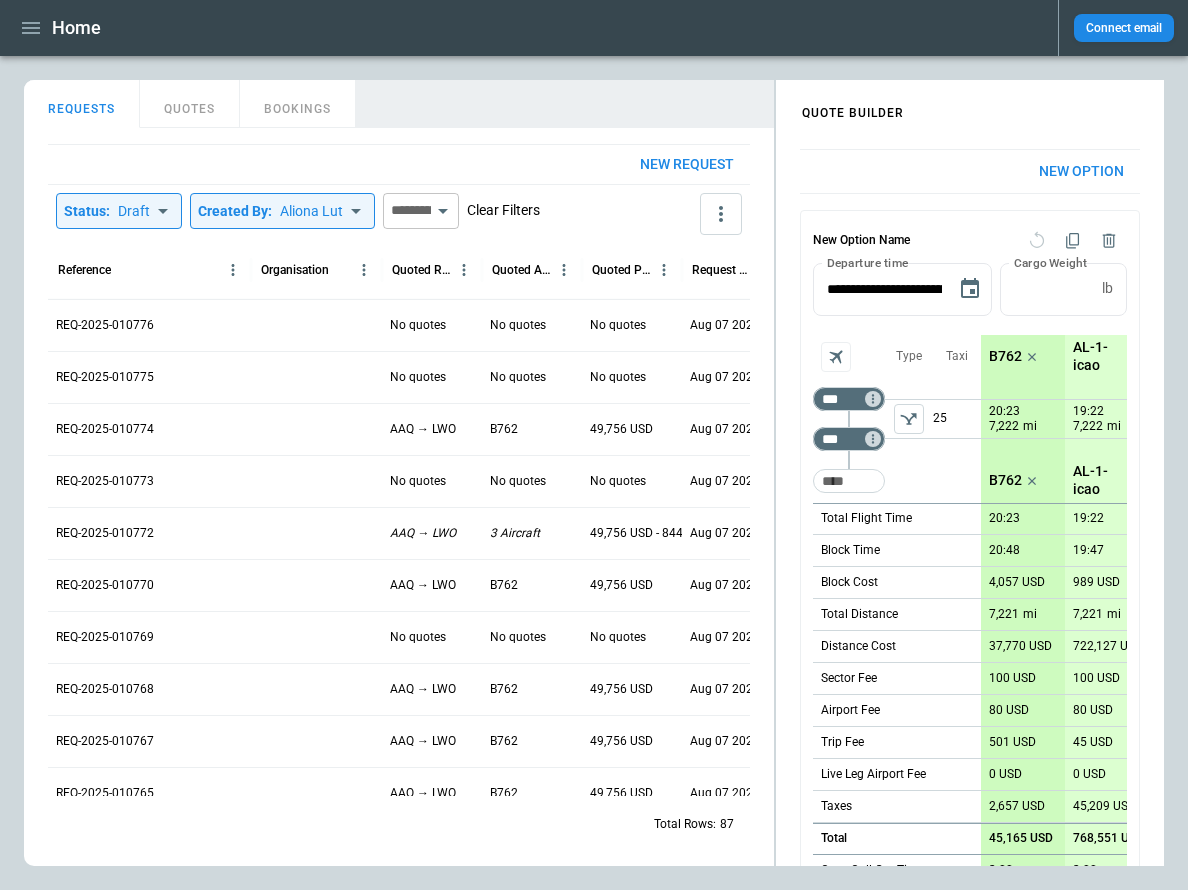 click on "Clear Filters" at bounding box center (503, 210) 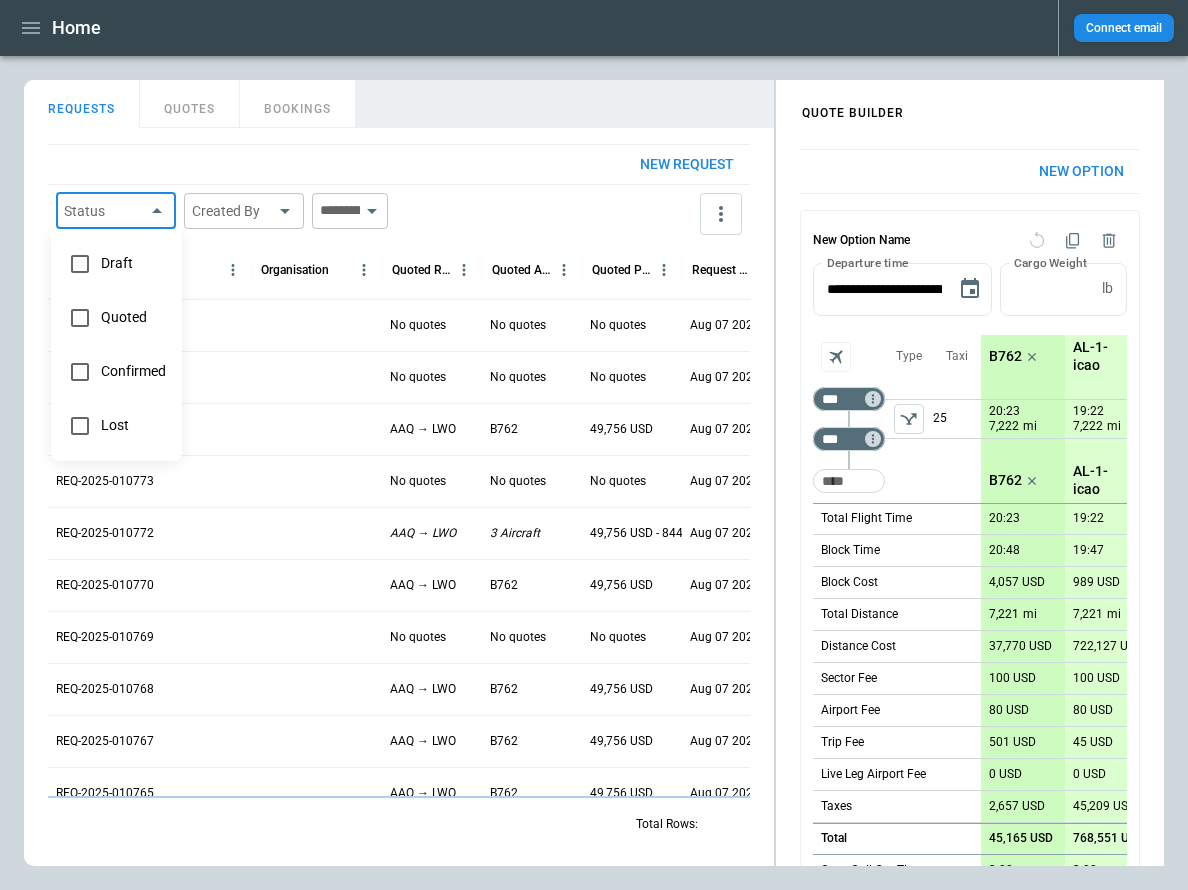 click on "Home Connect email FindBorderBarSize QUOTE BUILDER REQUESTS QUOTES BOOKINGS New request Status ​ Created By ​ ​ Reference Organisation Quoted Route Quoted Aircraft Quoted Price Request Created At (UTC+03:00) Status Created by REQ-2025-010776 No quotes No quotes No quotes Aug 07 2025 17:30 draft Aliona Lut REQ-2025-010775 No quotes No quotes No quotes Aug 07 2025 17:29 draft Aliona Lut REQ-2025-010774 AAQ → LWO B762 49,756 USD Aug 07 2025 17:29 draft Aliona Lut REQ-2025-010773 No quotes No quotes No quotes Aug 07 2025 17:29 draft Aliona Lut REQ-2025-010772 AAQ → LWO 3 Aircraft 49,756 USD - 844,208 USD Aug 07 2025 17:27 draft Aliona Lut REQ-2025-010770 AAQ → LWO B762 49,756 USD Aug 07 2025 17:26 draft Aliona Lut REQ-2025-010769 No quotes No quotes No quotes Aug 07 2025 17:25 draft Aliona Lut REQ-2025-010768 AAQ → LWO B762 49,756 USD Aug 07 2025 17:25 draft Aliona Lut REQ-2025-010767 AAQ → LWO B762 49,756 USD Aug 07 2025 17:25 draft Aliona Lut REQ-2025-010765 AAQ → LWO B762 49,756 USD draft *" at bounding box center (594, 445) 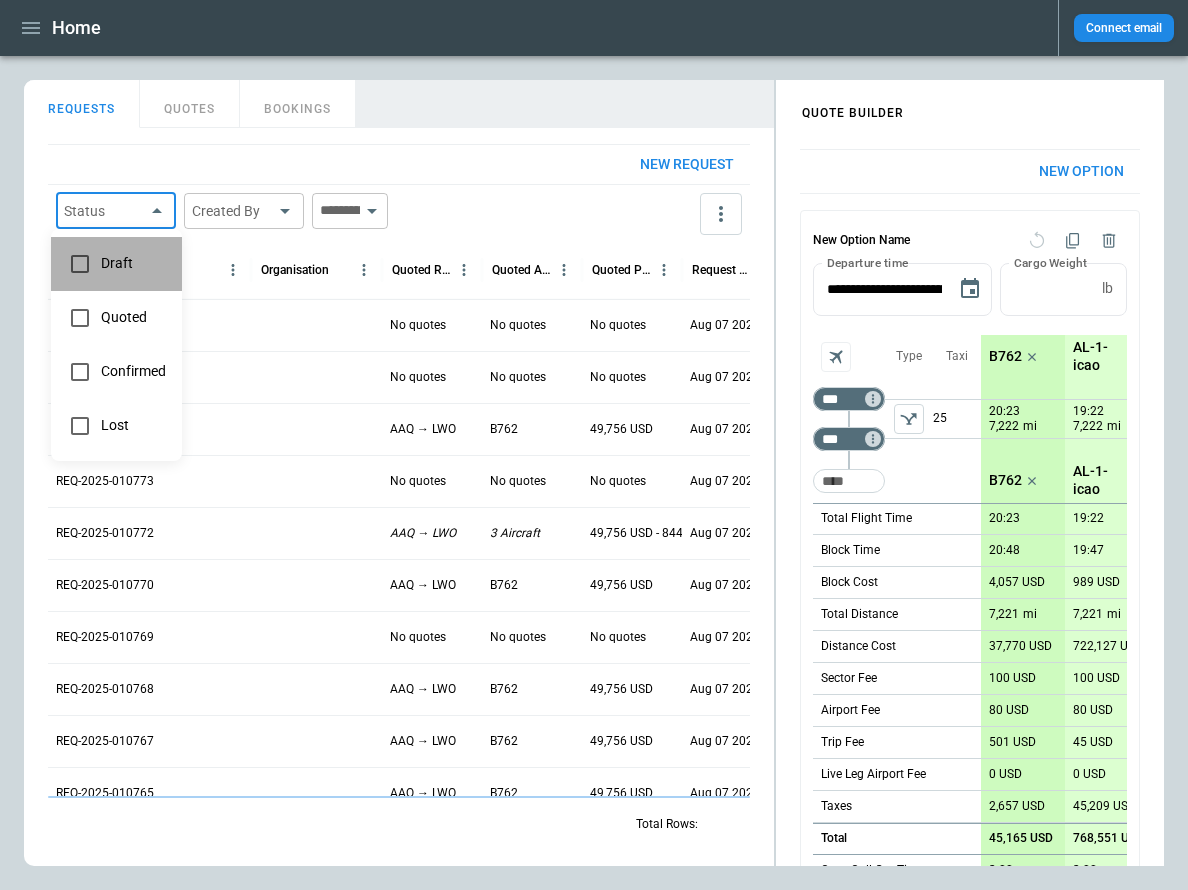 click on "Draft" at bounding box center (133, 263) 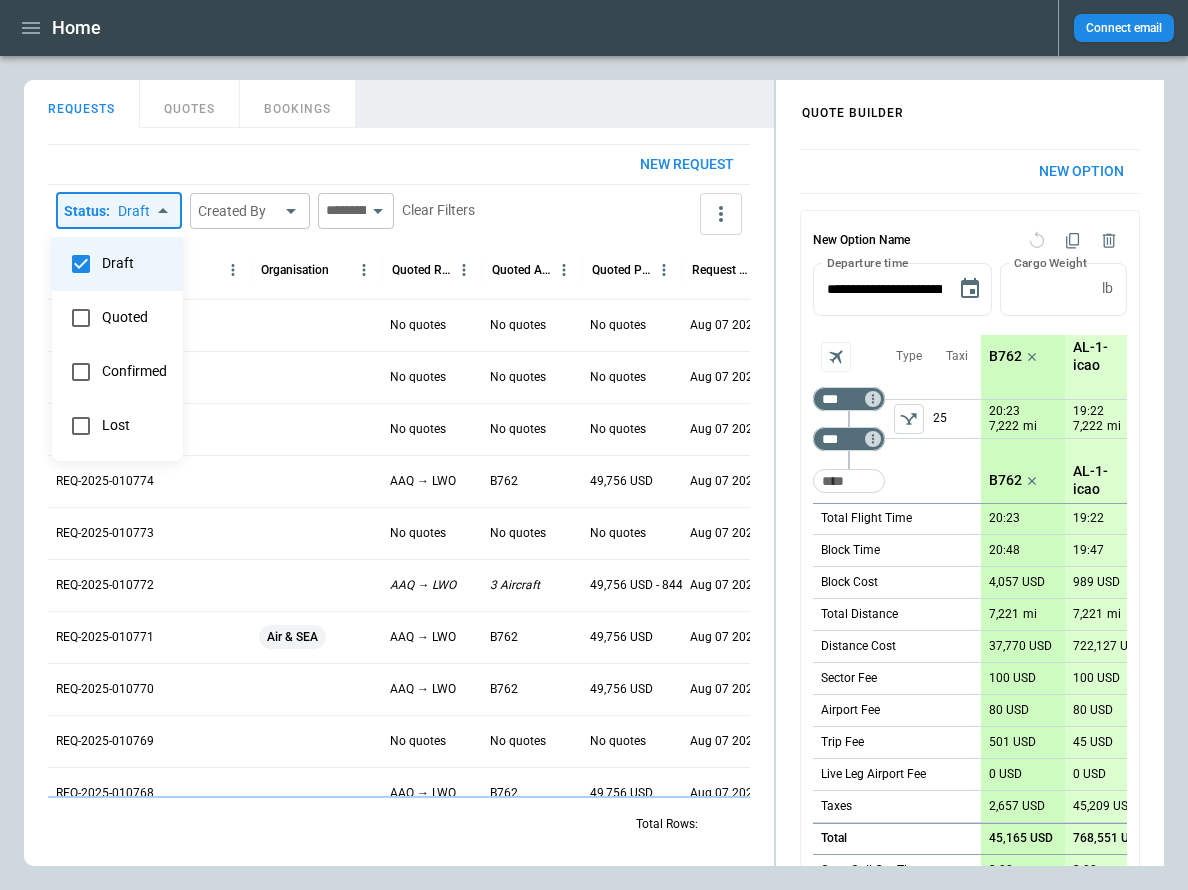 click at bounding box center (594, 445) 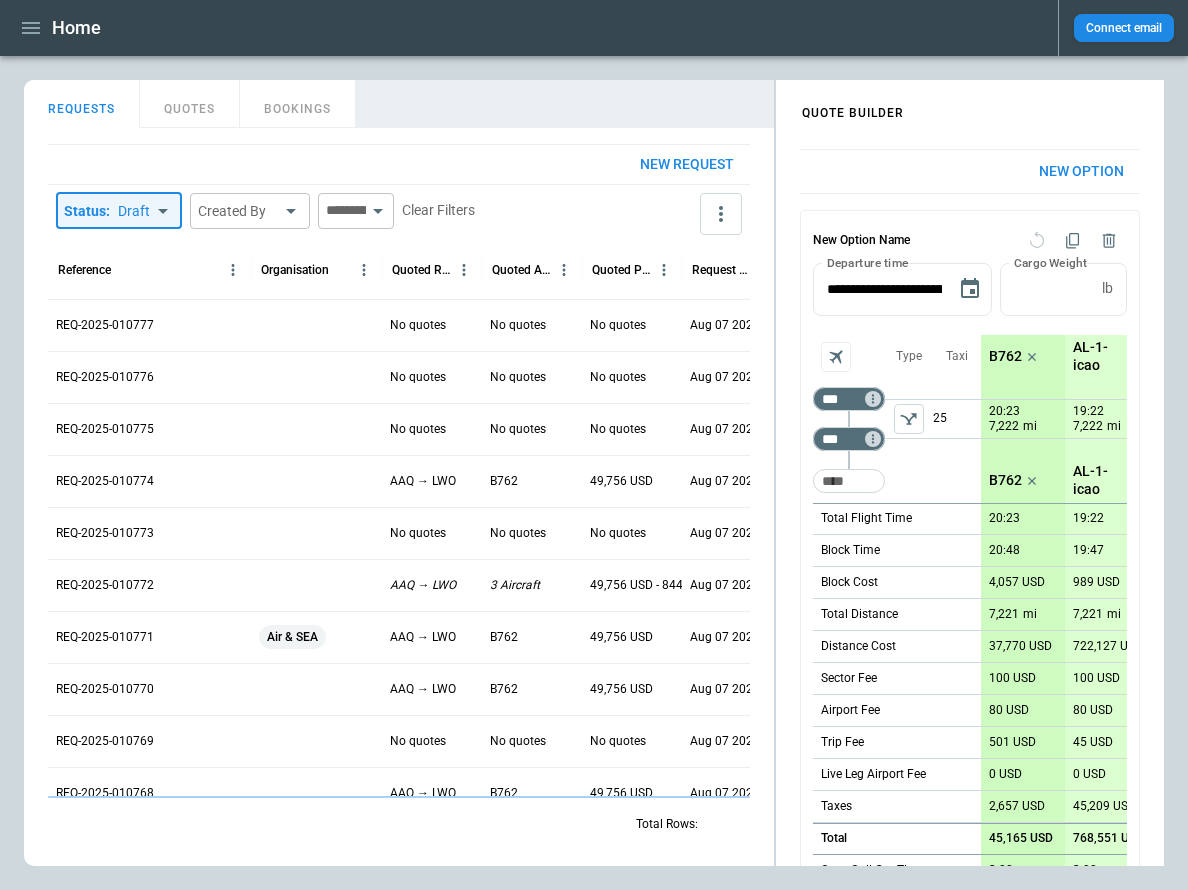 click on "Home Connect email FindBorderBarSize QUOTE BUILDER REQUESTS QUOTES BOOKINGS New request Status : Draft *** ​ Created By ​ ​ Clear Filters Reference Organisation Quoted Route Quoted Aircraft Quoted Price Request Created At (UTC+03:00) Status Created by REQ-2025-010777 No quotes No quotes No quotes Aug 07 2025 17:34 draft [FIRST] [LAST] REQ-2025-010776 No quotes No quotes No quotes Aug 07 2025 17:30 draft [FIRST] [LAST] REQ-2025-010775 No quotes No quotes No quotes Aug 07 2025 17:29 draft [FIRST] [LAST] REQ-2025-010774 AAQ → [CITY] B762 49,756 USD Aug 07 2025 17:29 draft [FIRST] [LAST] REQ-2025-010773 No quotes No quotes No quotes Aug 07 2025 17:29 draft [FIRST] [LAST] REQ-2025-010772 AAQ → [CITY] 3 Aircraft 49,756 USD - 844,208 USD Aug 07 2025 17:27 draft [FIRST] [LAST] REQ-2025-010771 Air & SEA AAQ → [CITY] B762 49,756 USD Aug 07 2025 17:26 quoted [FIRST] [LAST] REQ-2025-010770 AAQ → [CITY] B762 49,756 USD Aug 07 2025 17:26 draft [FIRST] [LAST] REQ-2025-010769 No quotes No quotes No quotes Aug 07 2025 17:25 draft [FIRST] [LAST] AAQ → [CITY] *" at bounding box center [594, 445] 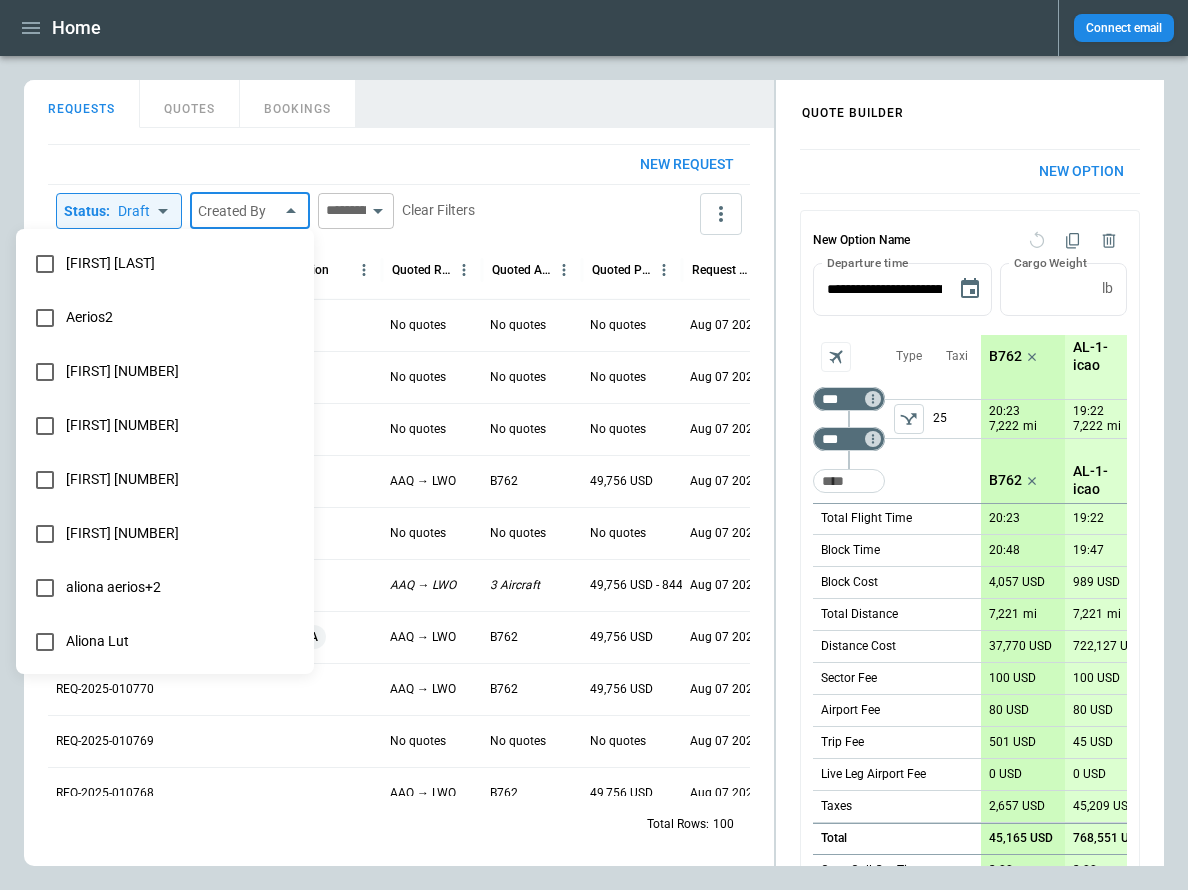 click on "[FIRST] [LAST]" at bounding box center (182, 263) 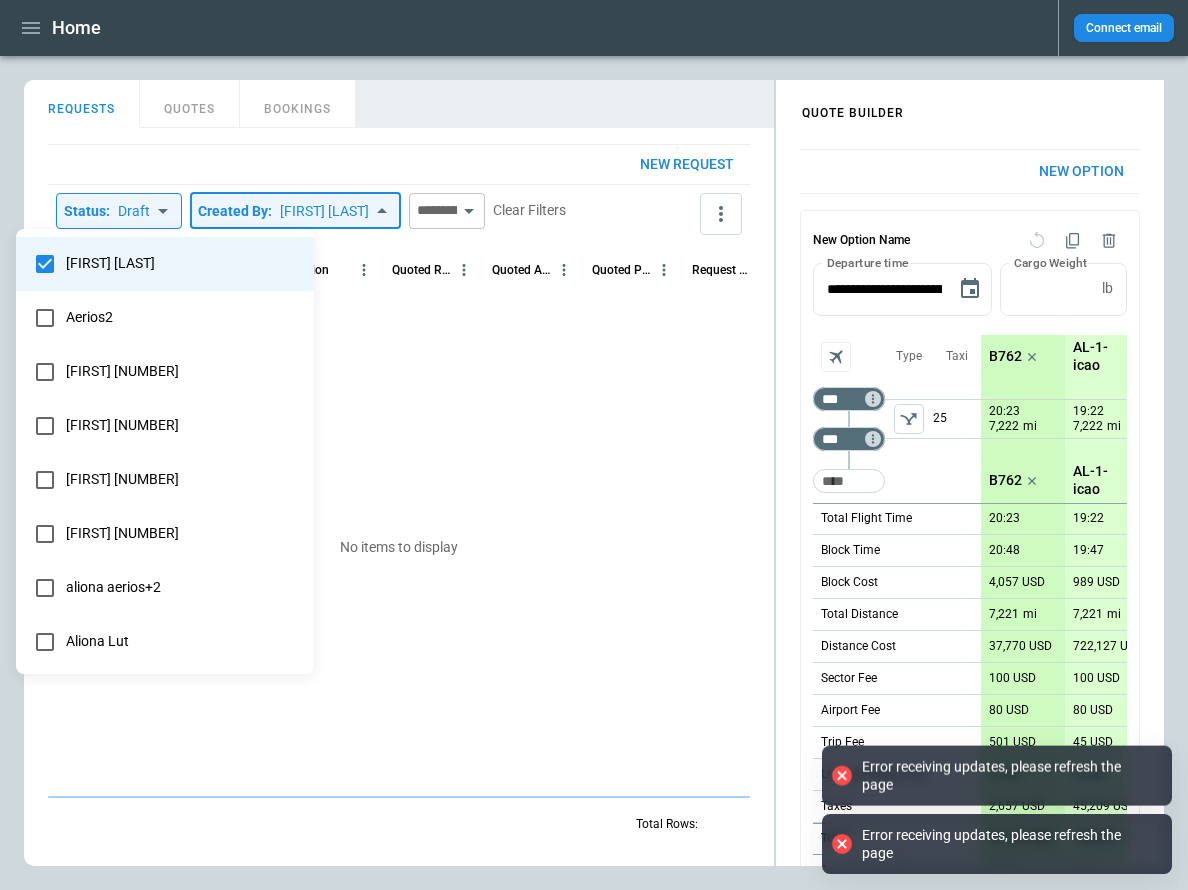 click at bounding box center (594, 445) 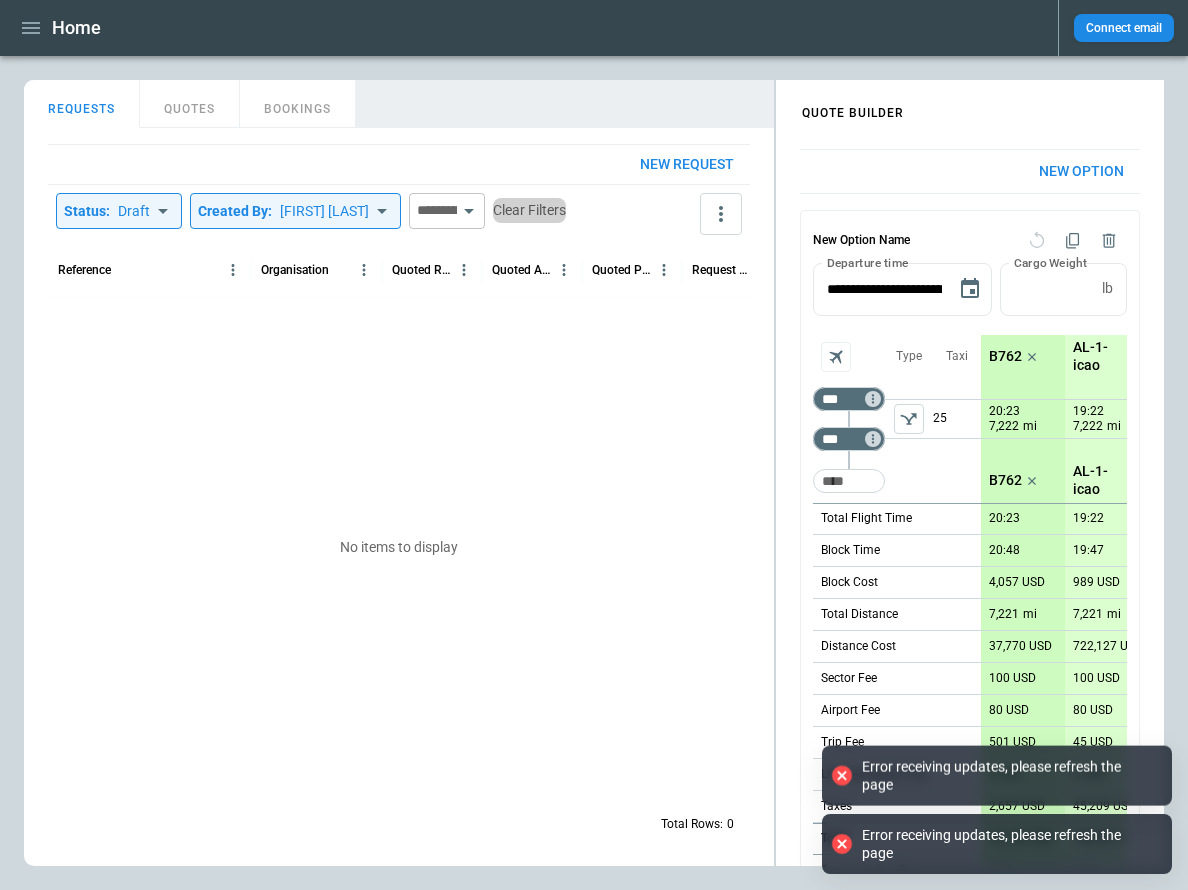 click on "Clear Filters" at bounding box center [529, 210] 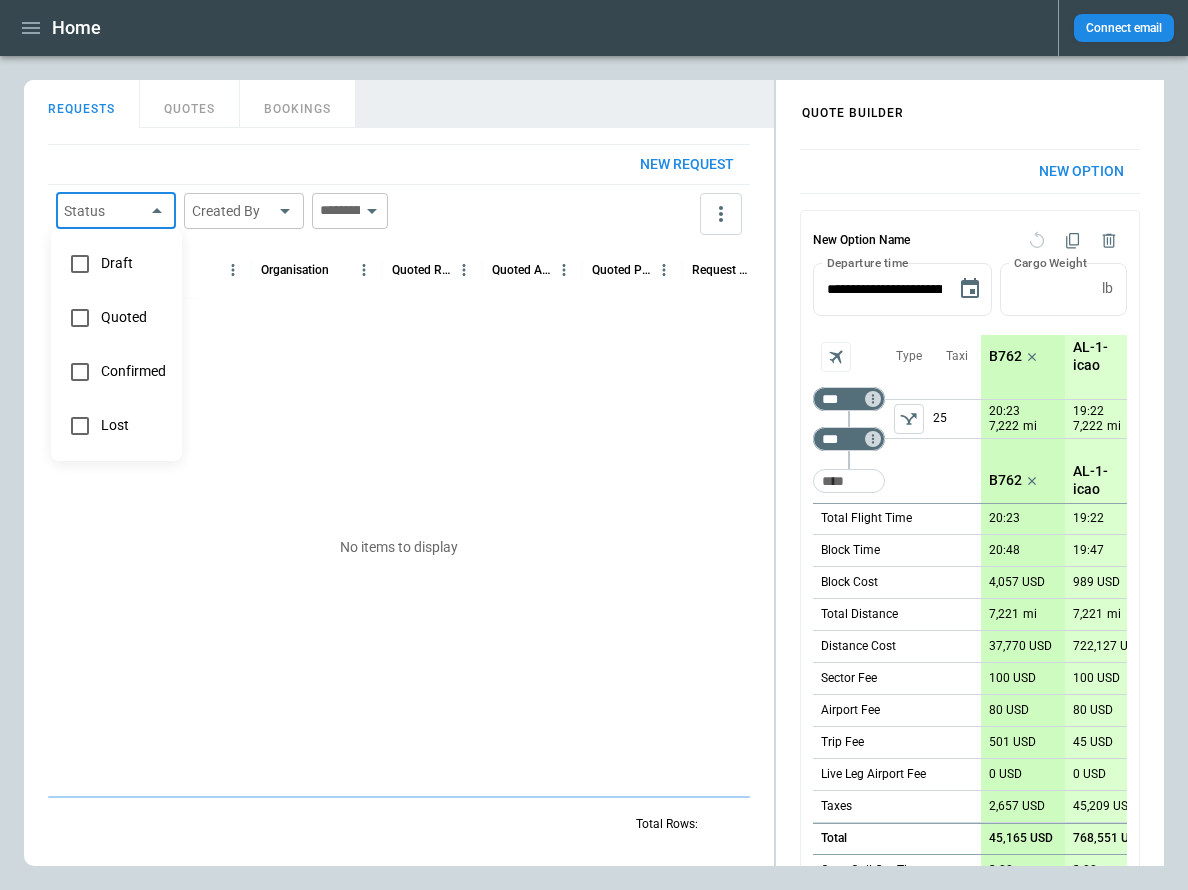 click on "**********" at bounding box center [594, 445] 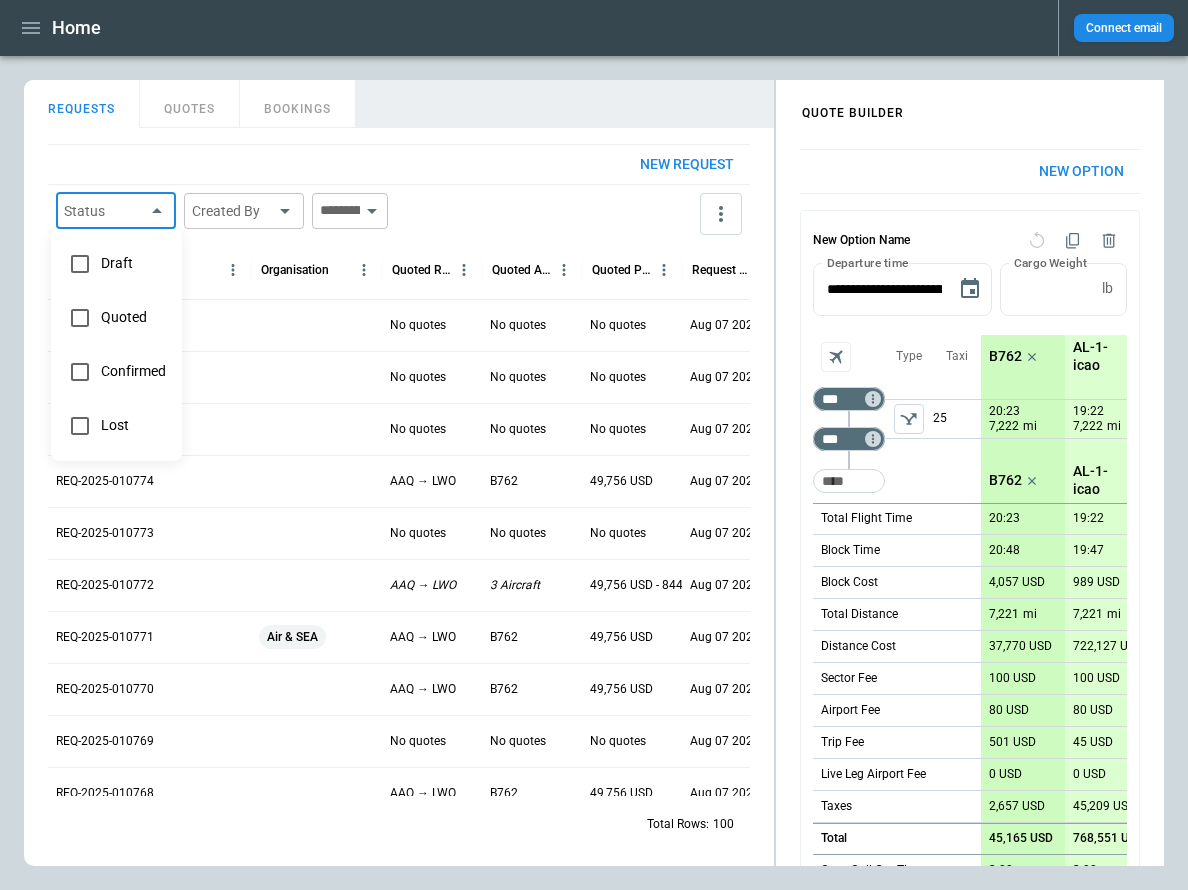 click on "Draft" at bounding box center (133, 263) 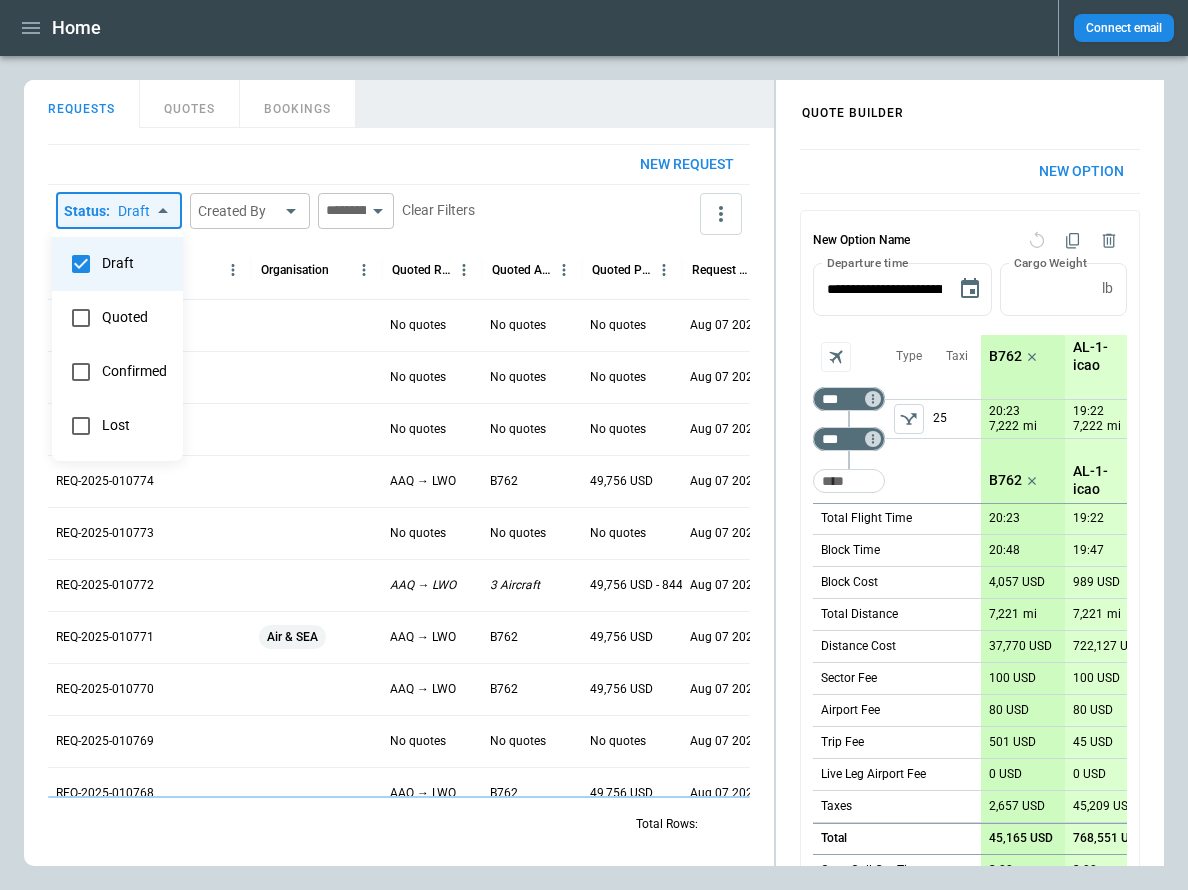 click at bounding box center [594, 445] 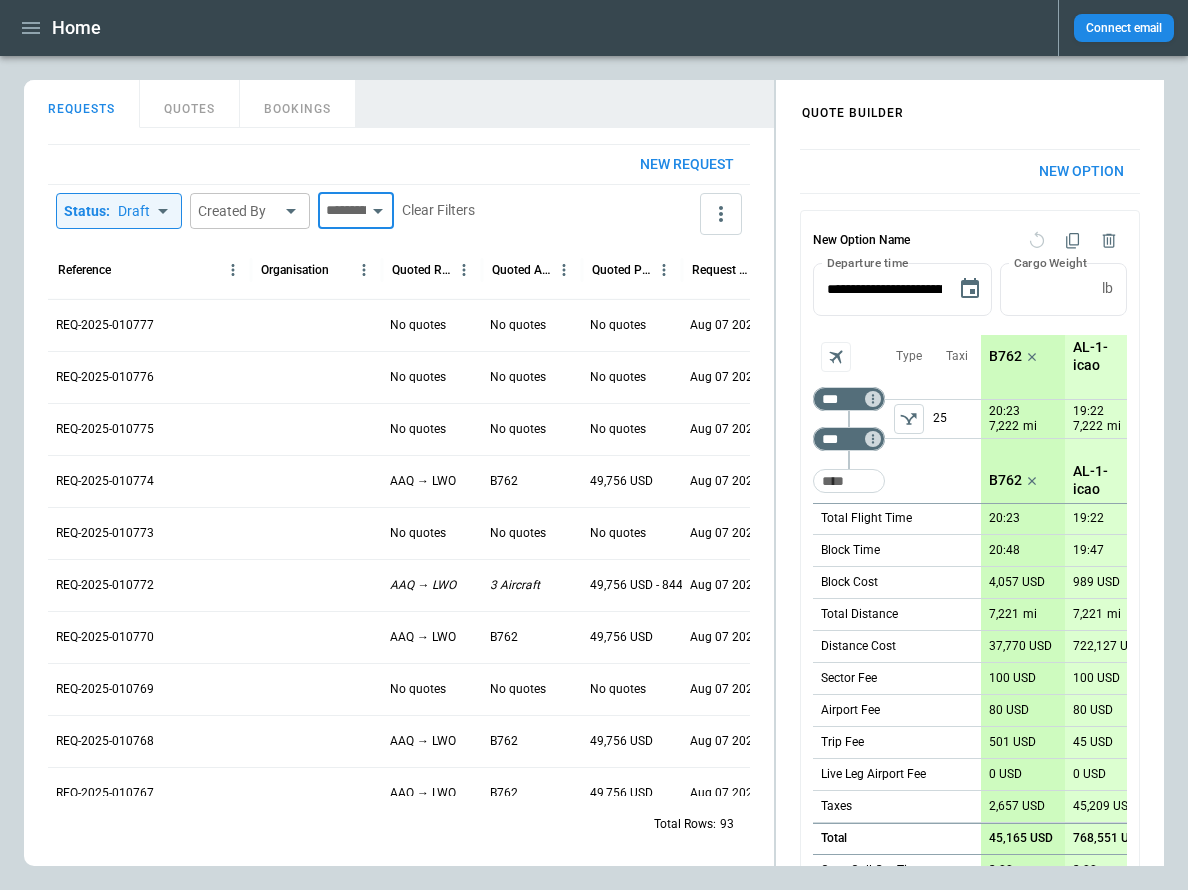 click at bounding box center [342, 211] 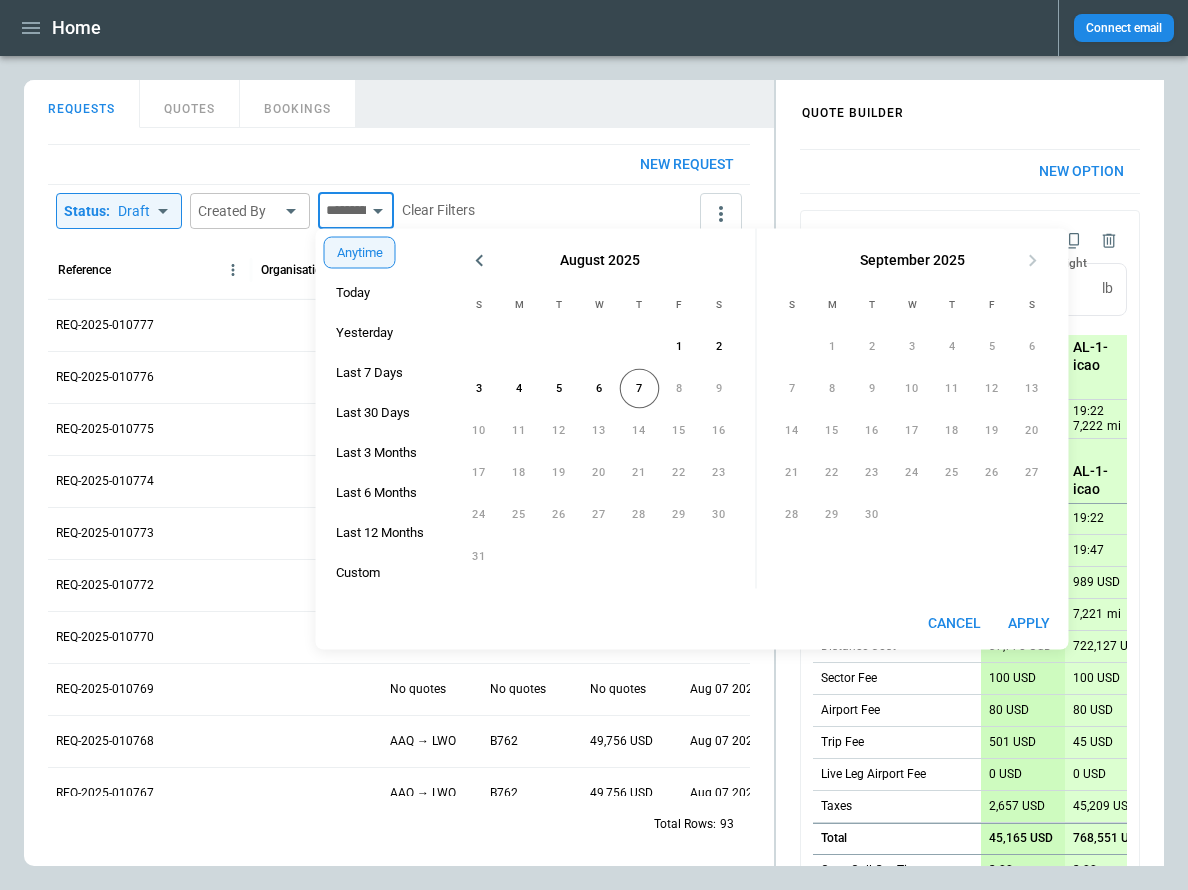 click at bounding box center [342, 211] 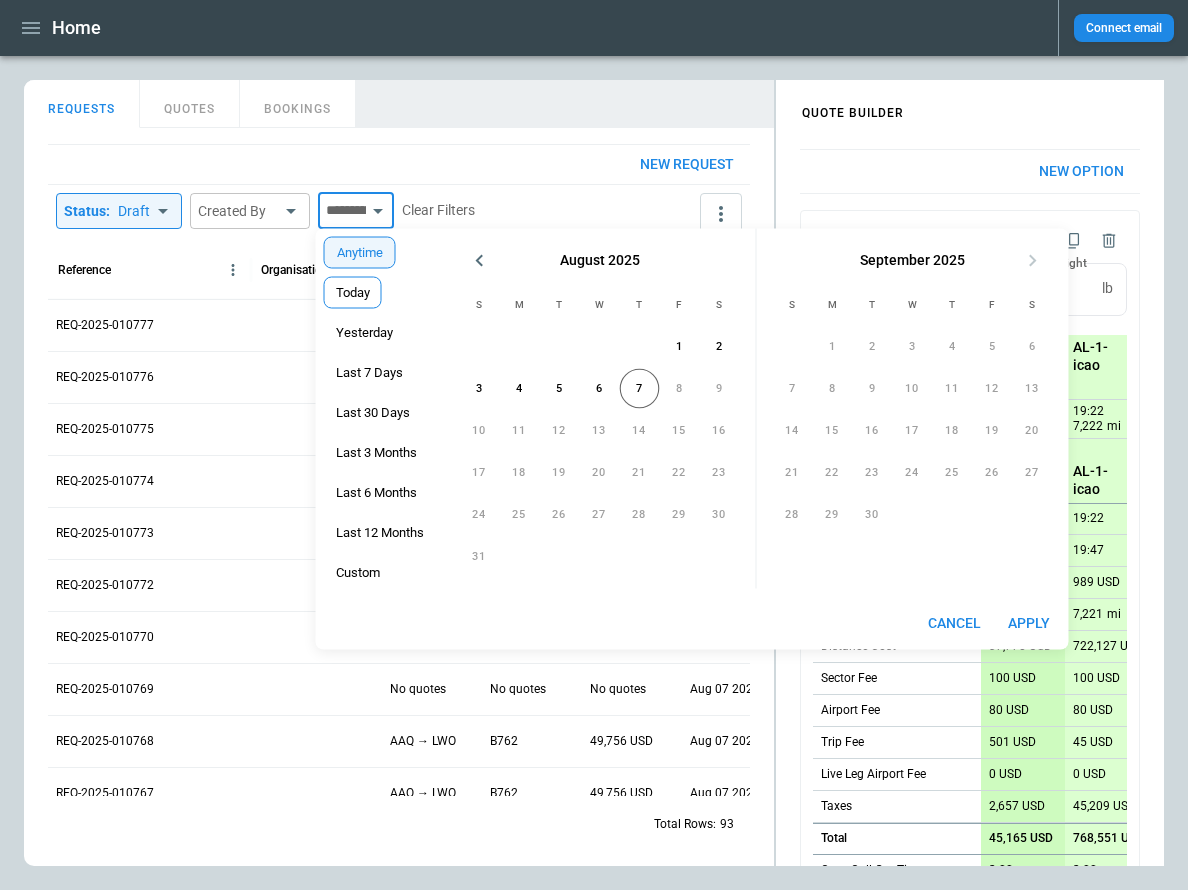 click on "Today" at bounding box center (353, 293) 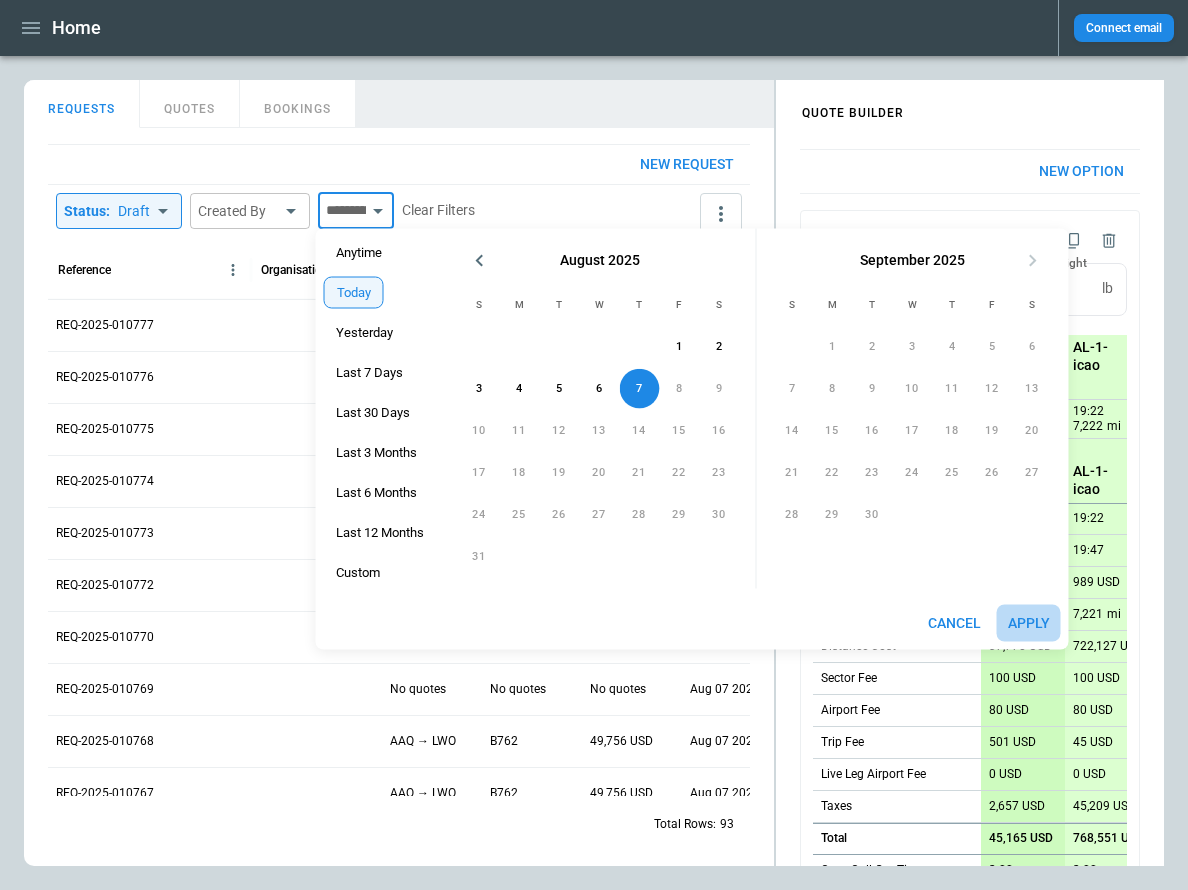 click on "Apply" at bounding box center (1029, 623) 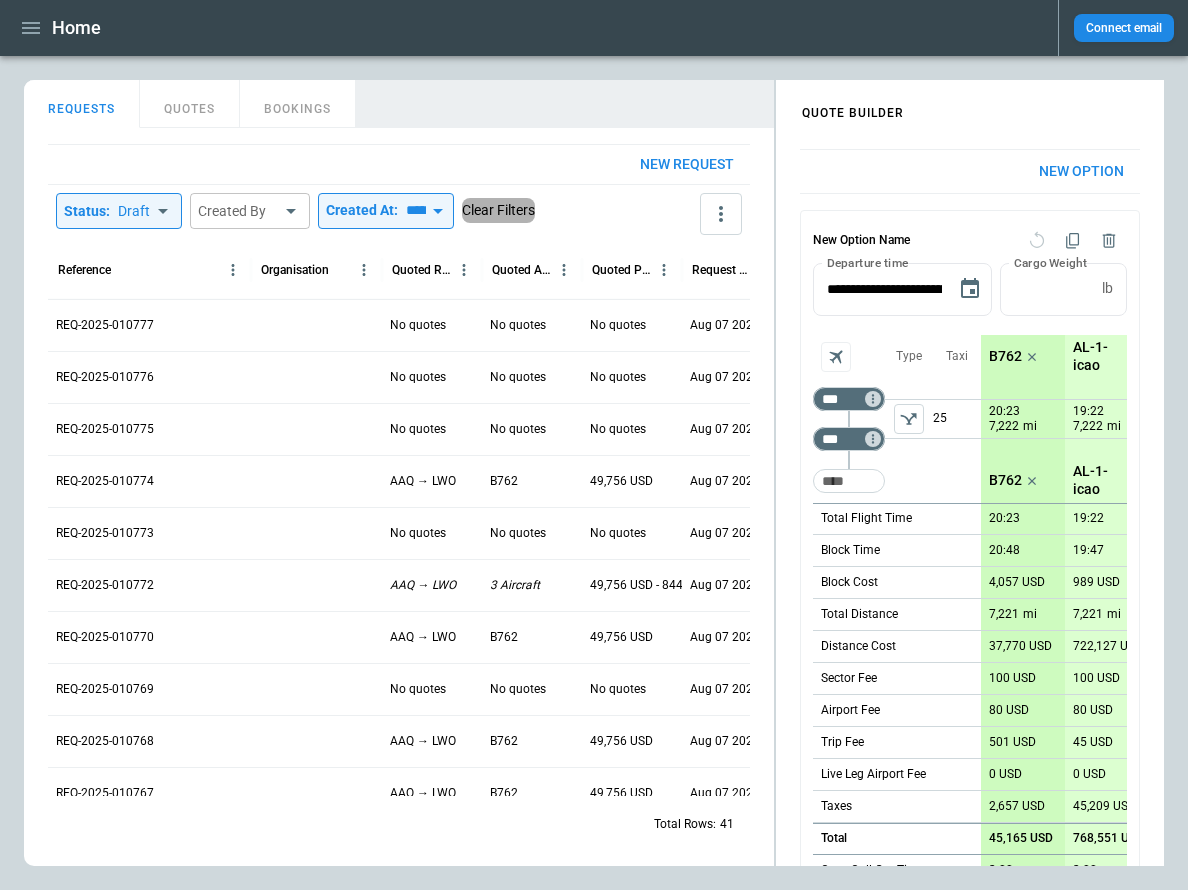 click on "Clear Filters" at bounding box center [498, 210] 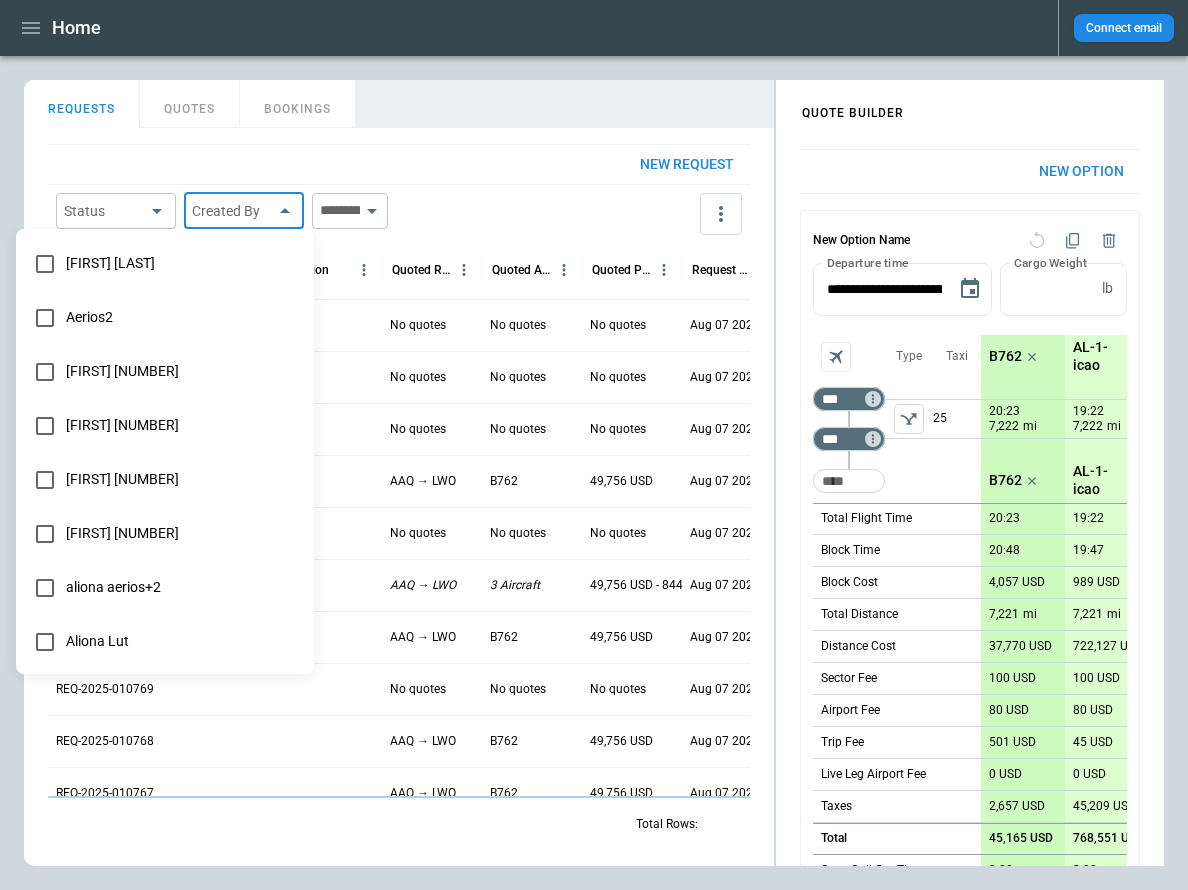 click on "Home Connect email FindBorderBarSize QUOTE BUILDER REQUESTS QUOTES BOOKINGS New request Status ​ Created By ​ ​ Reference Organisation Quoted Route Quoted Aircraft Quoted Price Request Created At (UTC+03:00) Status Created by REQ-2025-010777 No quotes No quotes No quotes Aug 07 2025 17:34 draft [FIRST] [LAST] REQ-2025-010776 No quotes No quotes No quotes Aug 07 2025 17:30 draft [FIRST] [LAST] REQ-2025-010775 No quotes No quotes No quotes Aug 07 2025 17:29 draft [FIRST] [LAST] REQ-2025-010774 AAQ → [CITY] B762 49,756 USD Aug 07 2025 17:29 draft [FIRST] [LAST] REQ-2025-010773 No quotes No quotes No quotes Aug 07 2025 17:29 draft [FIRST] [LAST] REQ-2025-010772 AAQ → [CITY] 3 Aircraft 49,756 USD - 844,208 USD Aug 07 2025 17:27 draft [FIRST] [LAST] REQ-2025-010770 AAQ → [CITY] B762 49,756 USD Aug 07 2025 17:26 draft [FIRST] [LAST] REQ-2025-010769 No quotes No quotes No quotes Aug 07 2025 17:25 draft [FIRST] [LAST] REQ-2025-010768 AAQ → [CITY] B762 49,756 USD Aug 07 2025 17:25 draft [FIRST] [LAST] REQ-2025-010767 AAQ → [CITY] B762" at bounding box center [594, 445] 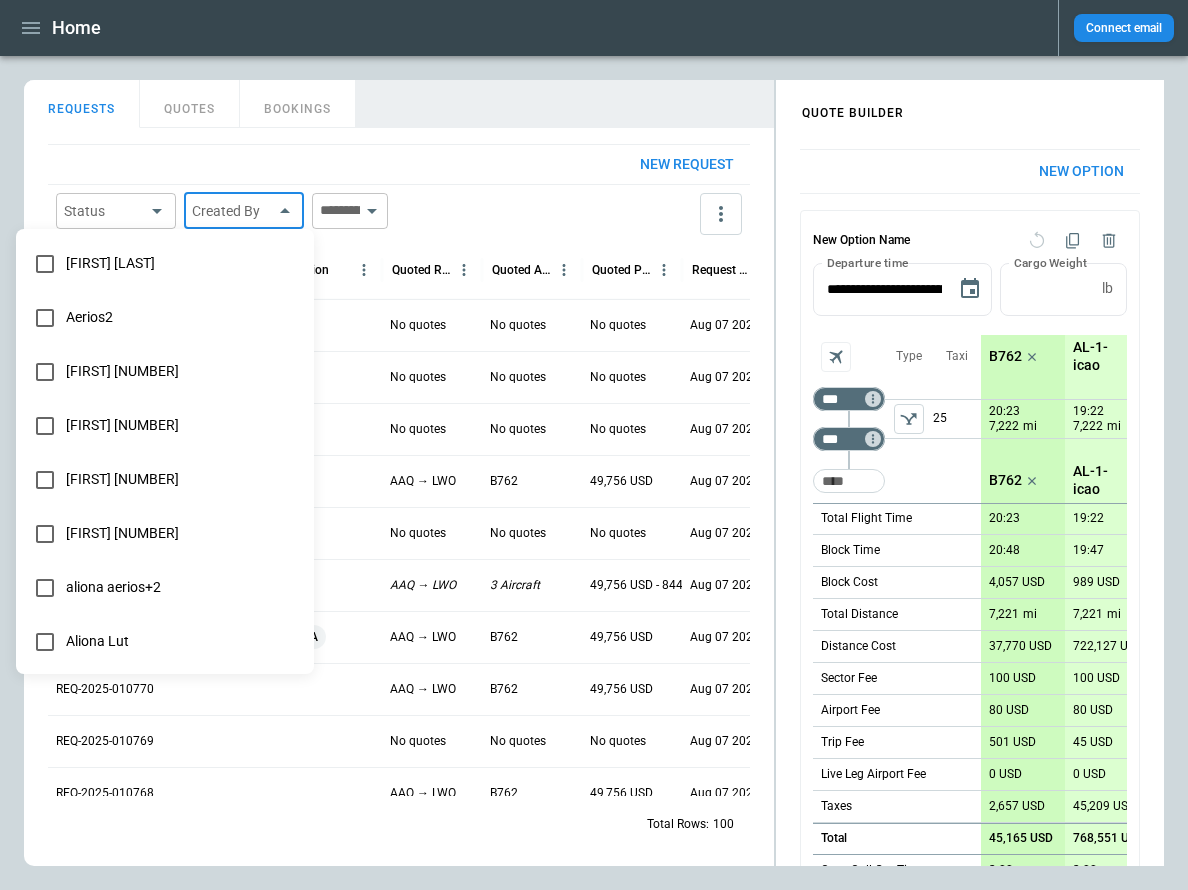 click on "Aerios2" at bounding box center (182, 317) 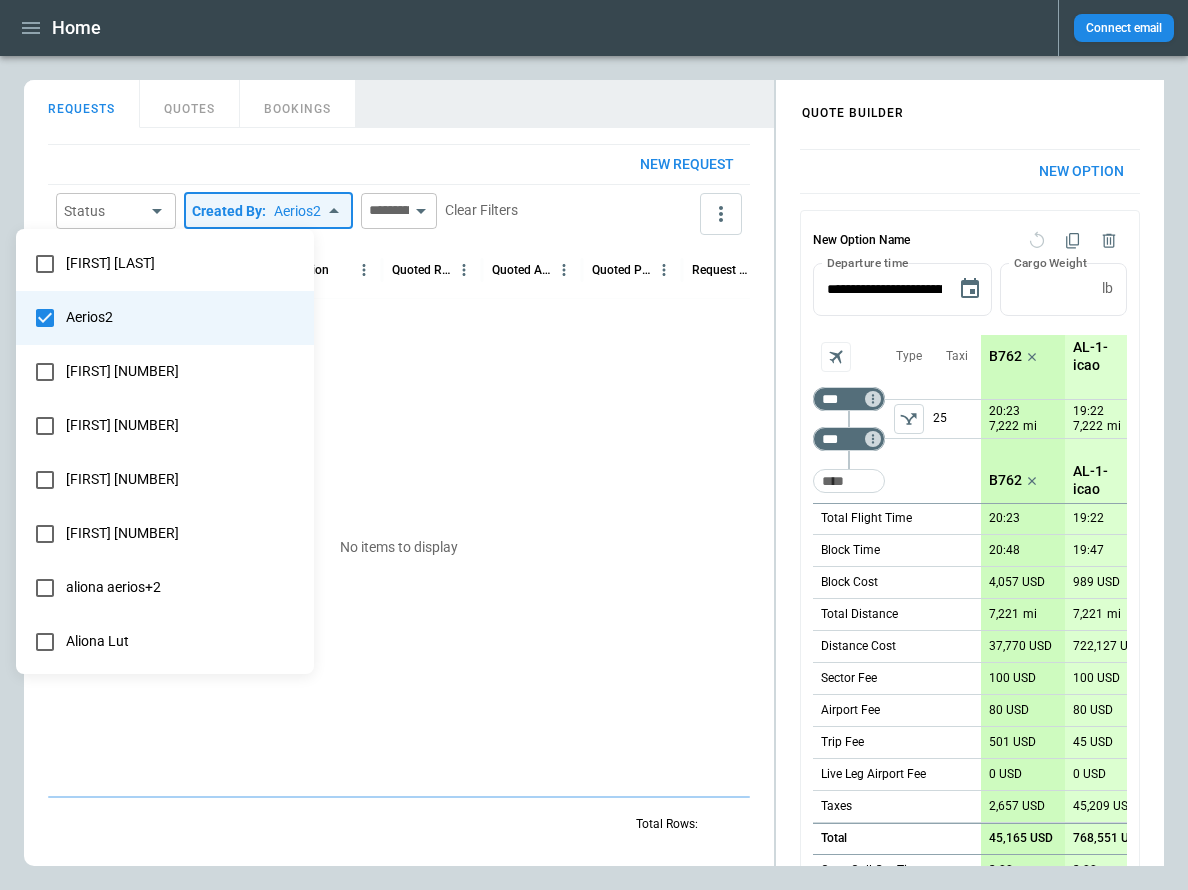 click at bounding box center [594, 445] 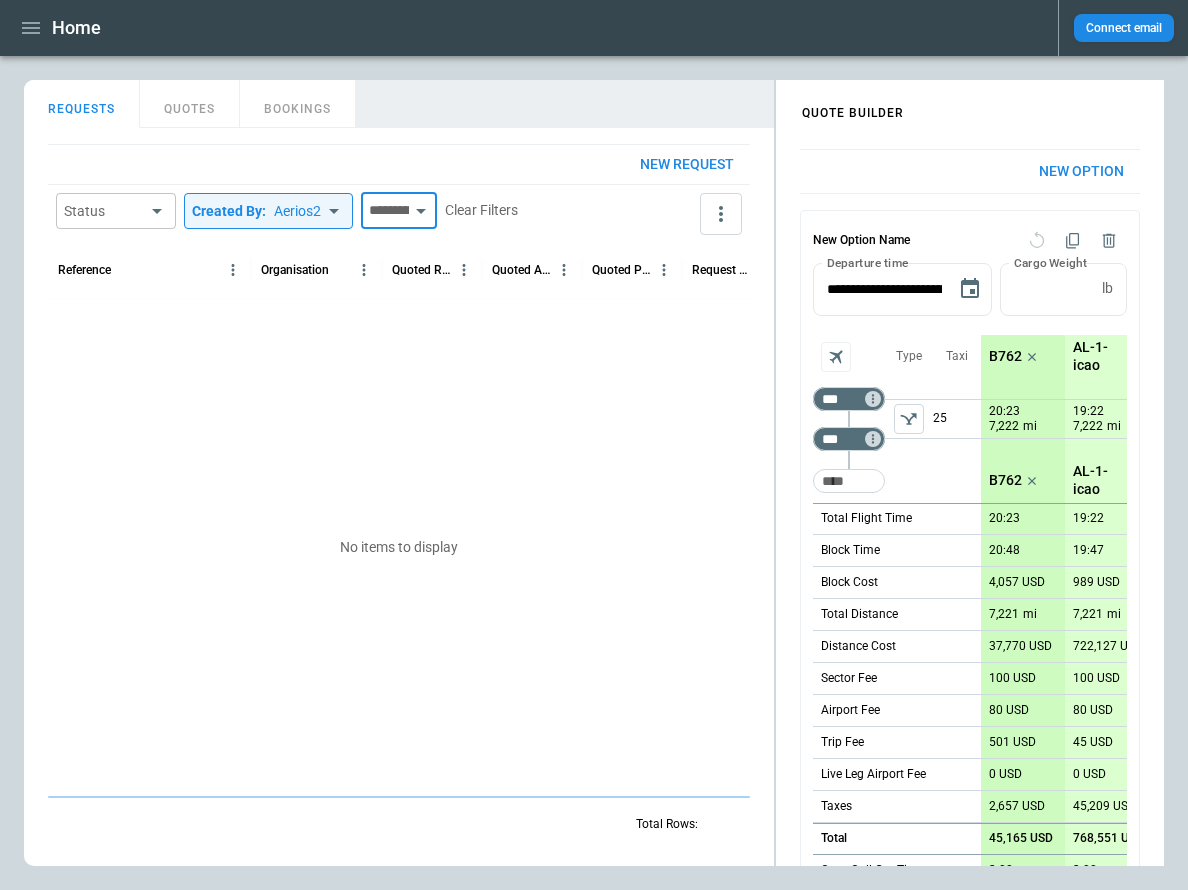 click at bounding box center [385, 211] 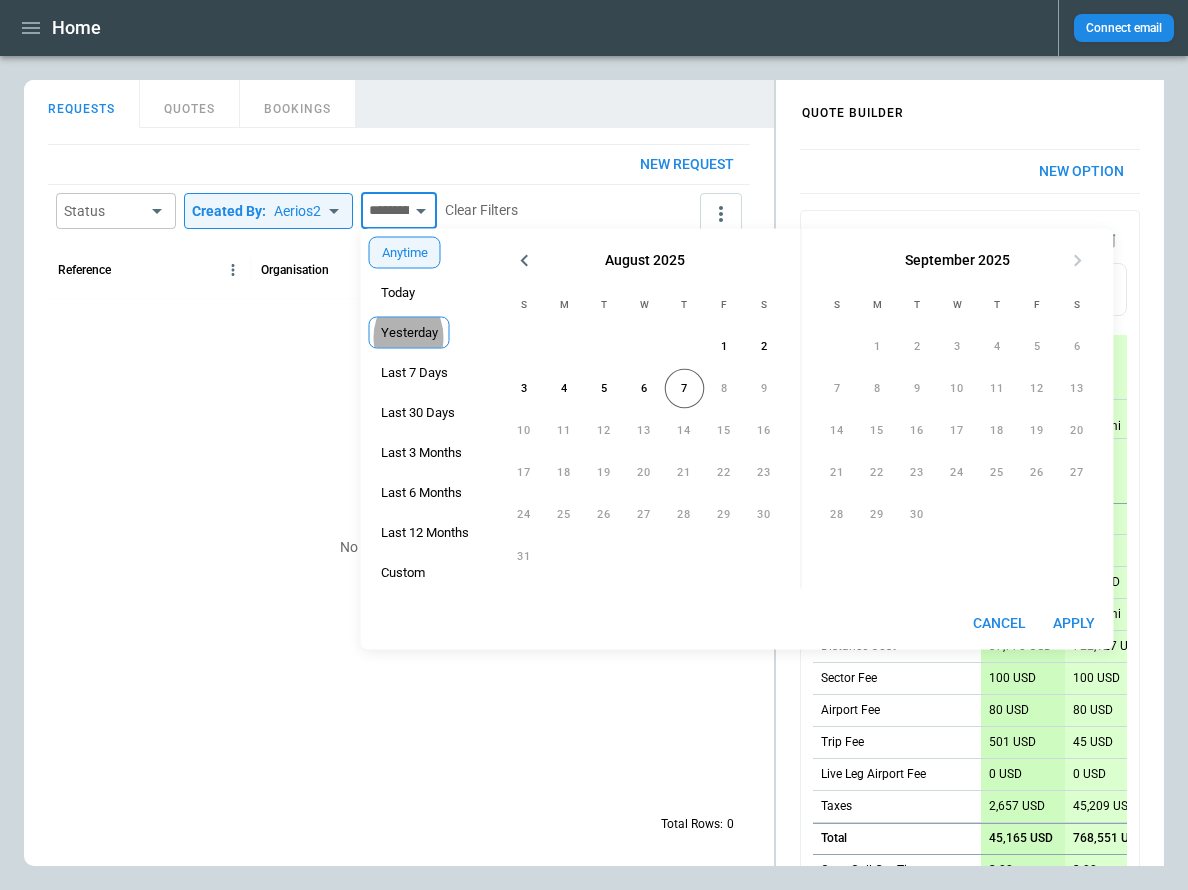 click on "Yesterday" at bounding box center [409, 333] 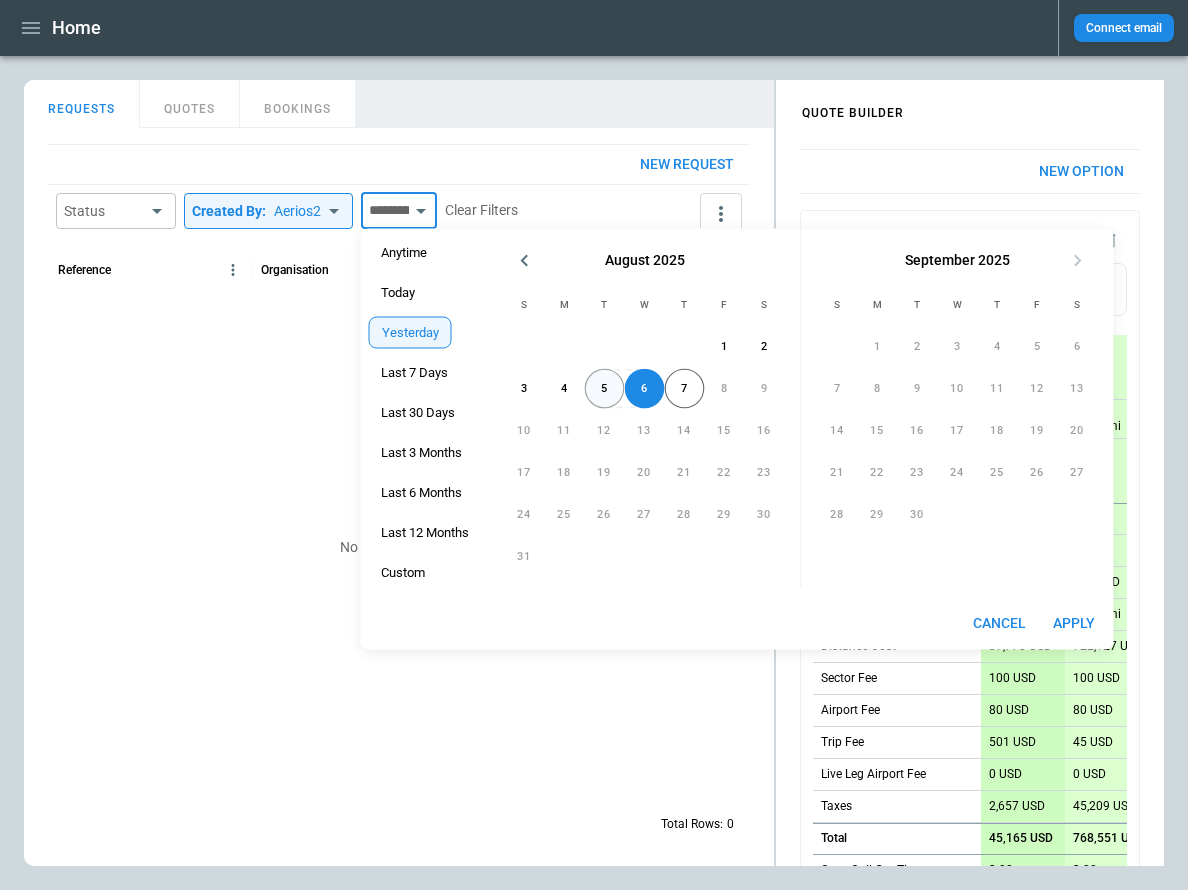 click on "5" at bounding box center [605, 389] 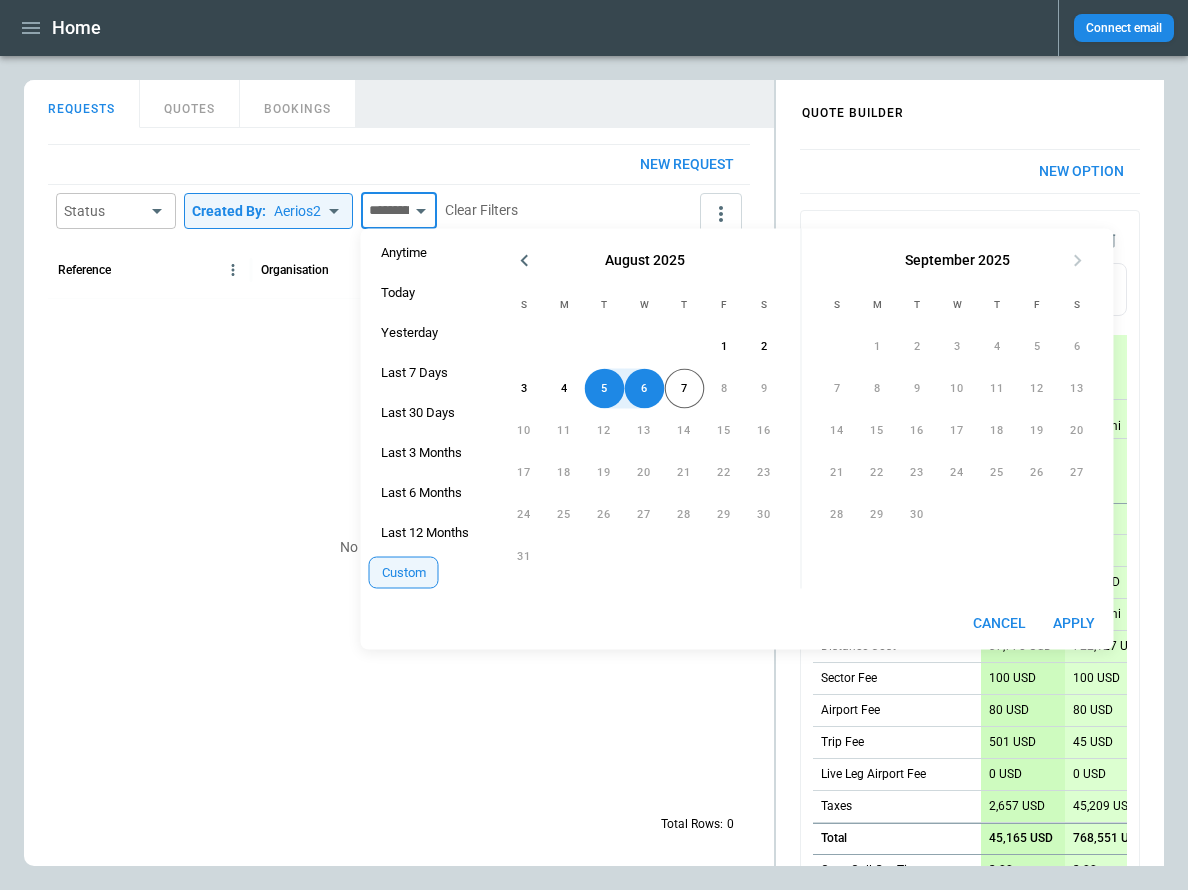 click on "Apply" at bounding box center [1074, 623] 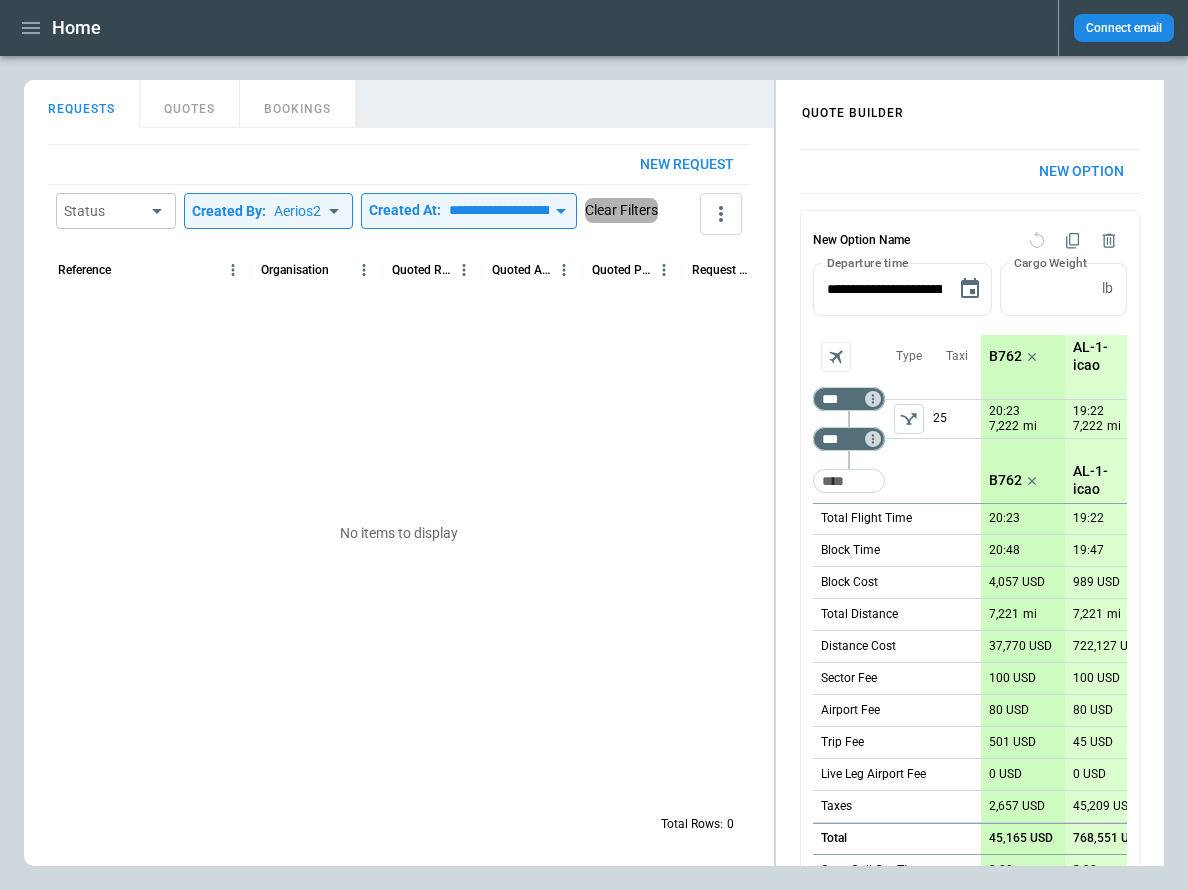 click on "Clear Filters" at bounding box center (621, 210) 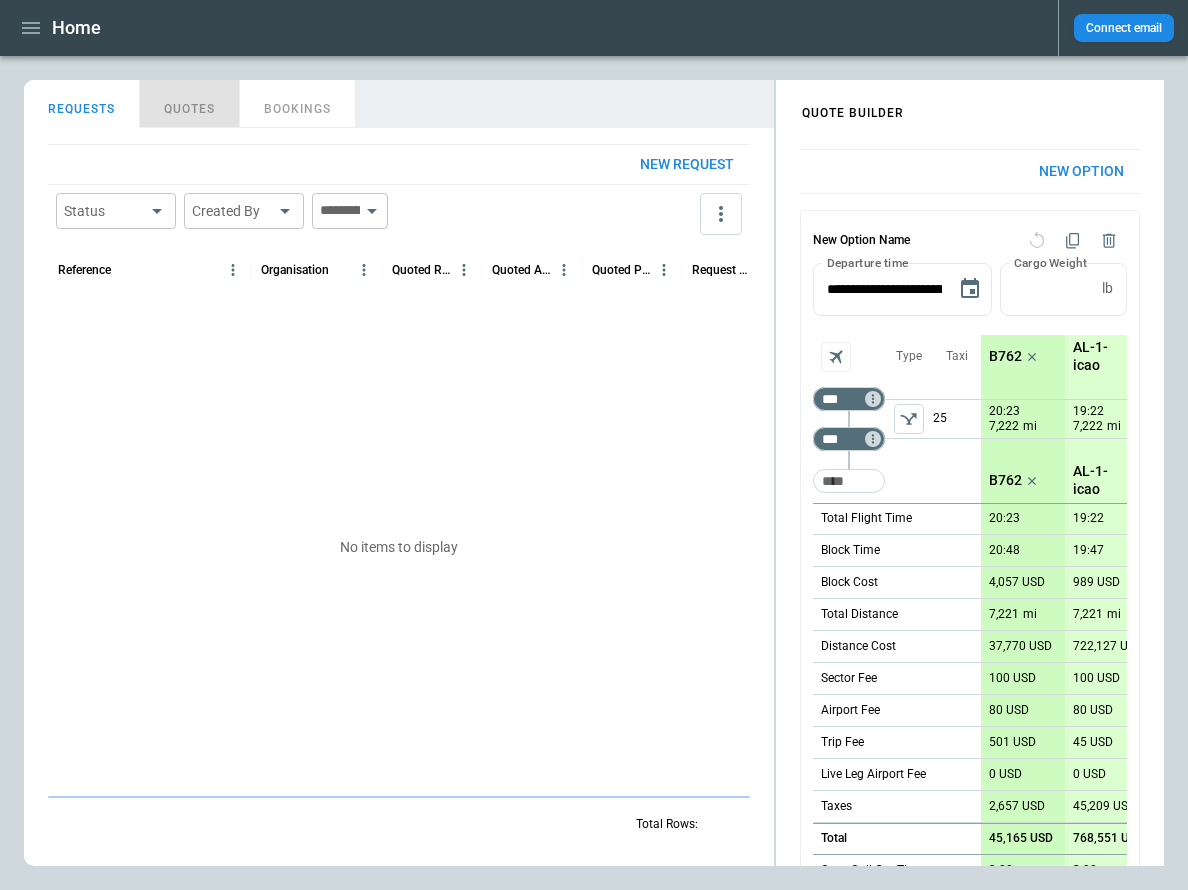 click on "QUOTES" at bounding box center (190, 104) 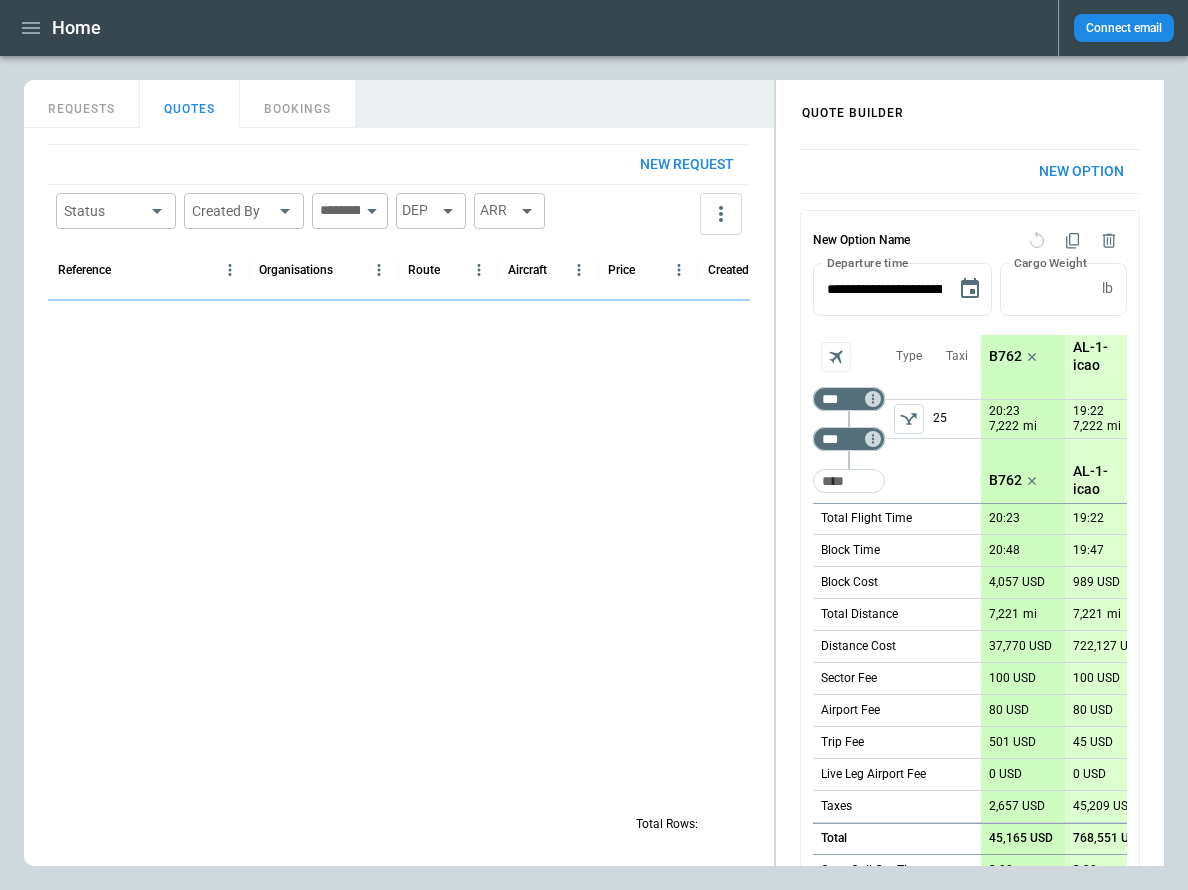 click on "**********" at bounding box center (594, 445) 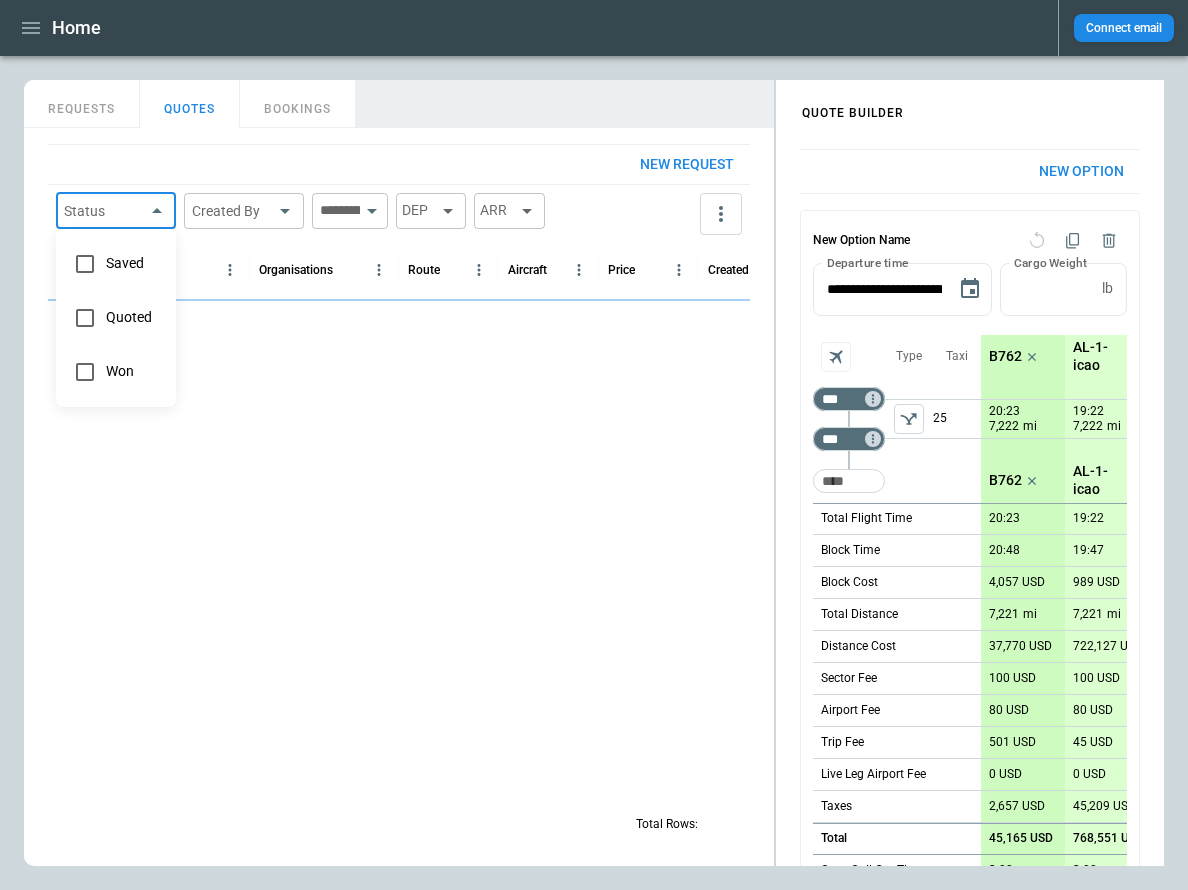 click on "Saved" at bounding box center [133, 263] 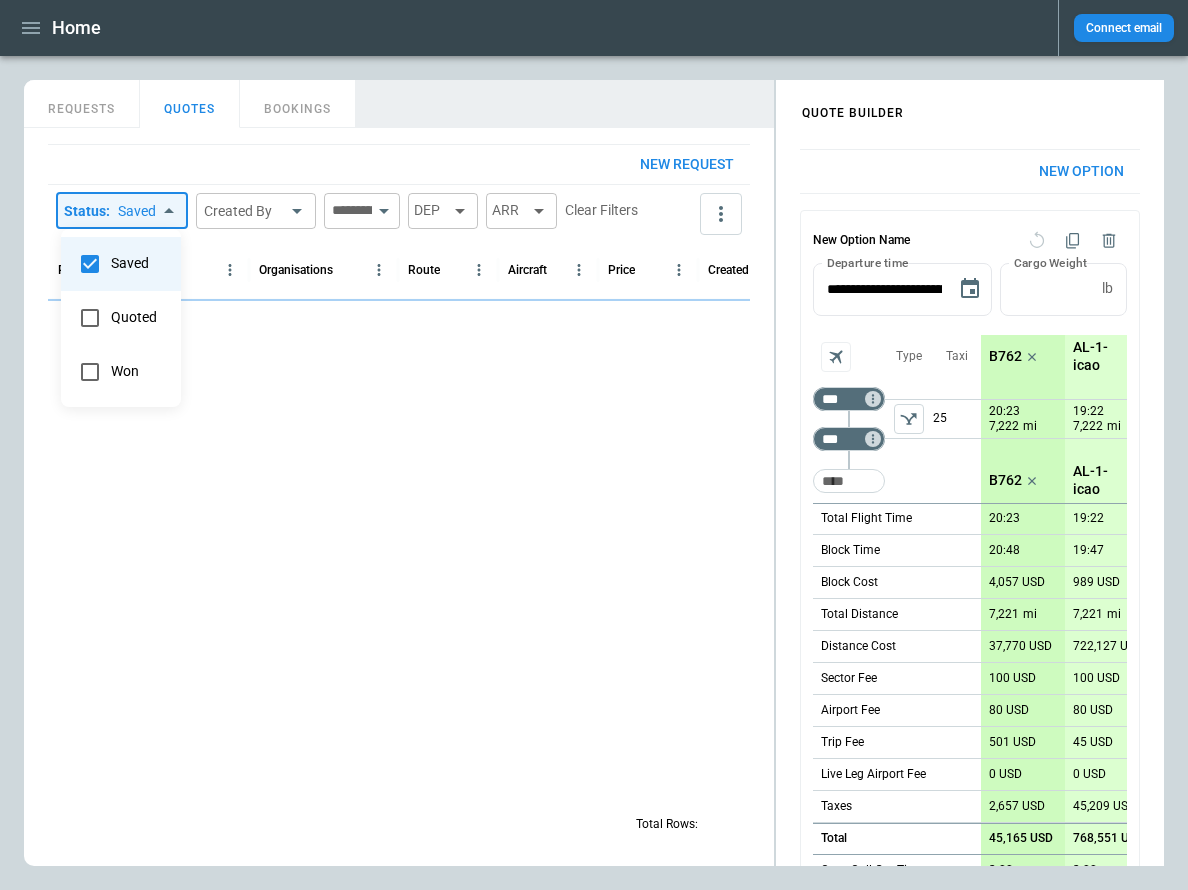 click at bounding box center [594, 445] 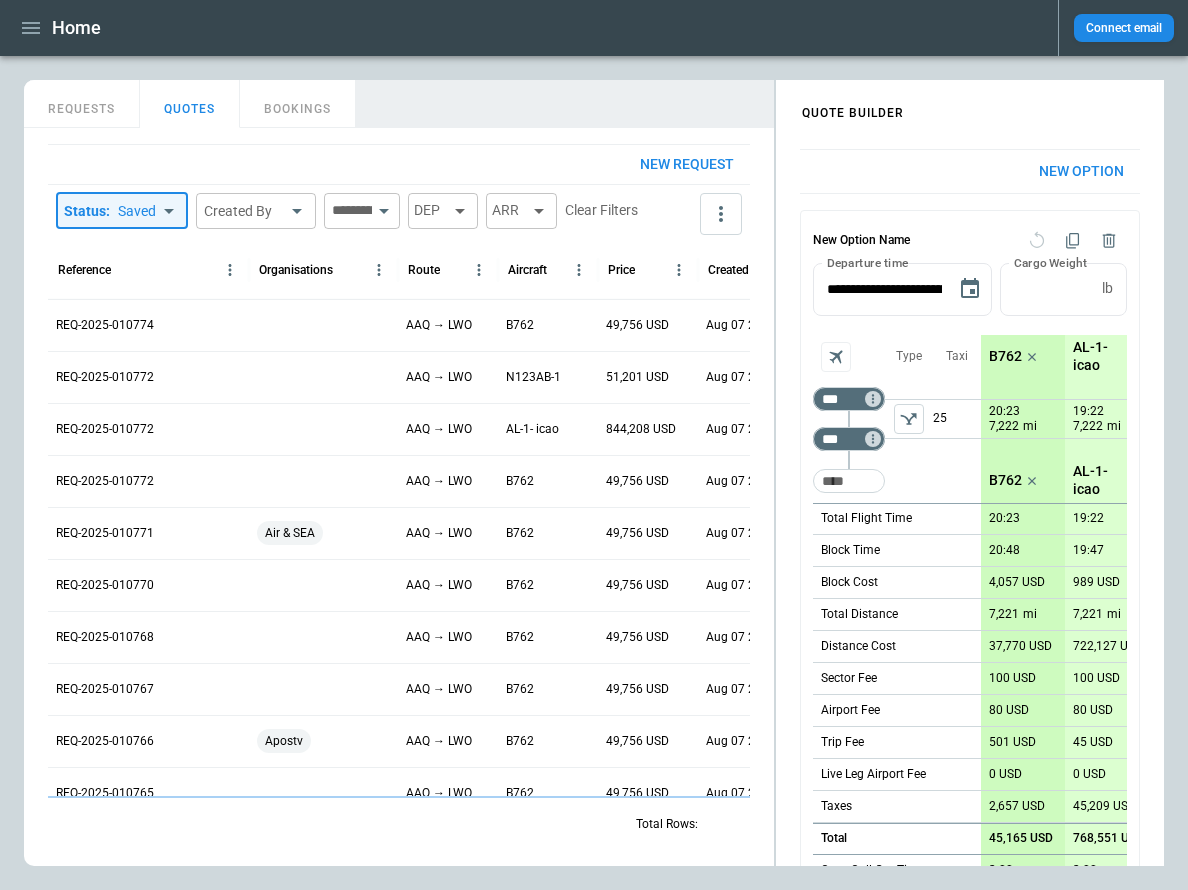 click on "Home Connect email FindBorderBarSize QUOTE BUILDER REQUESTS QUOTES BOOKINGS New request Status : Saved ***** ​ Created By ​ ​ DEP ARR Clear Filters Reference Organisations Route Aircraft Price Created At (UTC+03:00) Created by Status REQ-2025-010774 AAQ → LWO B762 49,756 USD Aug 07 2025 17:29 Aliona Lut saved REQ-2025-010772 AAQ → LWO N123AB-1 51,201 USD Aug 07 2025 17:28 Aliona Lut saved REQ-2025-010772 AAQ → LWO AL-1- icao 844,208 USD Aug 07 2025 17:28 Aliona Lut saved REQ-2025-010772 AAQ → LWO B762 49,756 USD Aug 07 2025 17:27 Aliona Lut saved REQ-2025-010771 Air & SEA AAQ → LWO B762 49,756 USD Aug 07 2025 17:26 Aliona Lut quoted REQ-2025-010770 AAQ → LWO B762 49,756 USD Aug 07 2025 17:26 Aliona Lut saved REQ-2025-010768 AAQ → LWO B762 49,756 USD Aug 07 2025 17:25 Aliona Lut saved REQ-2025-010767 AAQ → LWO B762 49,756 USD Aug 07 2025 17:25 Aliona Lut saved REQ-2025-010766 Apostv AAQ → LWO B762 49,756 USD Aug 07 2025 17:19 Aliona Lut quoted REQ-2025-010765 AAQ → LWO B762 49,756 USD" at bounding box center [594, 445] 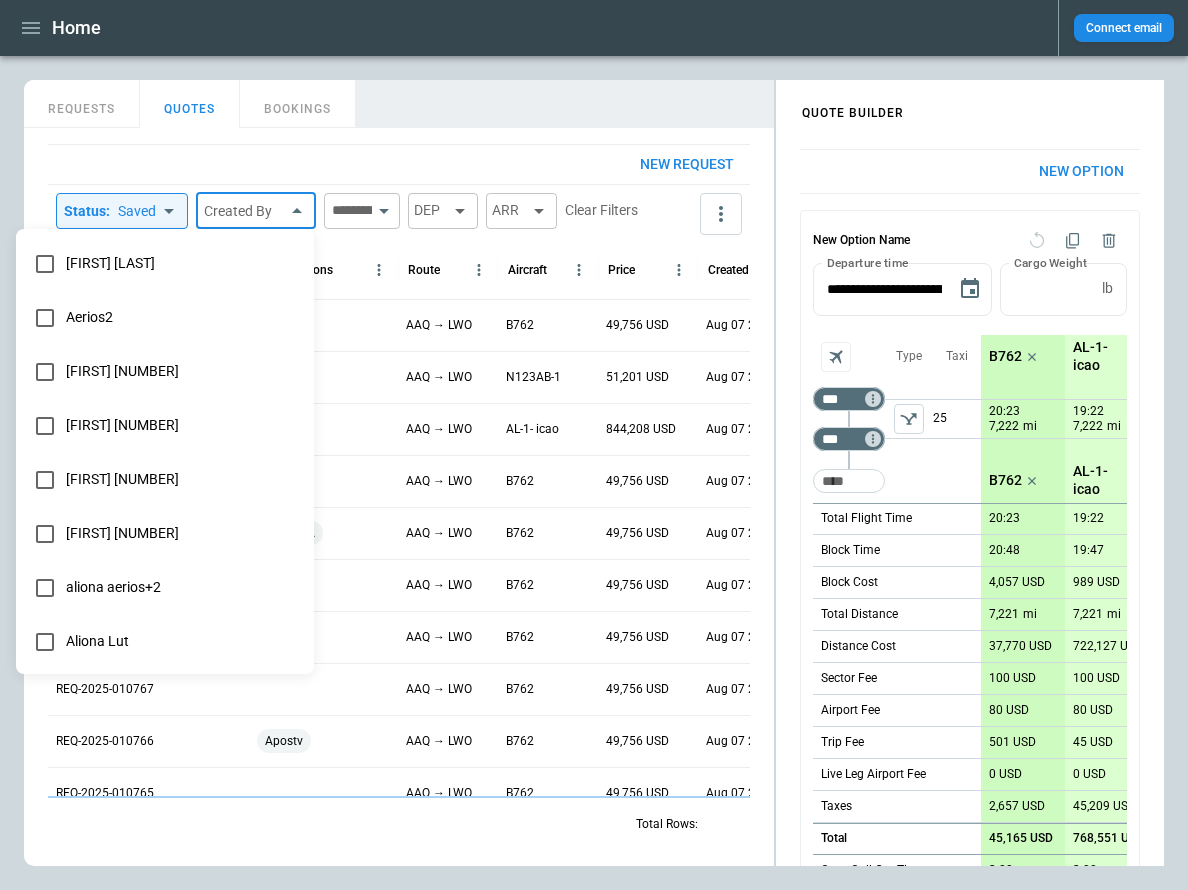 click on "Aliona Lut" at bounding box center [182, 641] 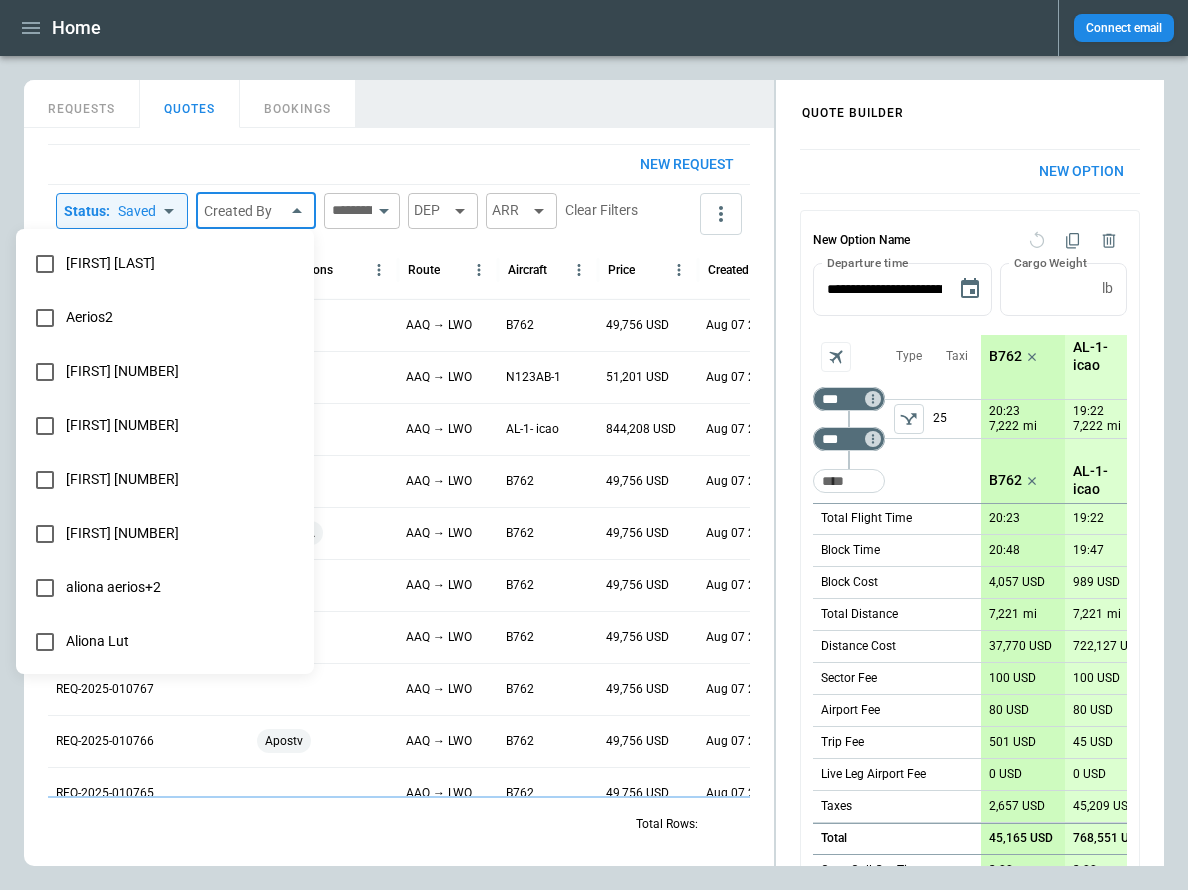 type on "**********" 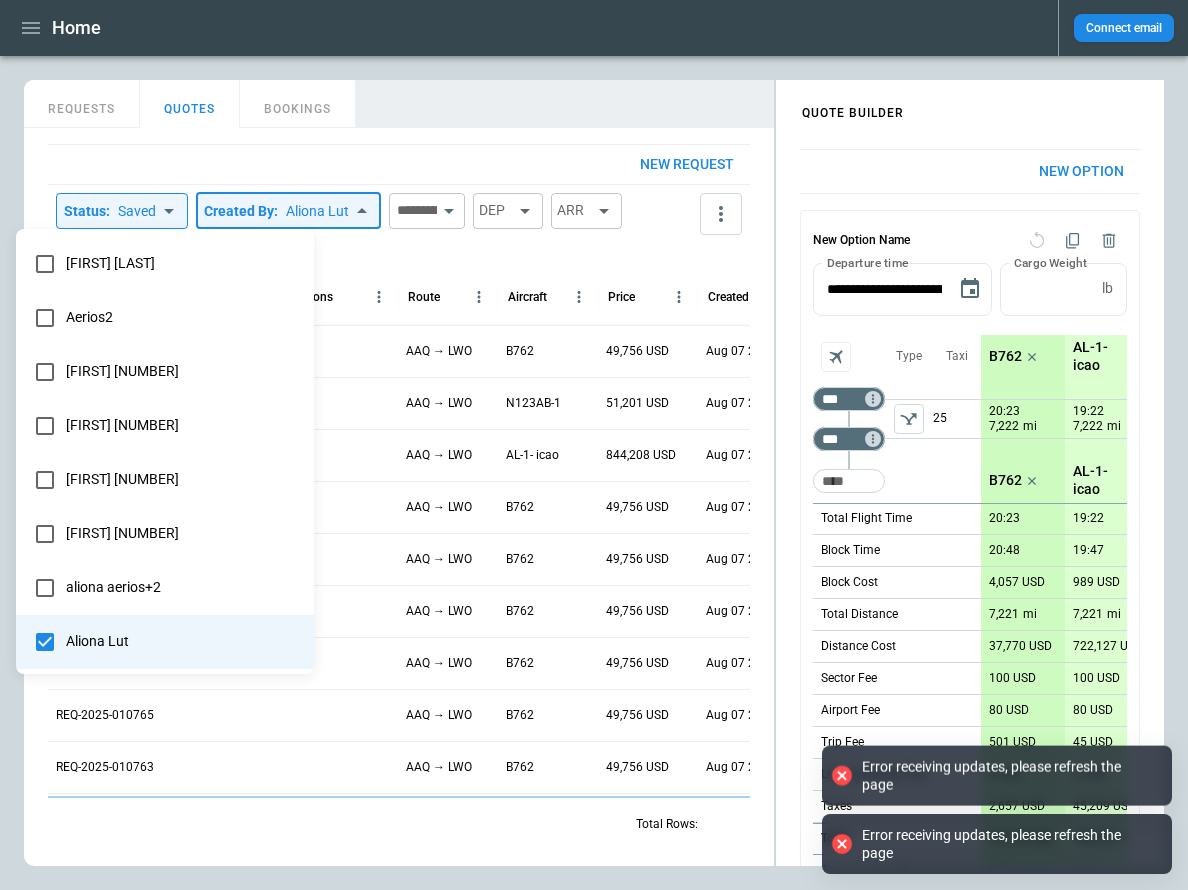 click at bounding box center (594, 445) 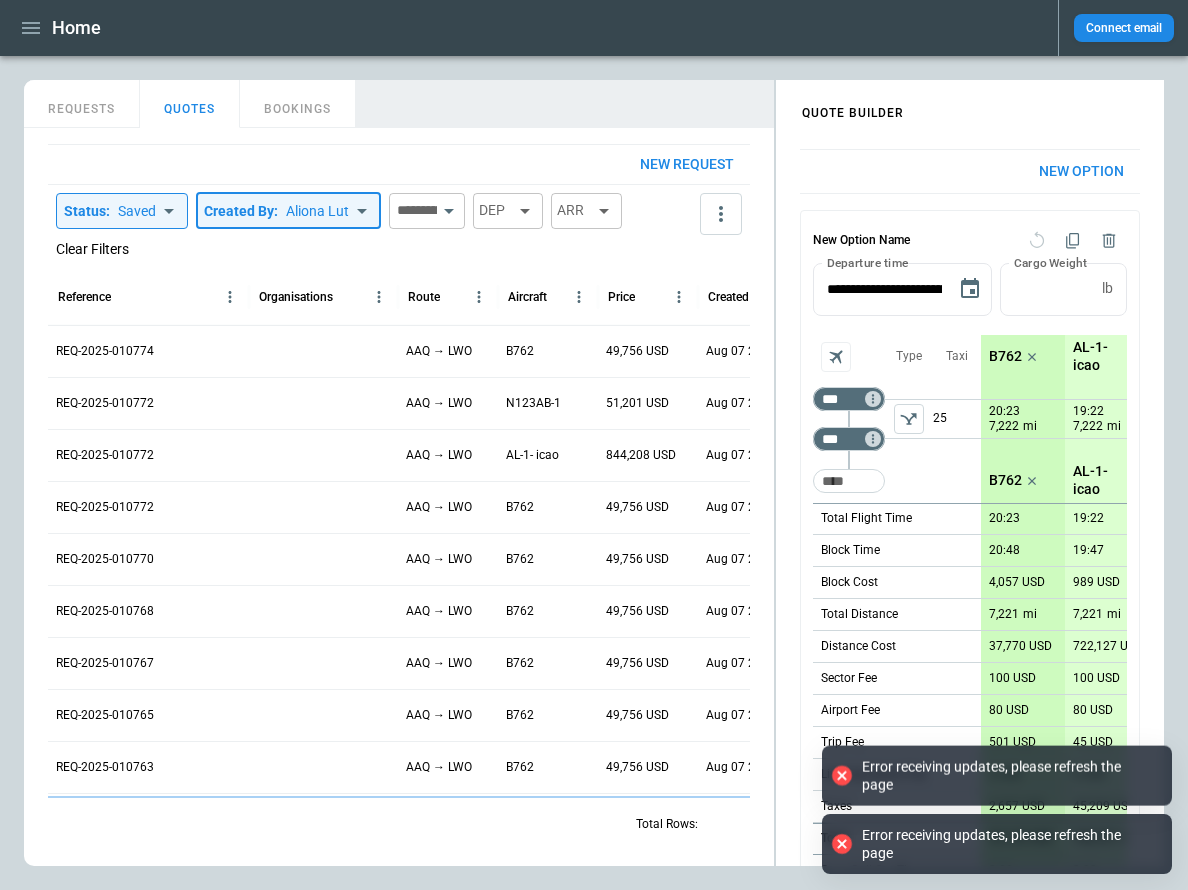 click on "Clear Filters" at bounding box center (92, 249) 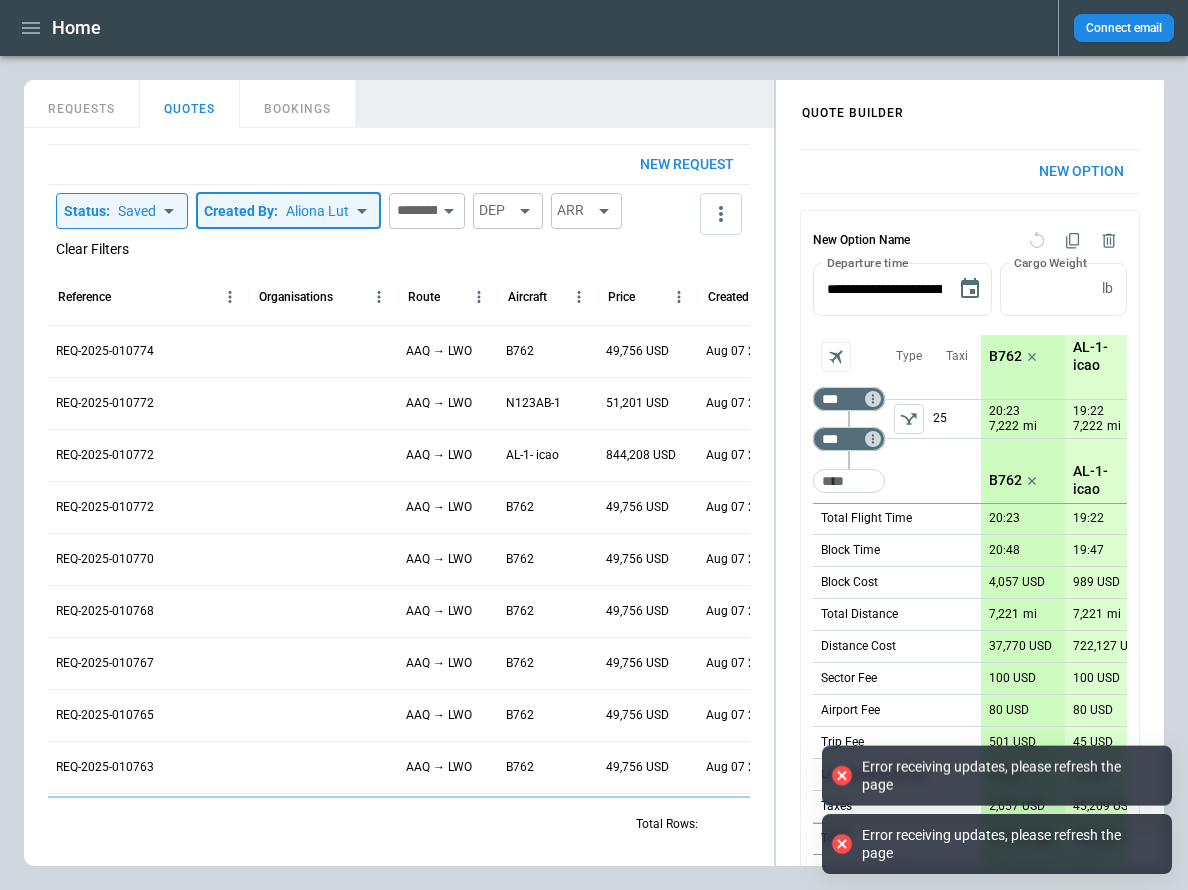 type 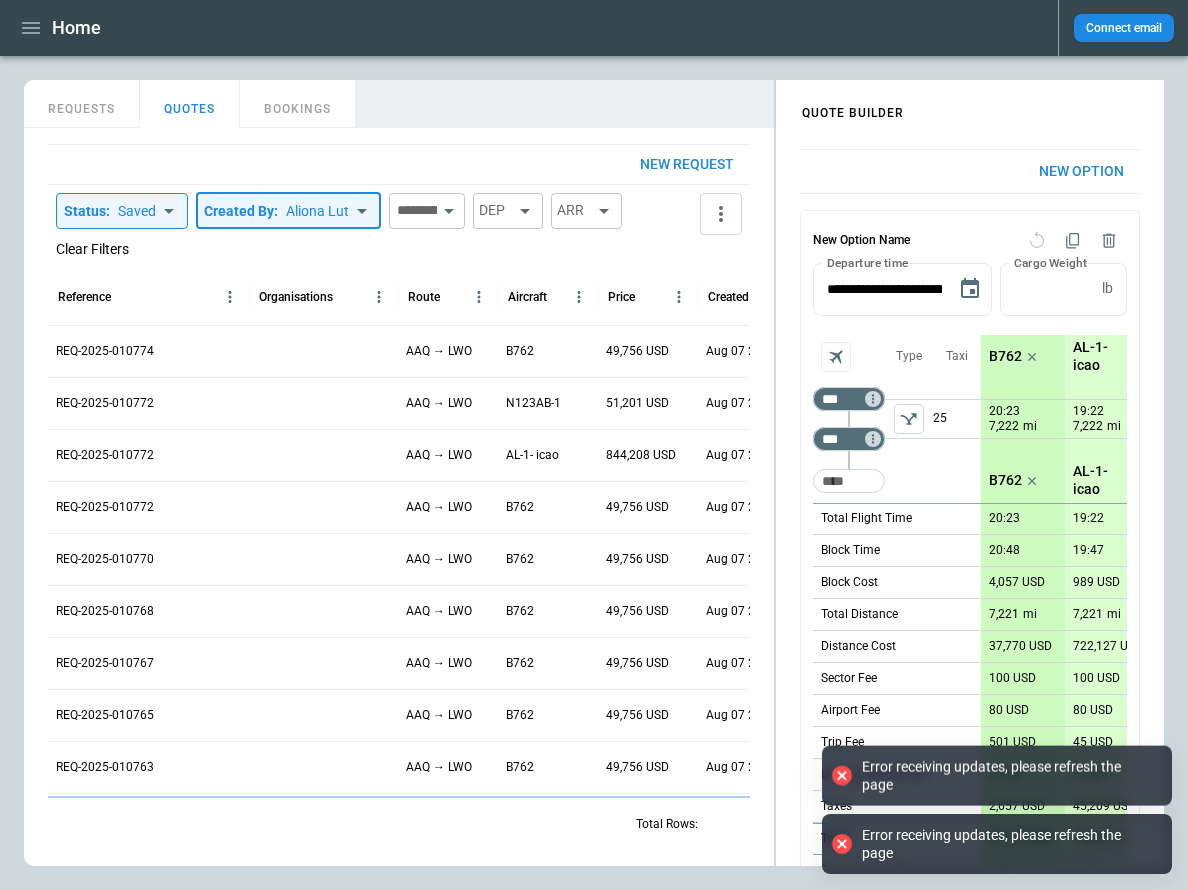 type 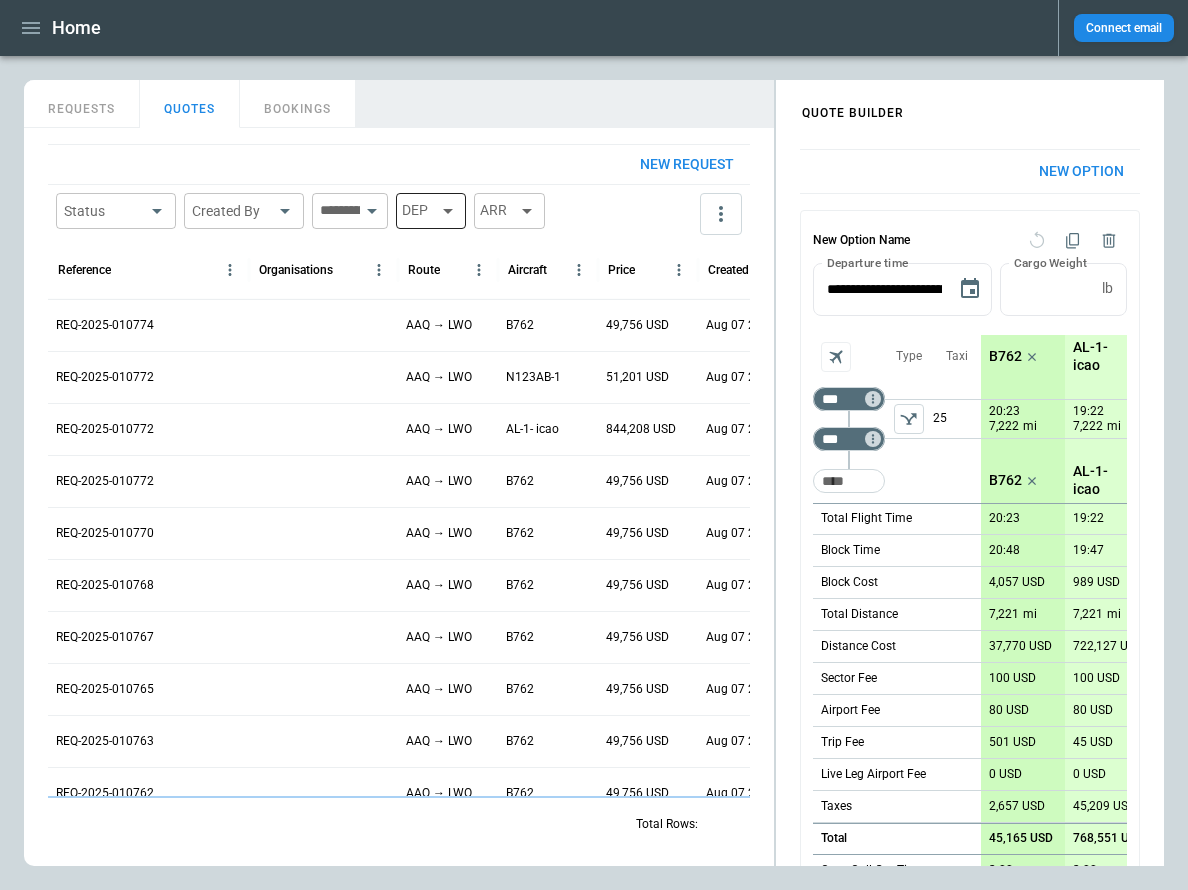 click on "DEP" at bounding box center [431, 211] 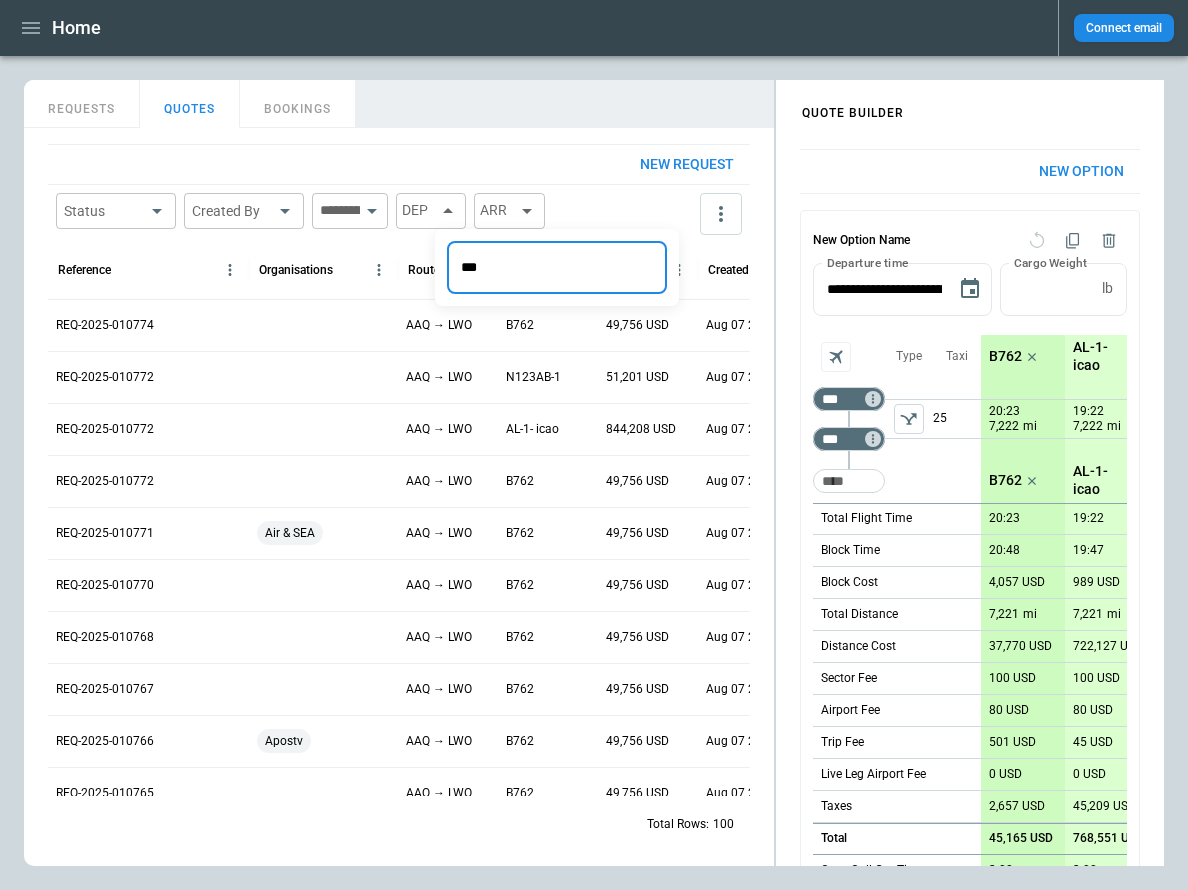 type on "***" 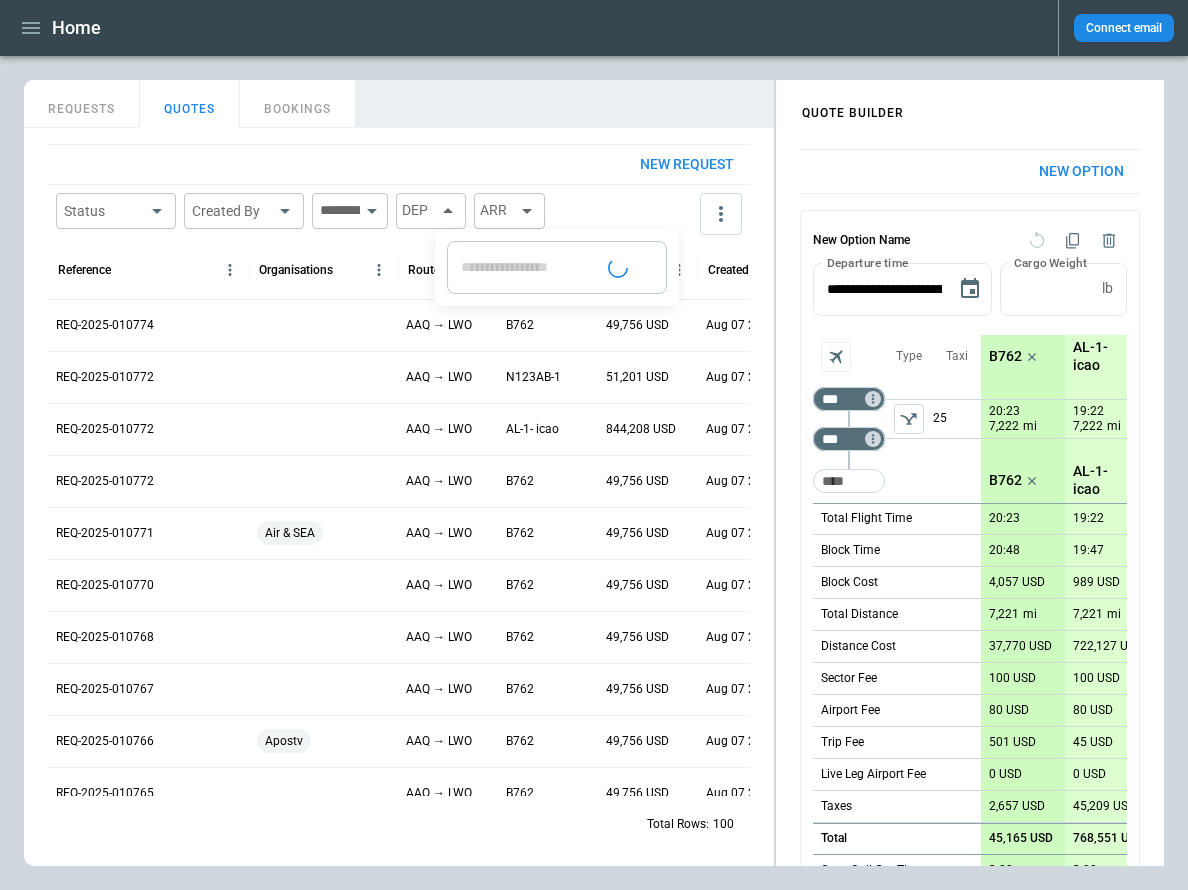 type on "**********" 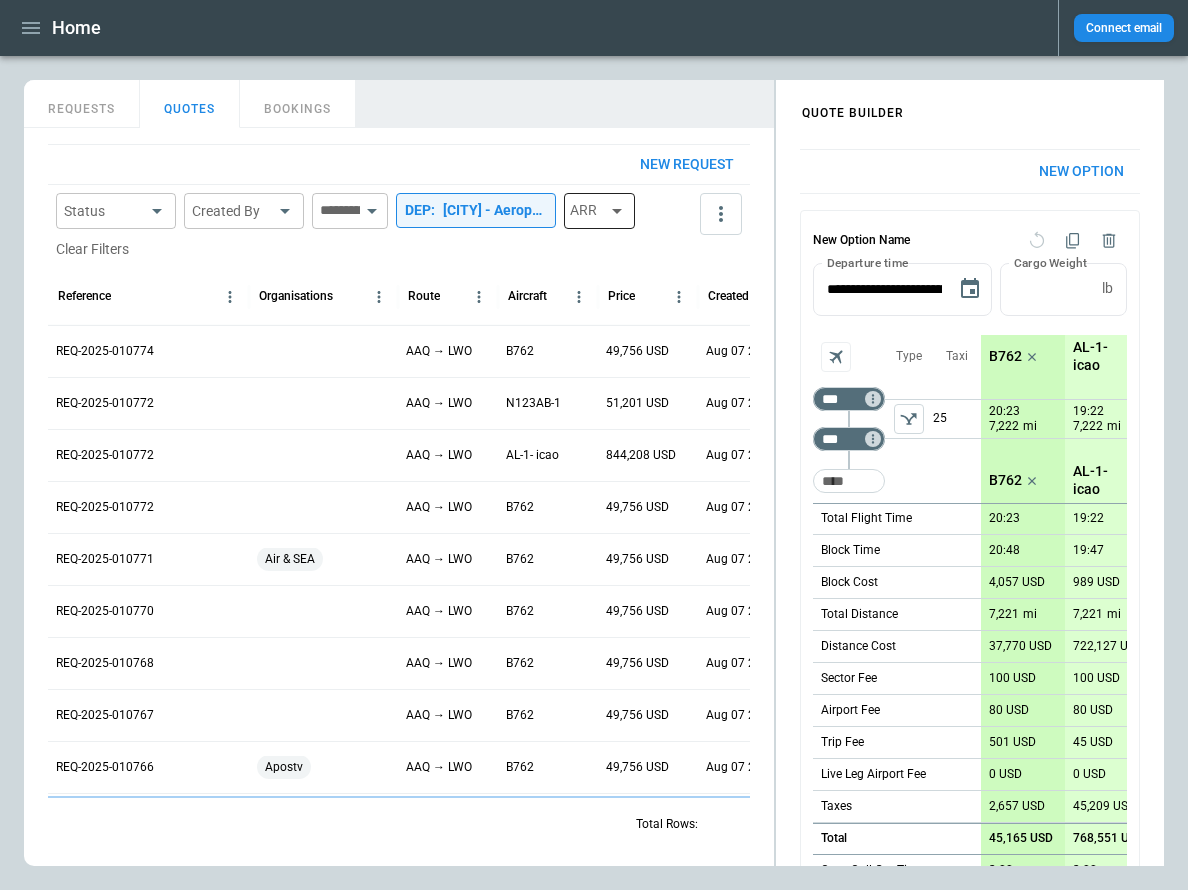 click on "ARR" at bounding box center [599, 211] 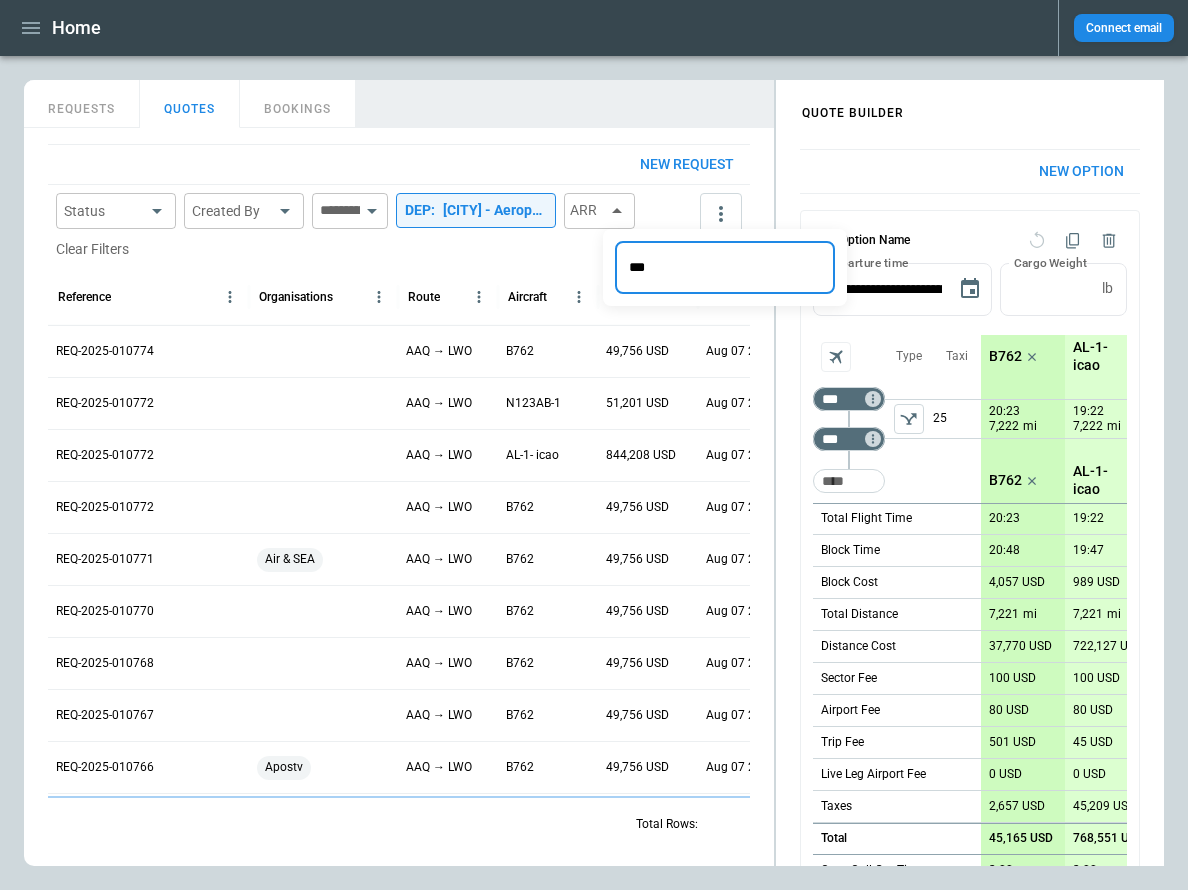 type on "***" 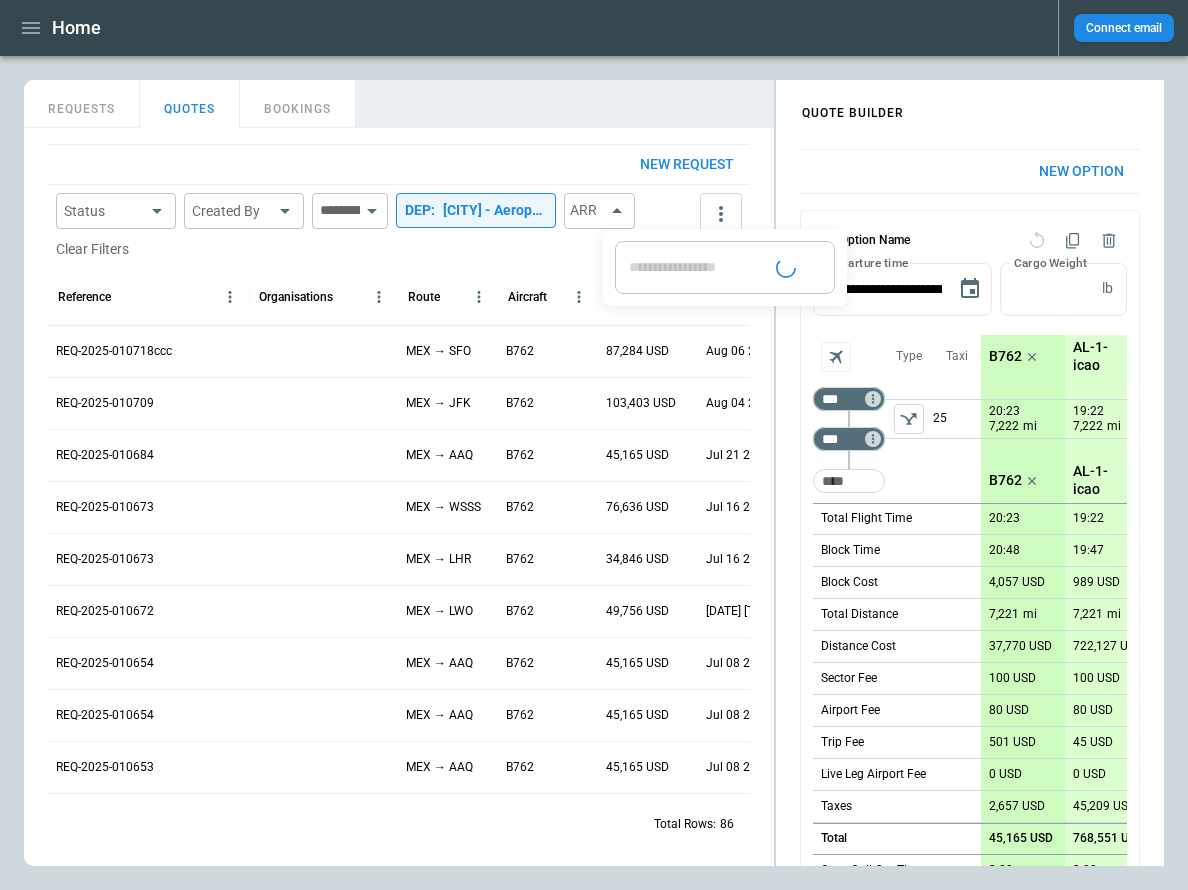 type on "**********" 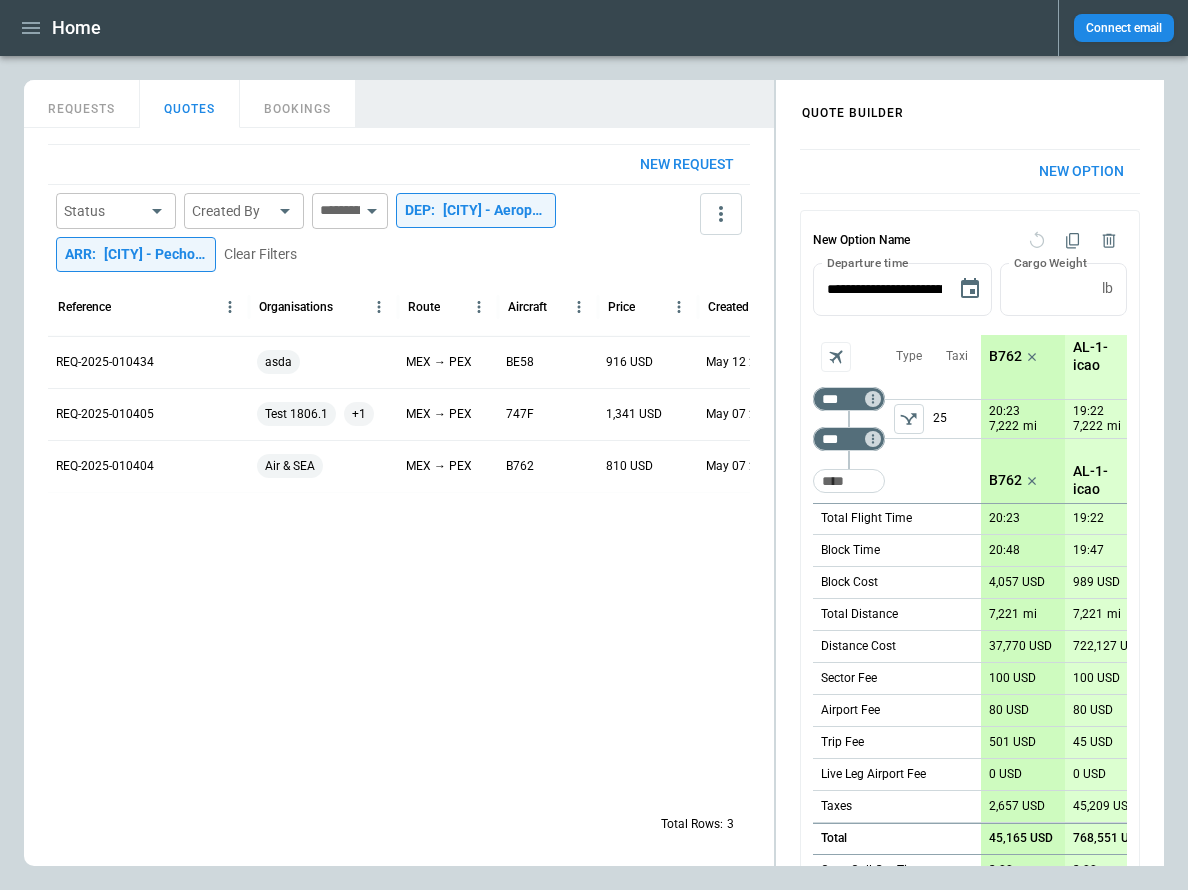 click at bounding box center [336, 211] 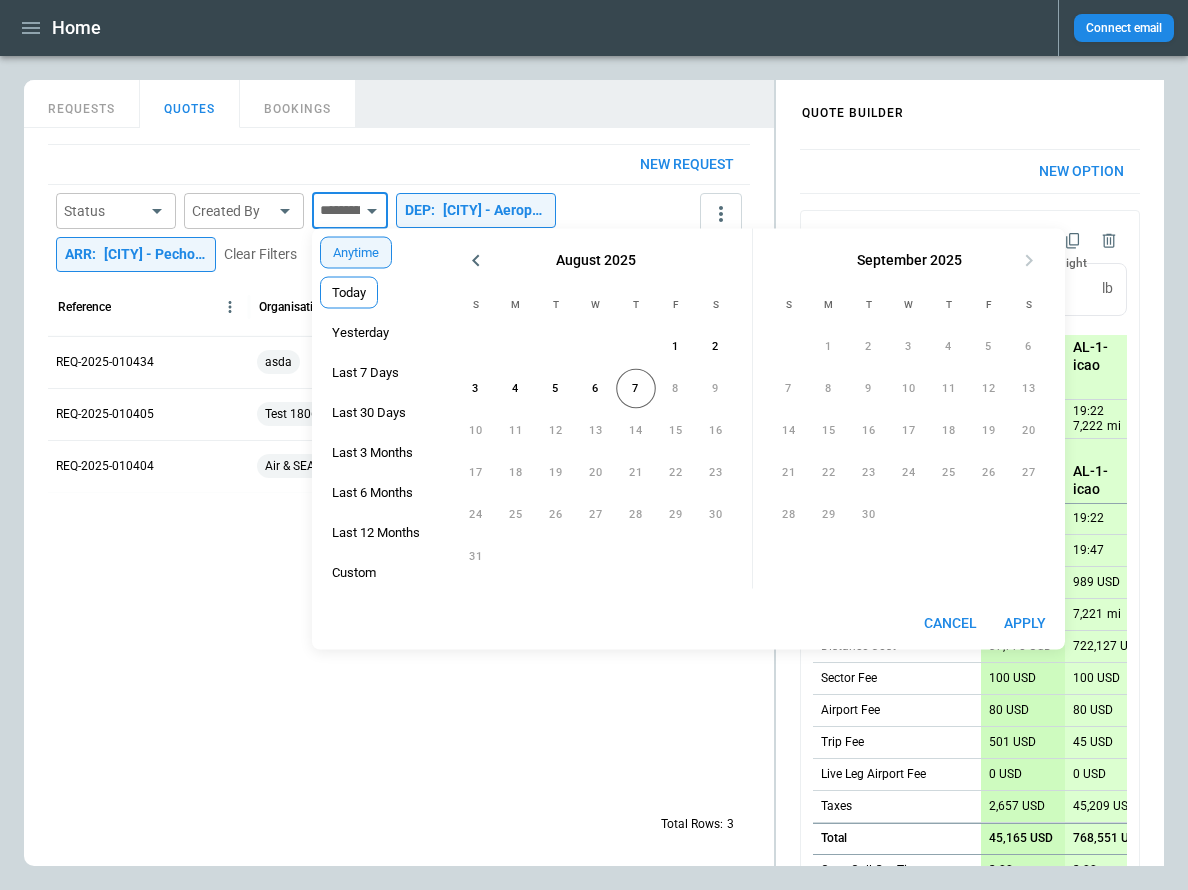 click on "Today" at bounding box center (349, 293) 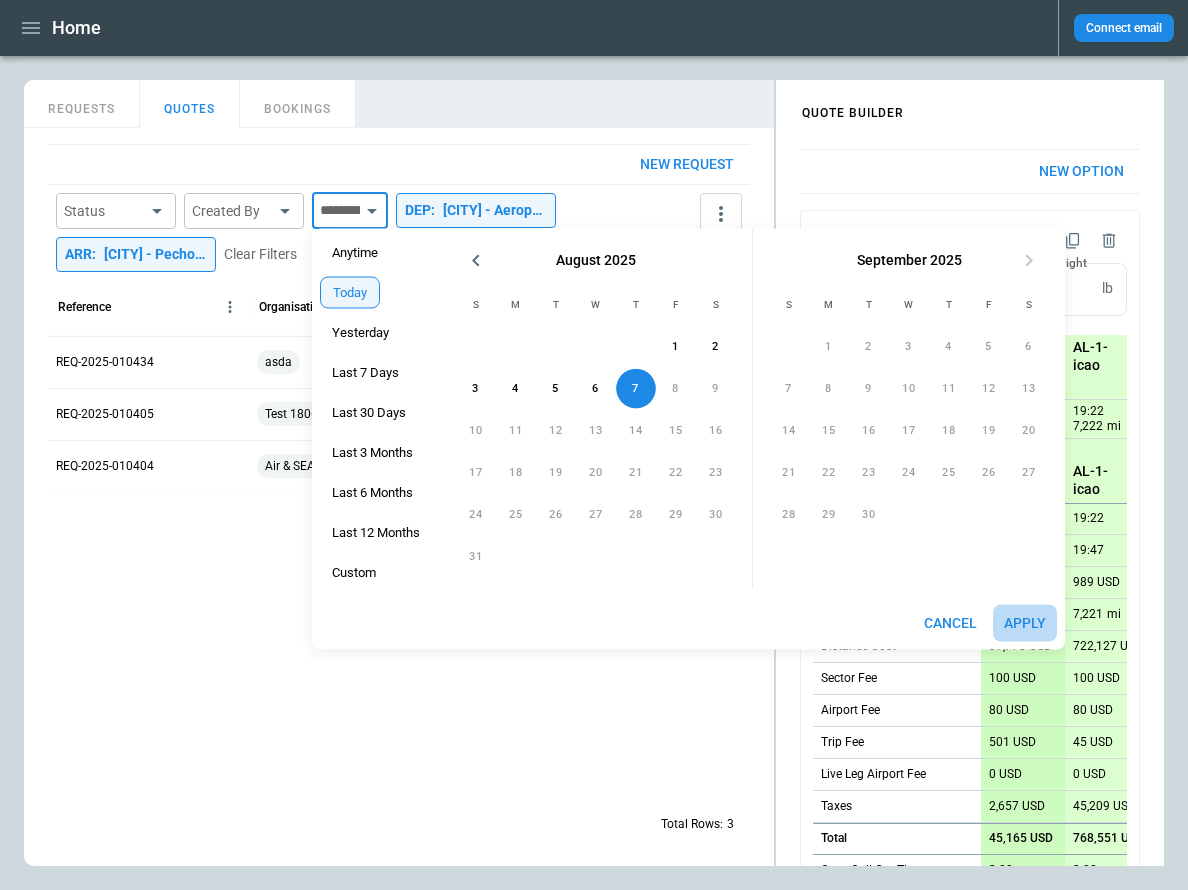 click on "Apply" at bounding box center [1025, 623] 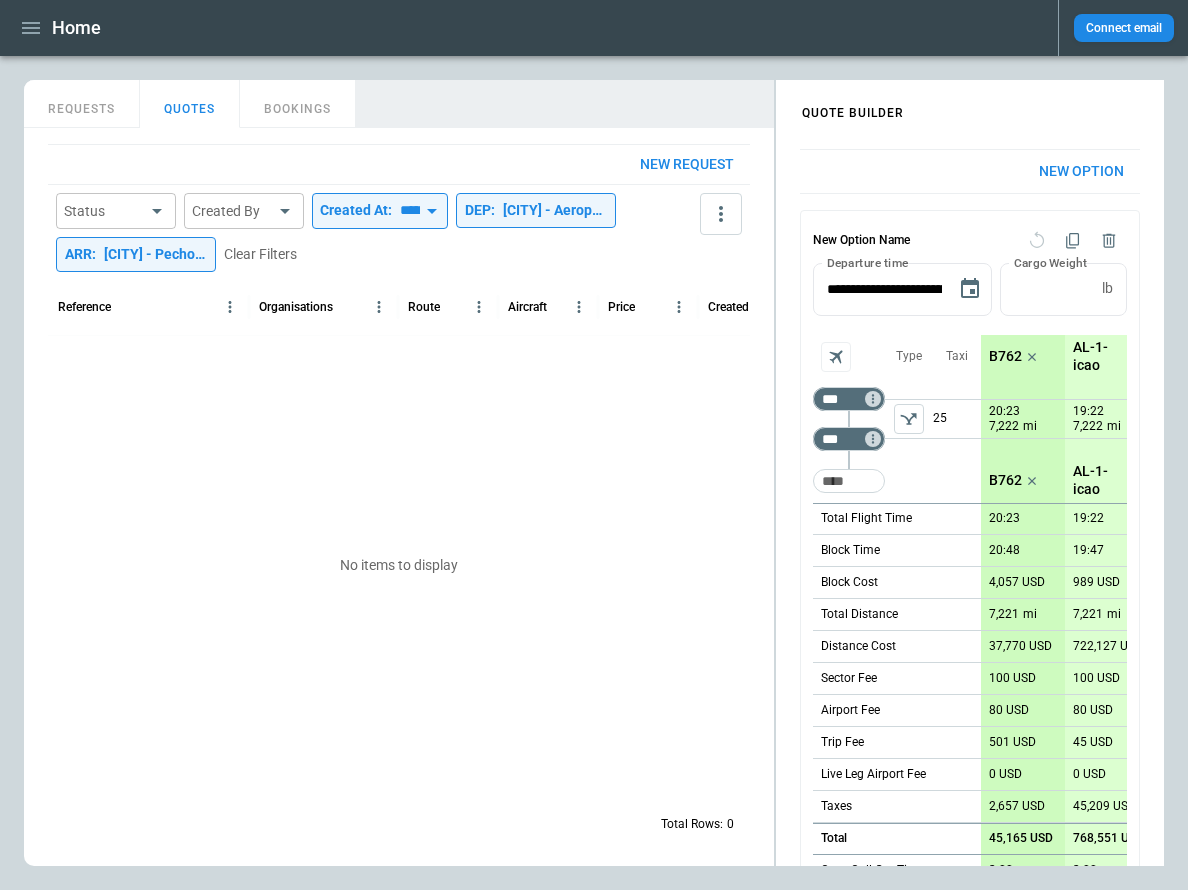 click on "**********" at bounding box center [594, 445] 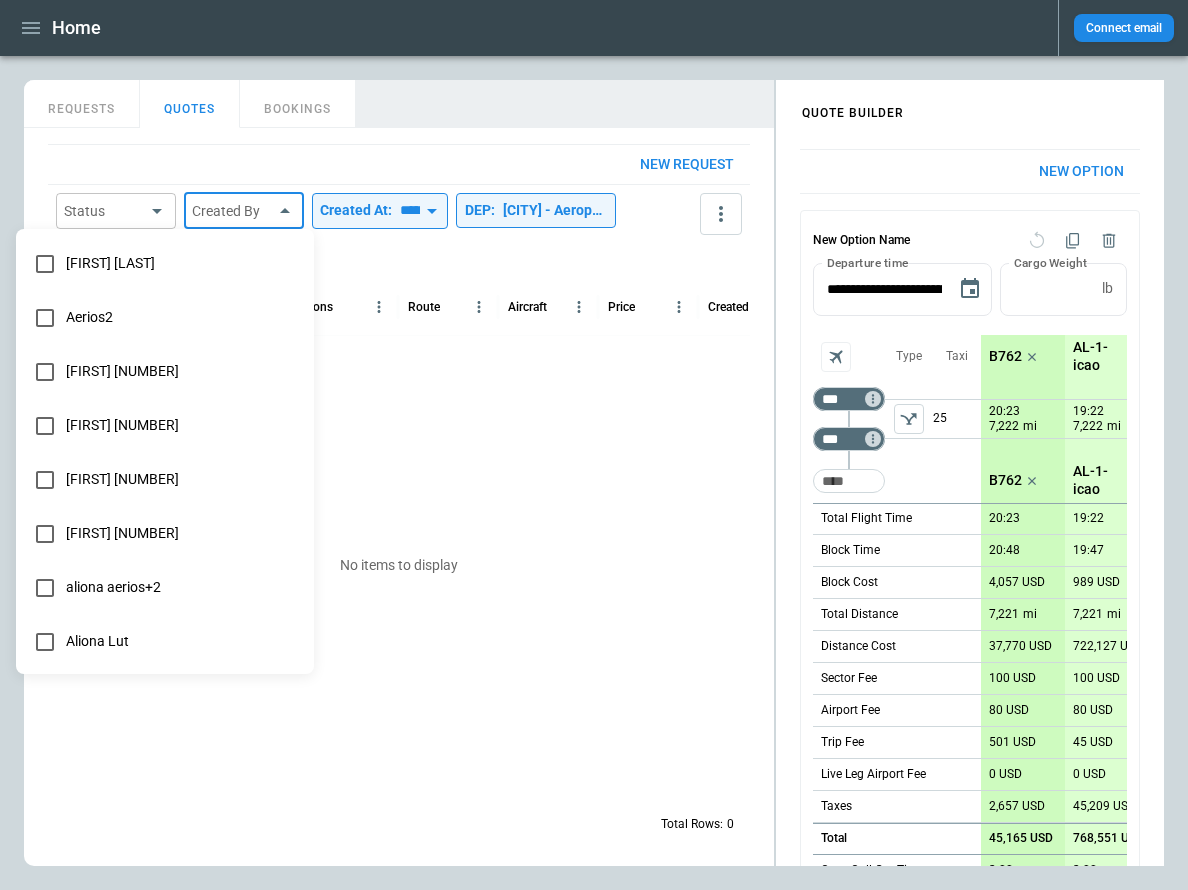click on "Aerios2" at bounding box center (182, 317) 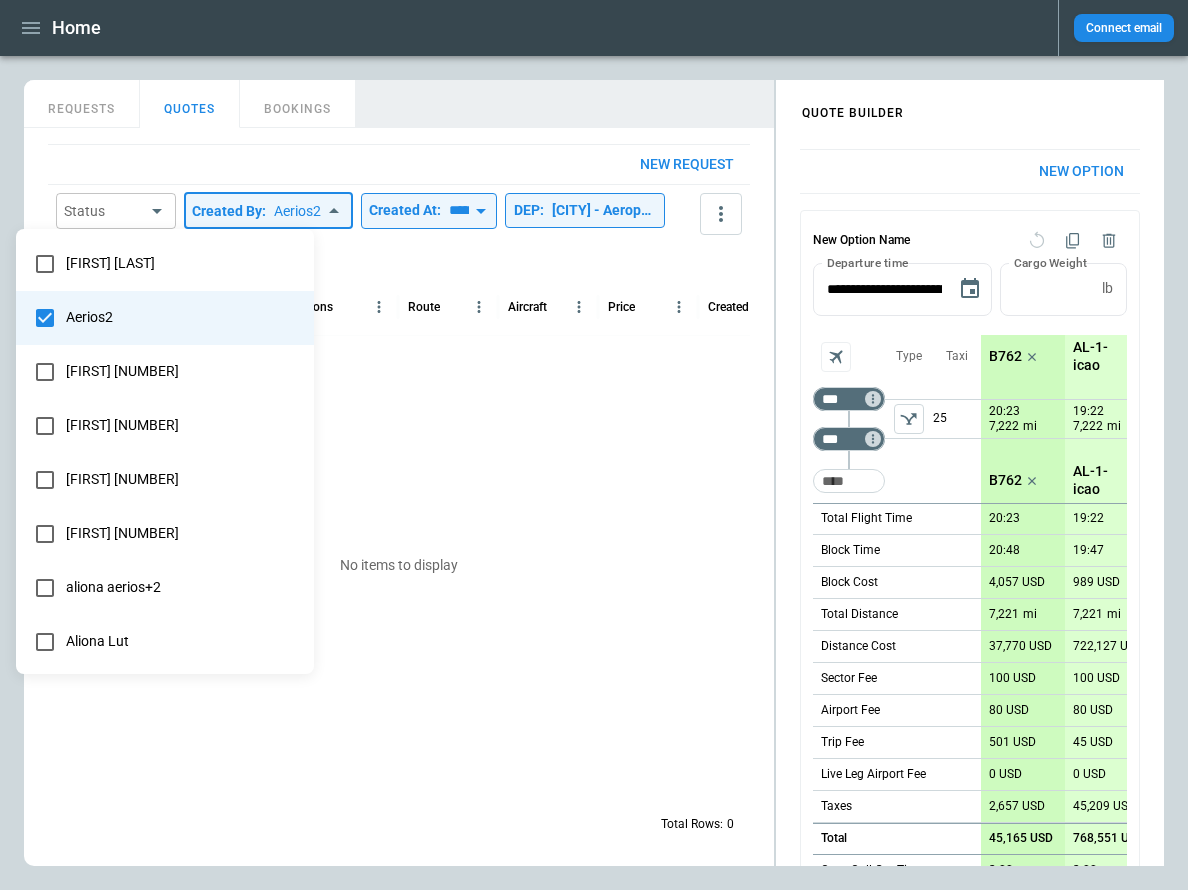 click at bounding box center (594, 445) 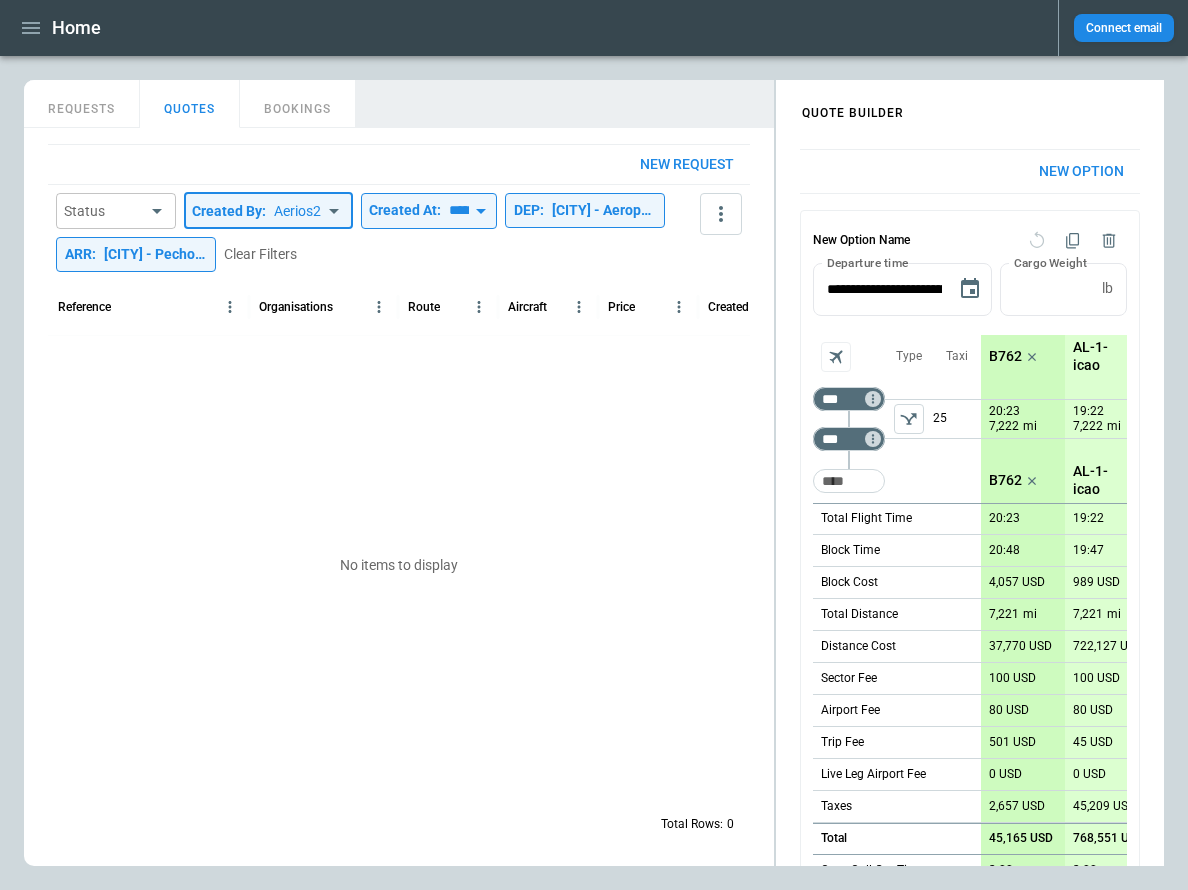 click on "**********" at bounding box center [594, 445] 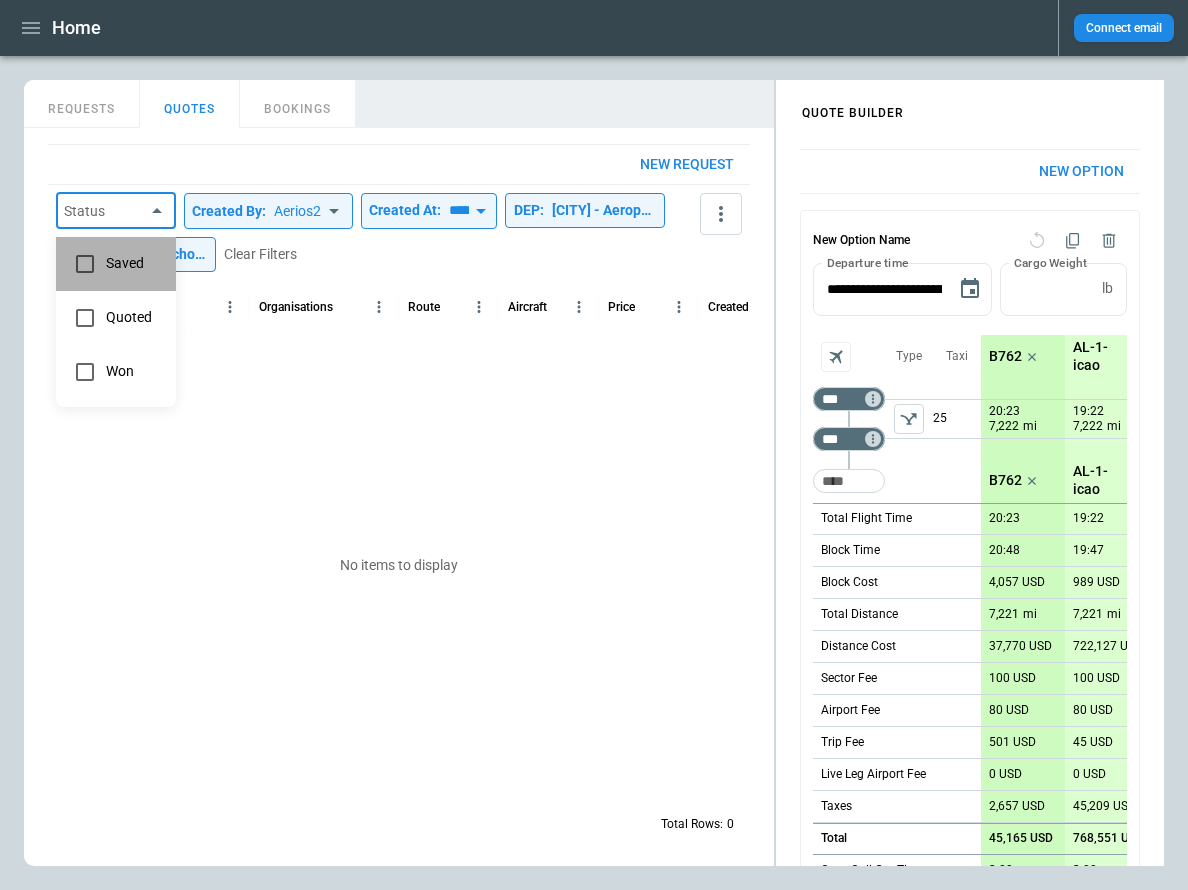 click on "Saved" at bounding box center (133, 263) 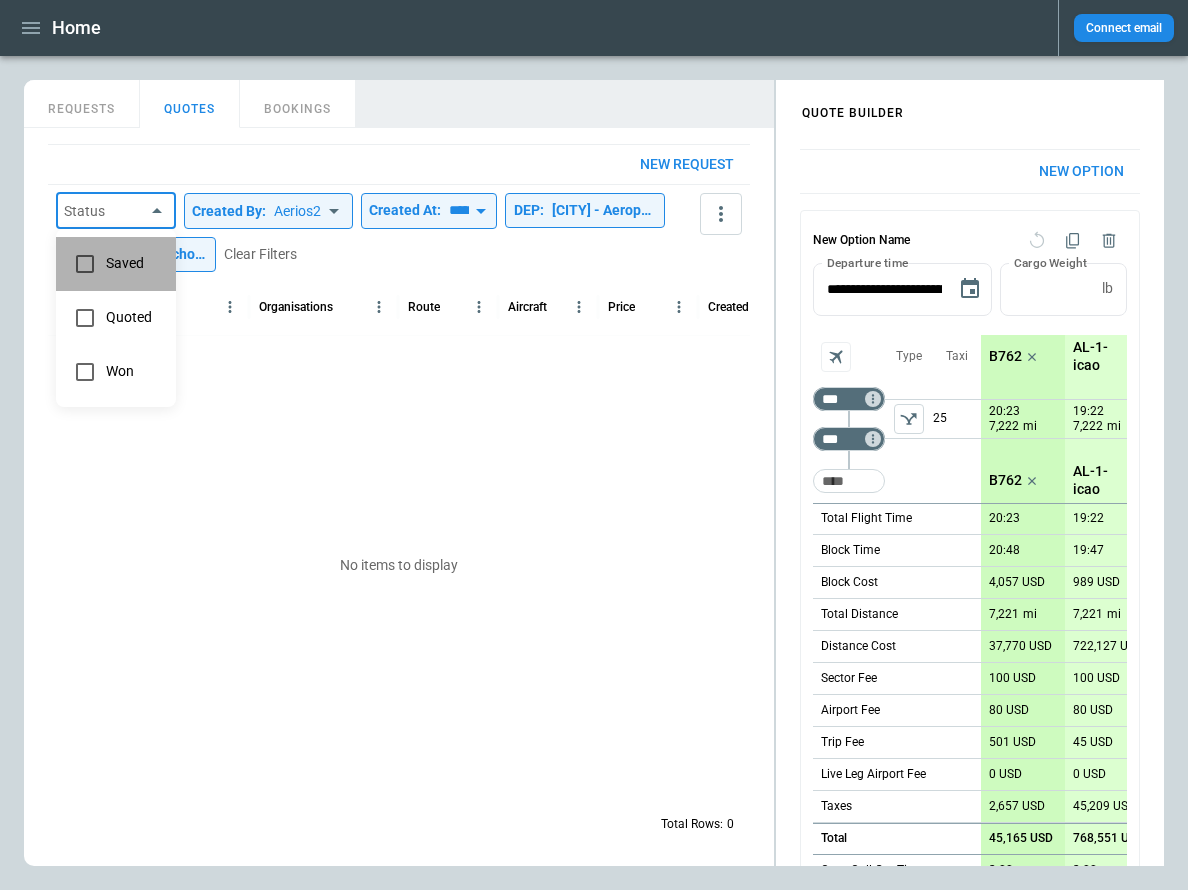 type on "*****" 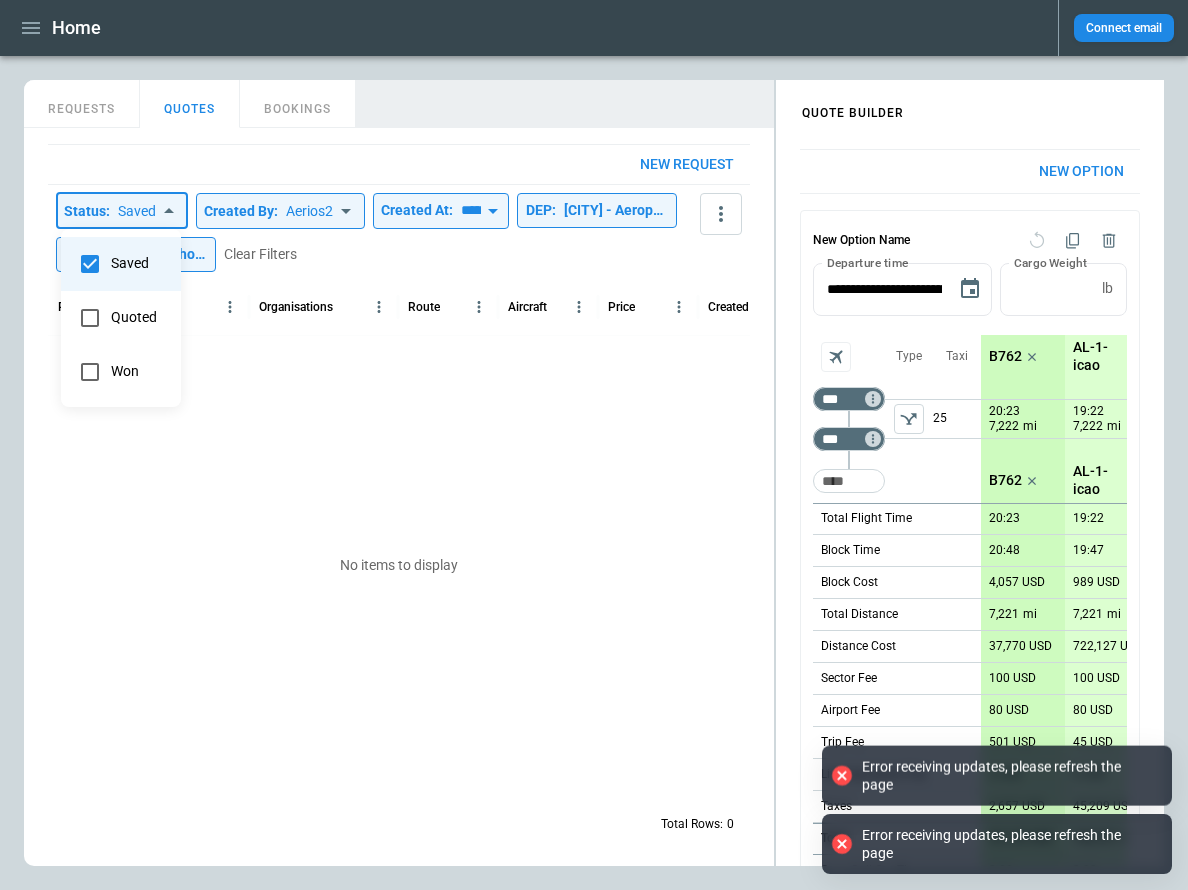 click at bounding box center [594, 445] 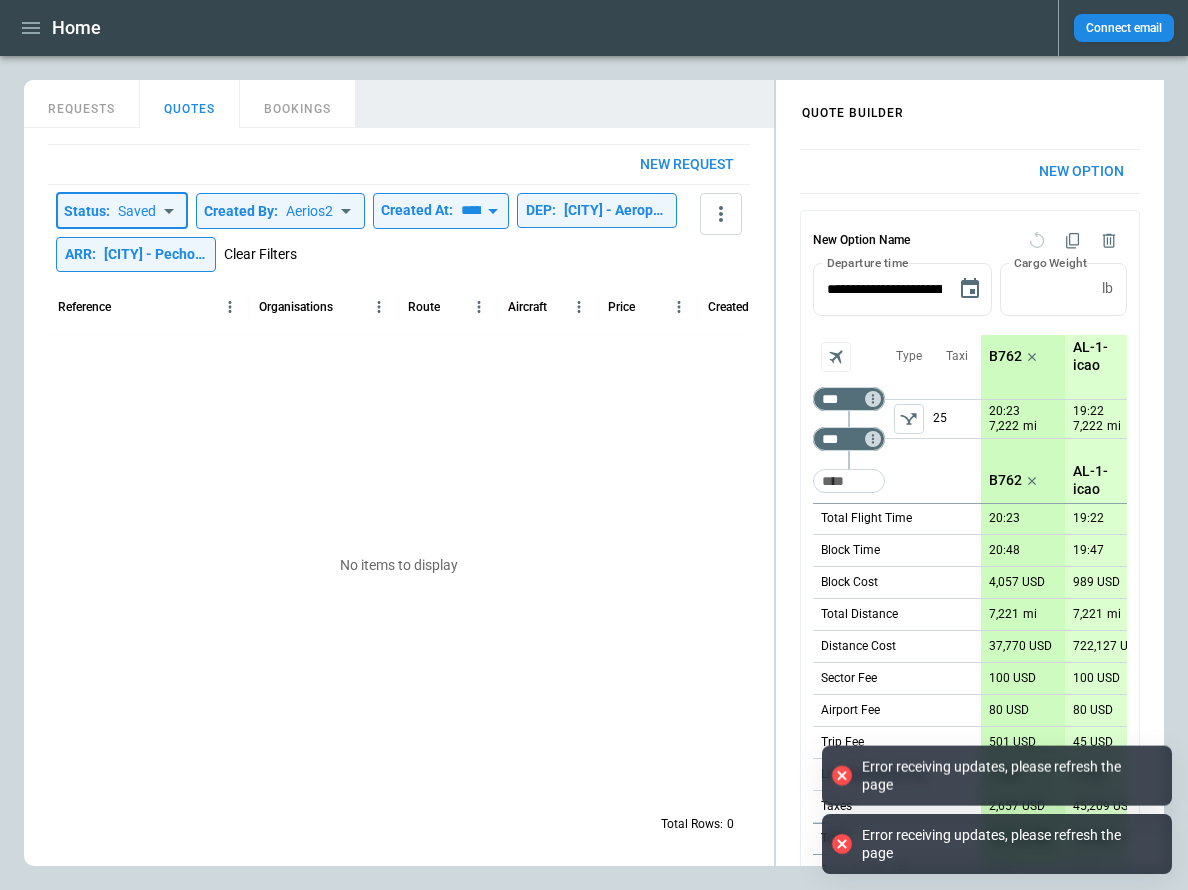 click on "Clear Filters" at bounding box center [260, 254] 